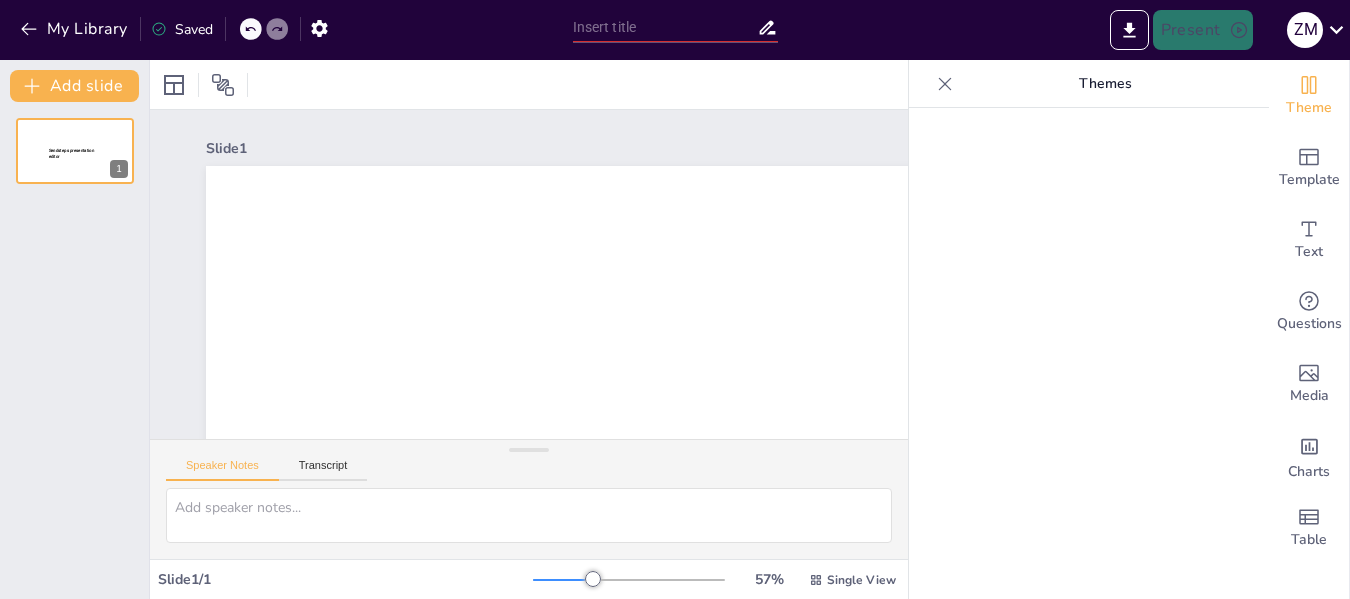scroll, scrollTop: 0, scrollLeft: 0, axis: both 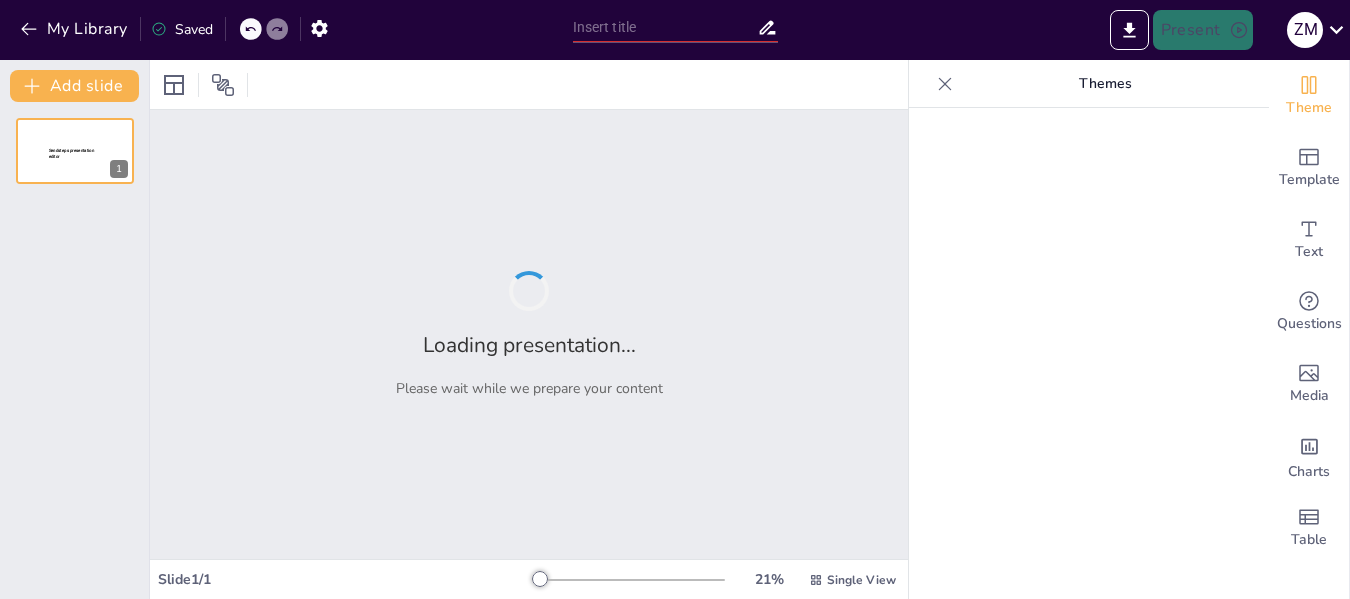 type on "Bridging Borders: Effective Interprofessional Communication in Medicines Management" 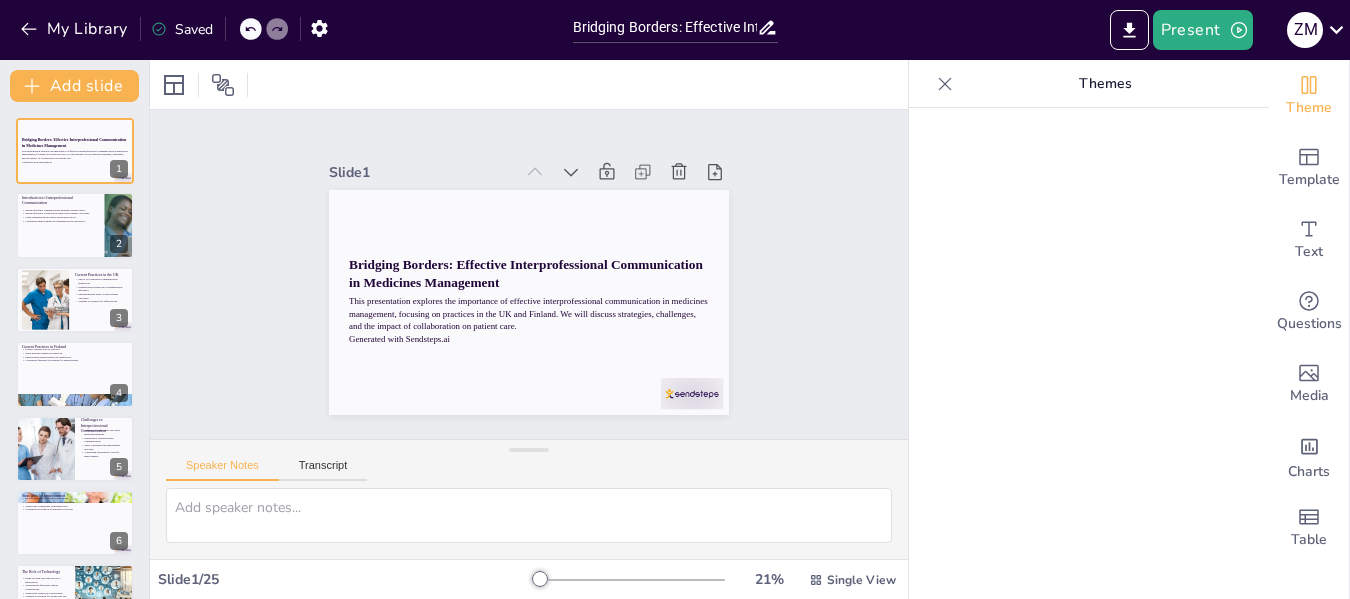 checkbox on "true" 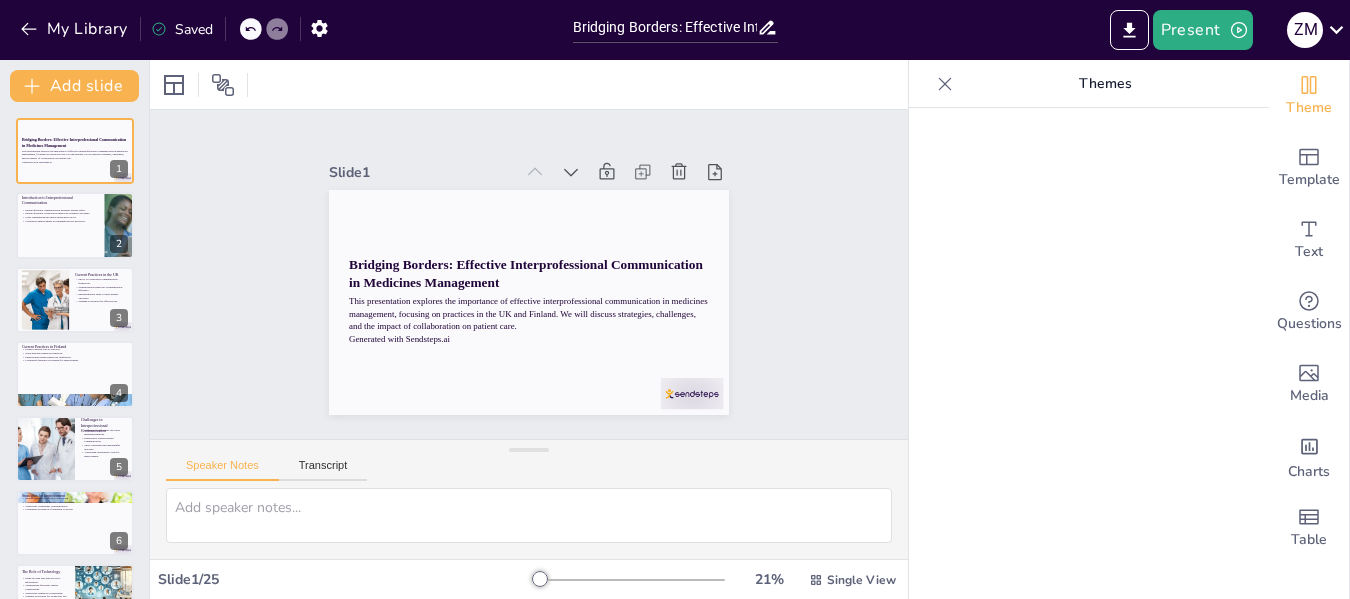 checkbox on "true" 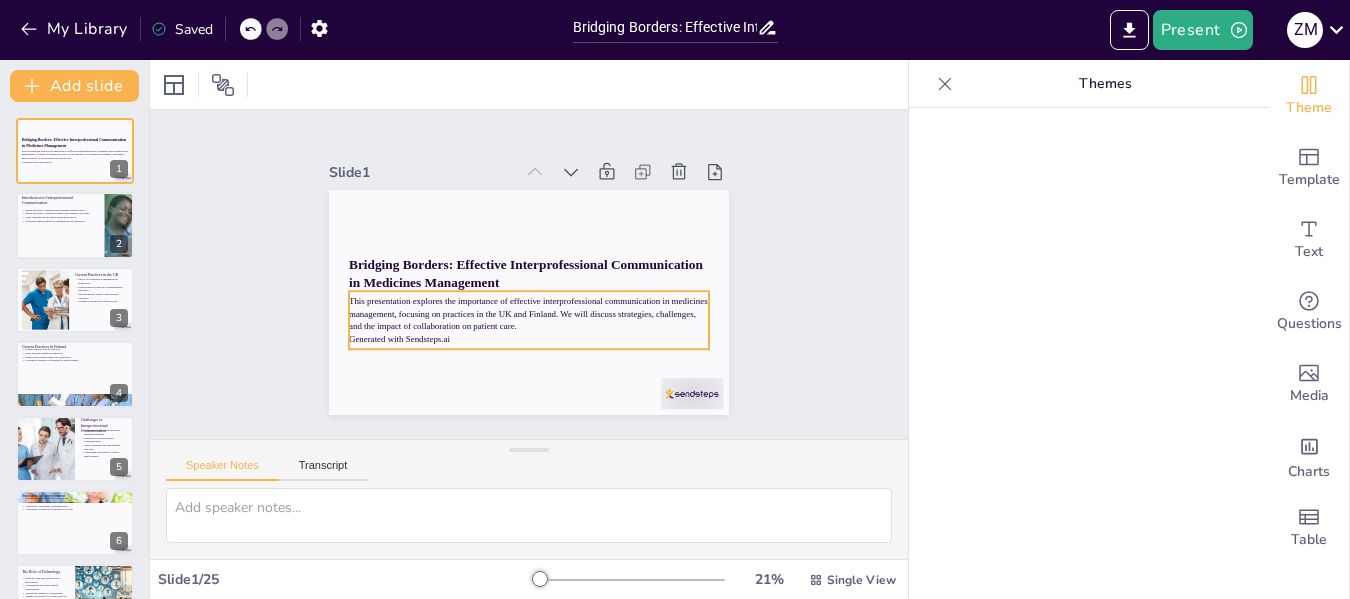 checkbox on "true" 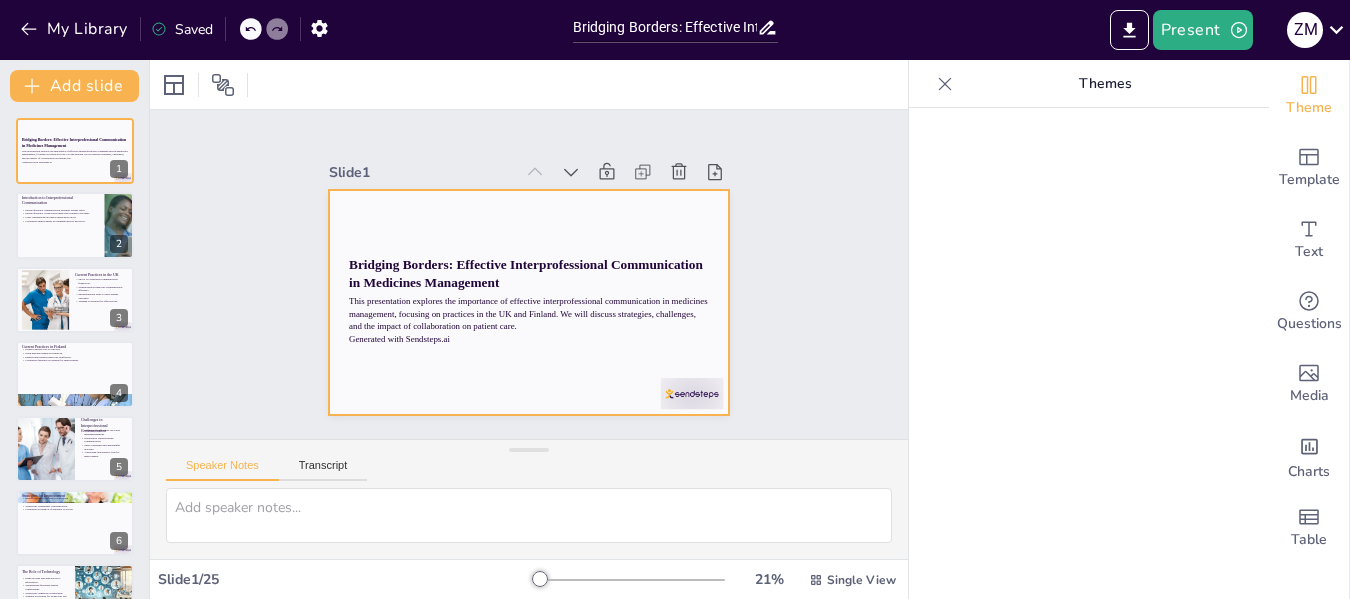 checkbox on "true" 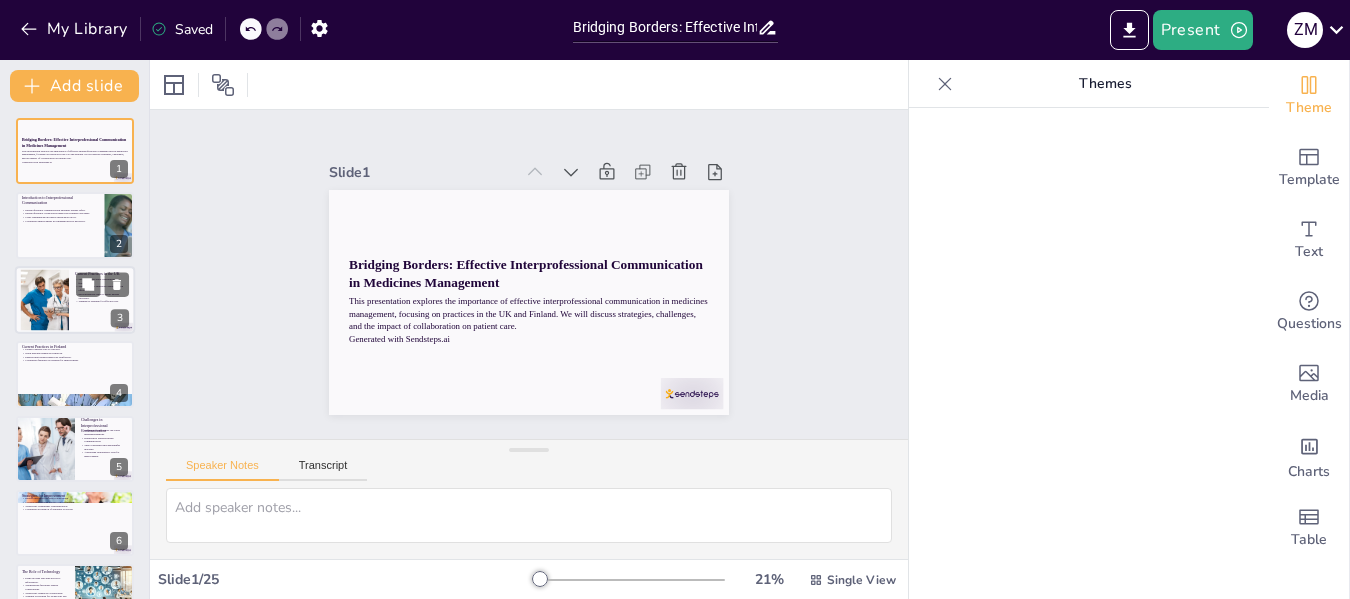 checkbox on "true" 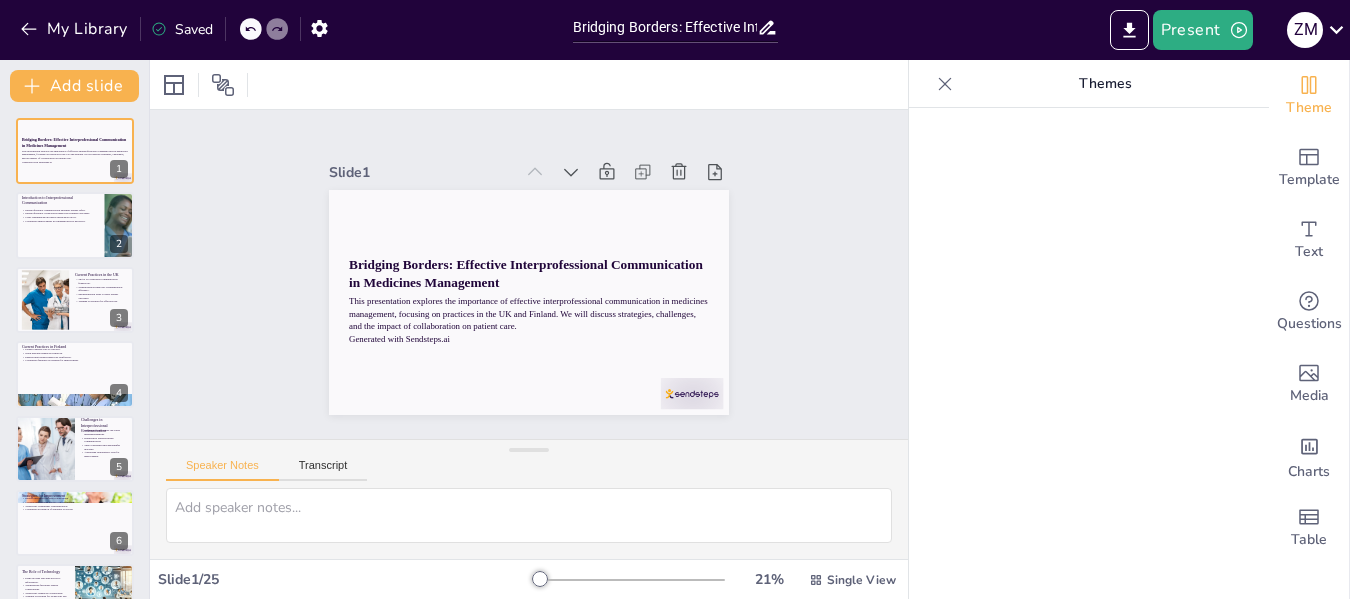 checkbox on "true" 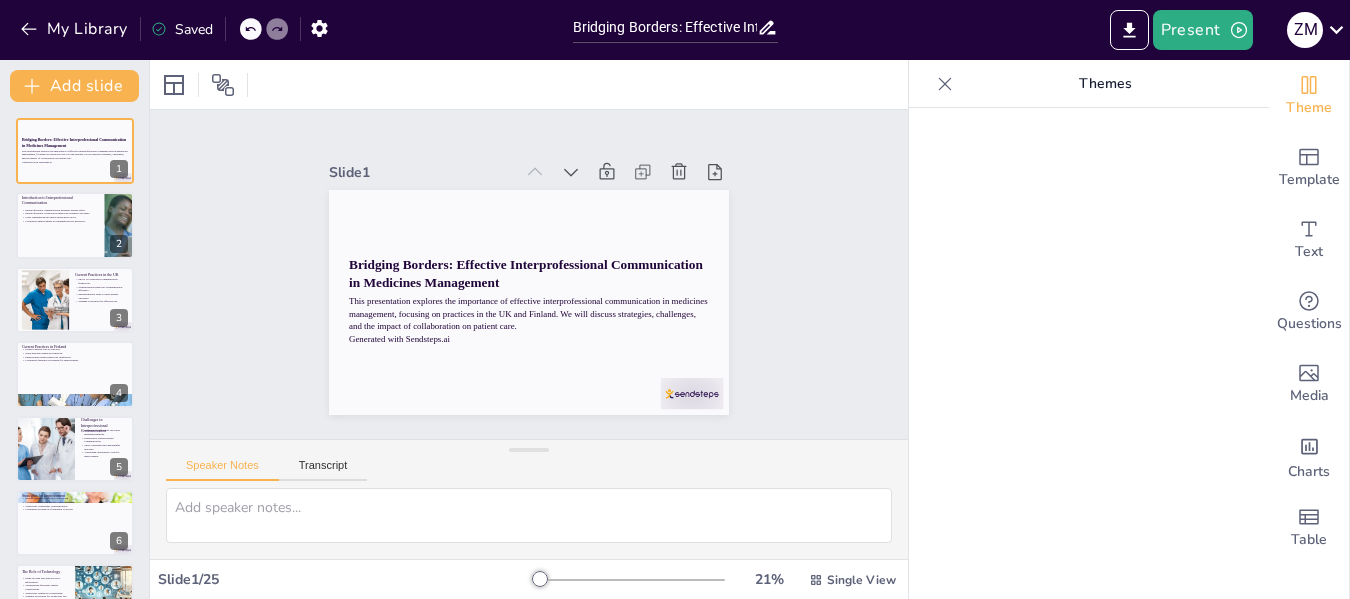 checkbox on "true" 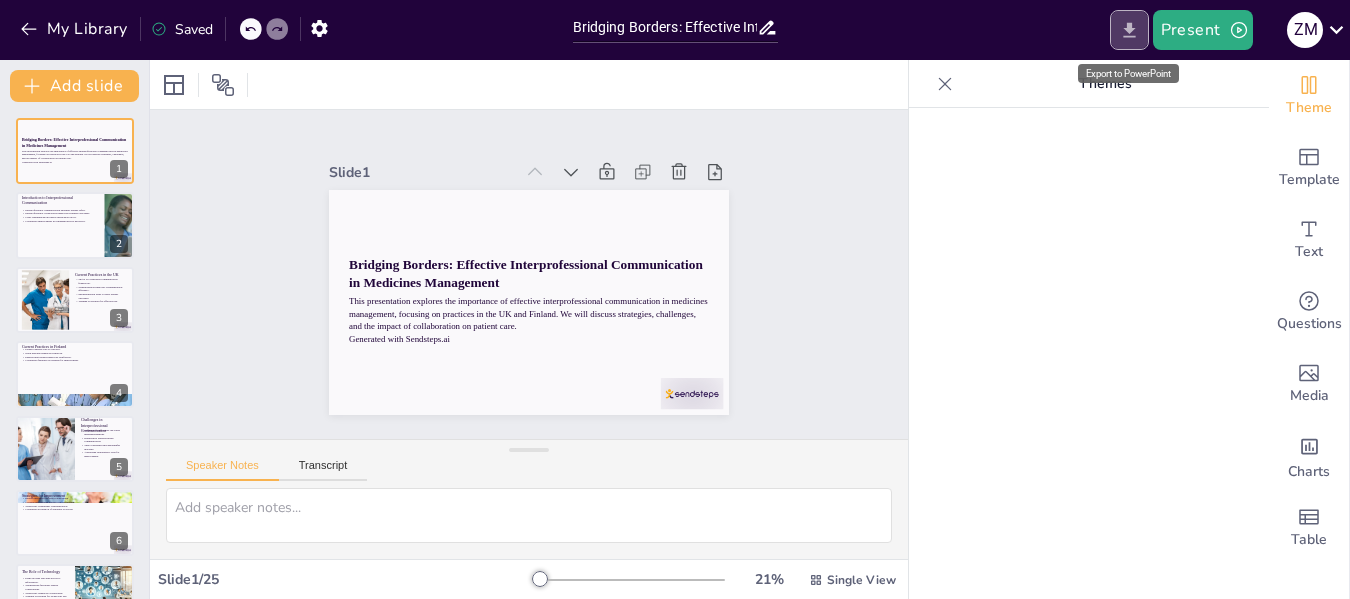 click 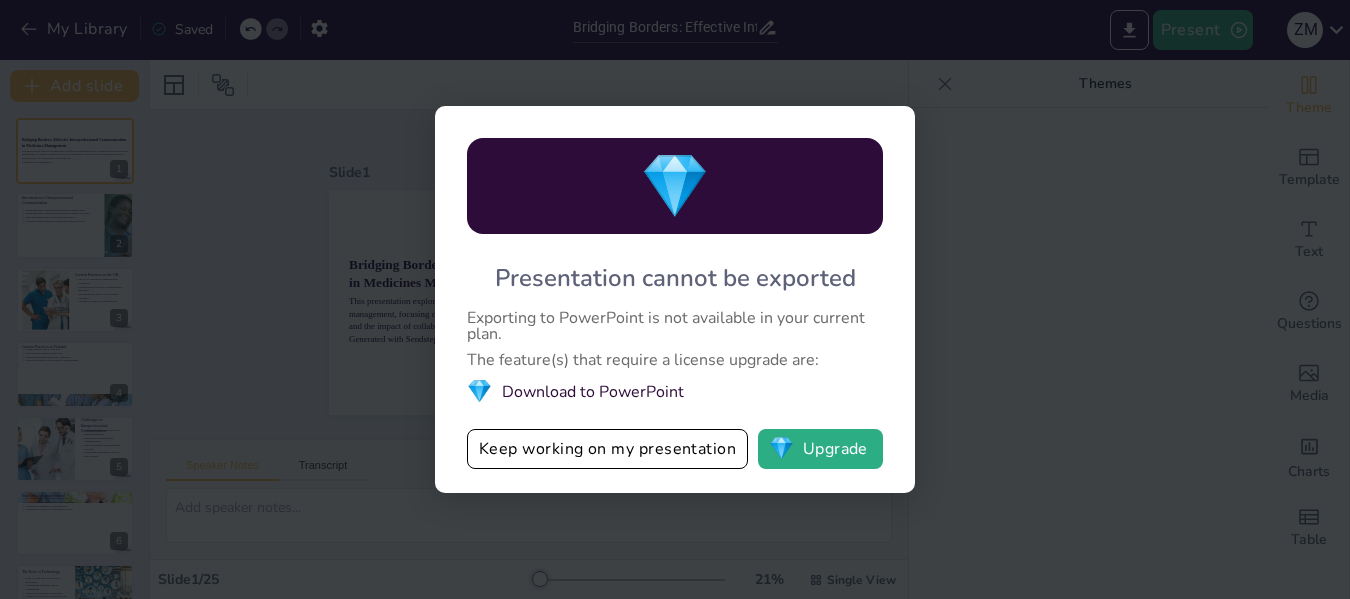 click on "💎 Presentation cannot be exported Exporting to PowerPoint is not available in your current plan. The feature(s) that require a license upgrade are: 💎 Download to PowerPoint Keep working on my presentation 💎 Upgrade" at bounding box center [675, 299] 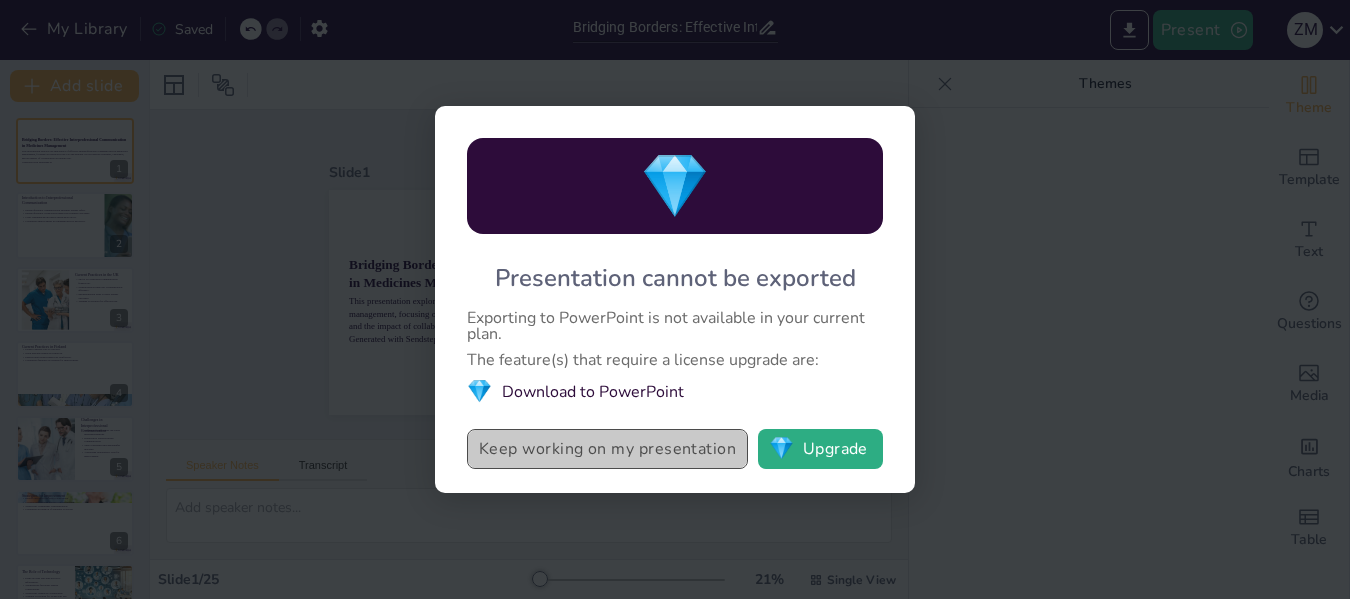 click on "Keep working on my presentation" at bounding box center [607, 449] 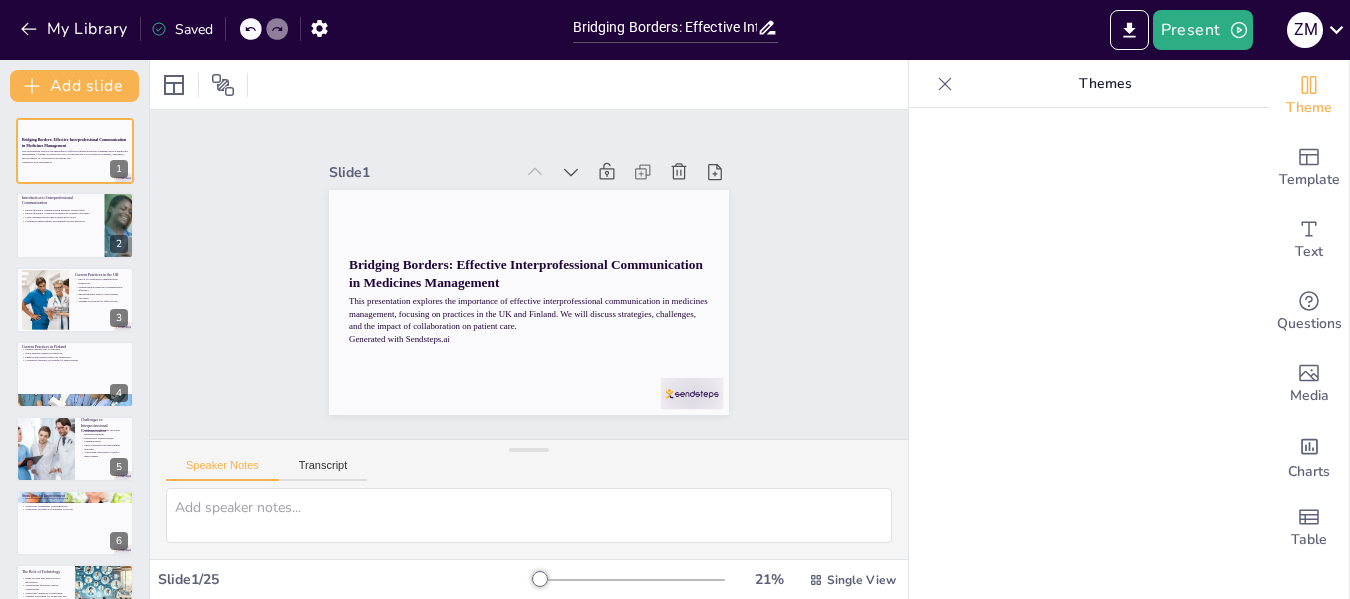 checkbox on "true" 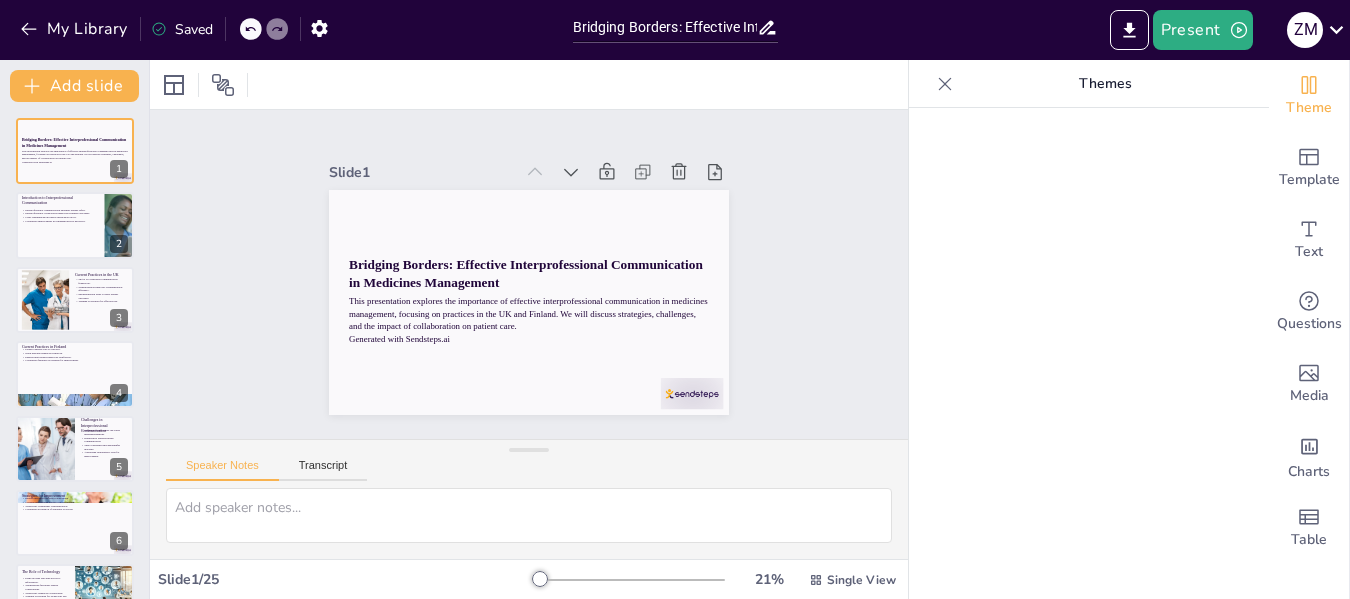 checkbox on "true" 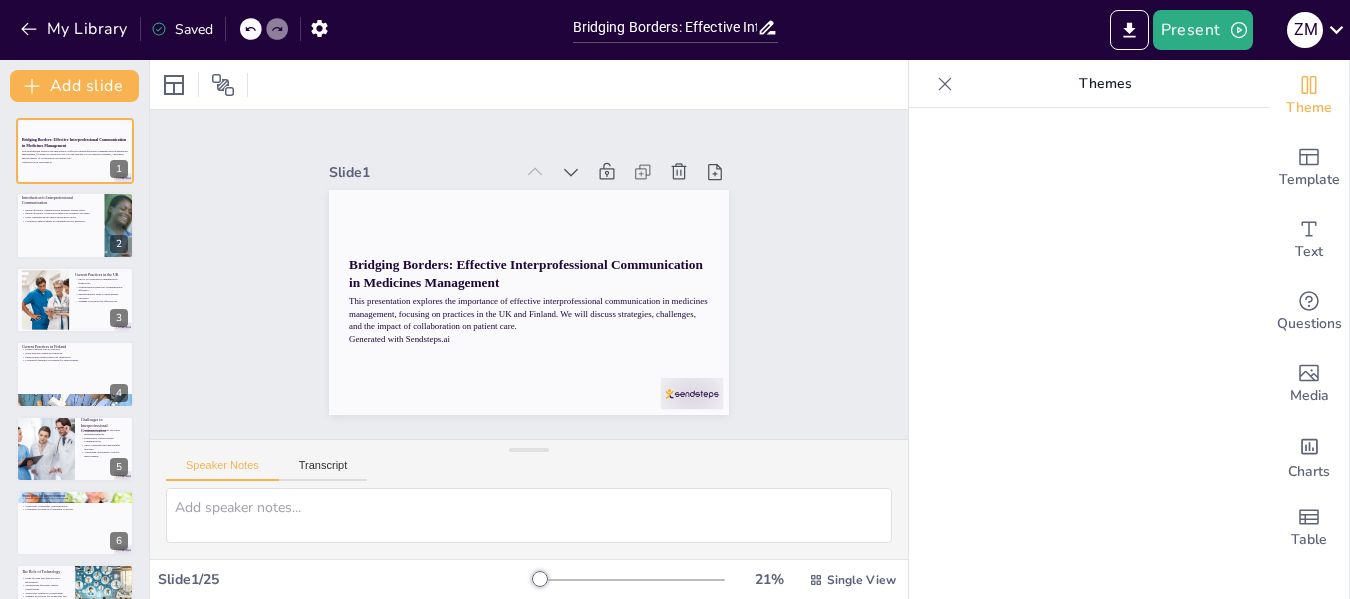 checkbox on "true" 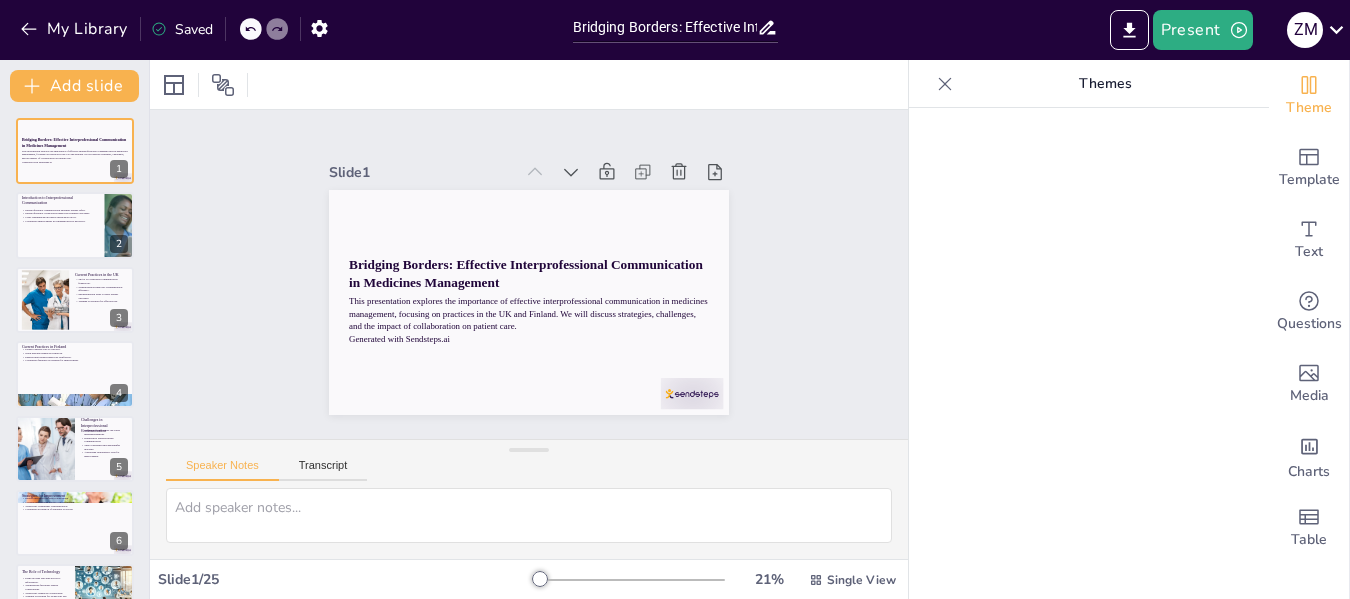 checkbox on "true" 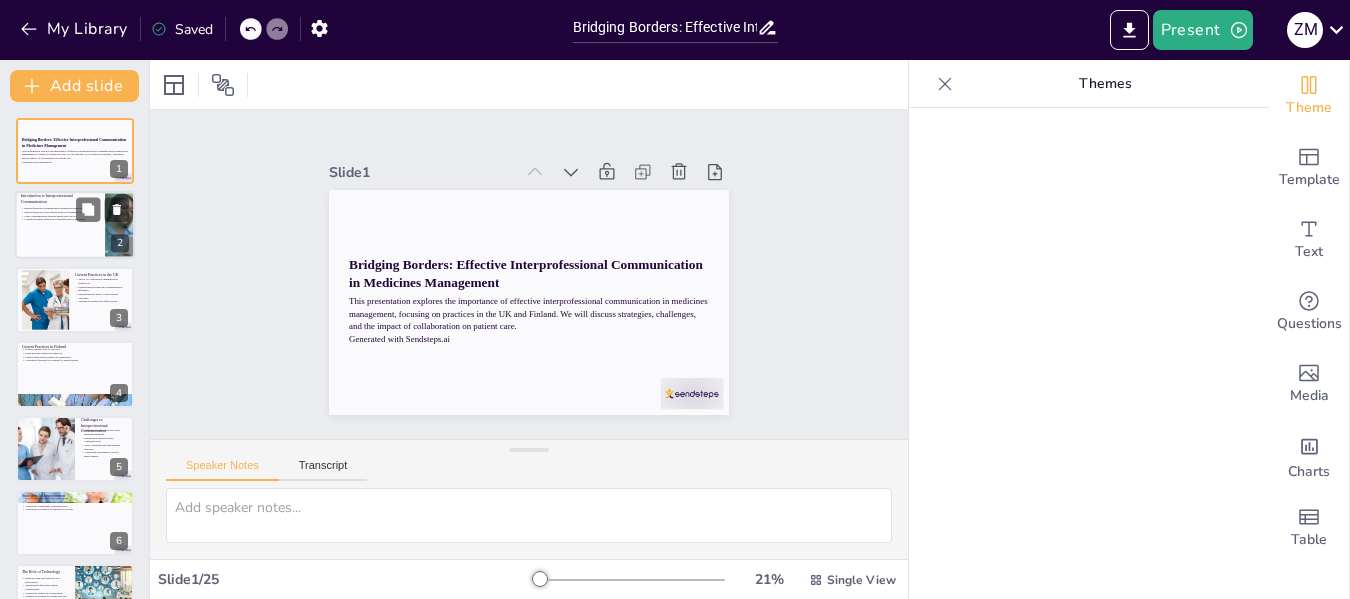 checkbox on "true" 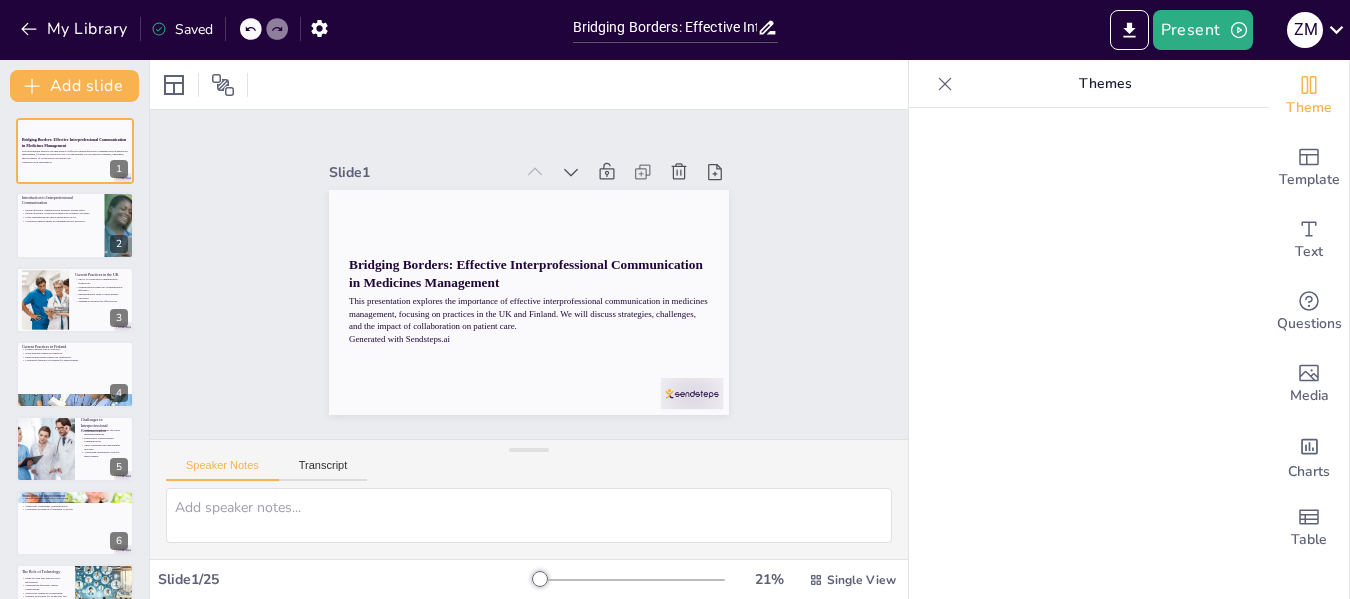 checkbox on "true" 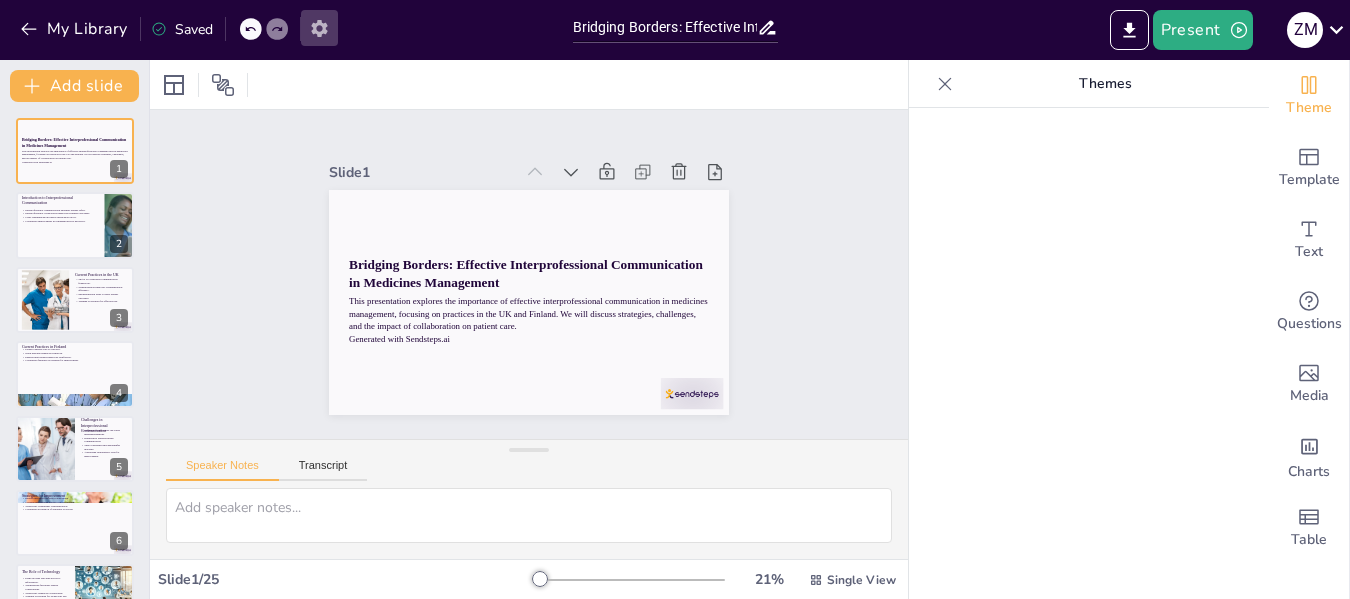 click 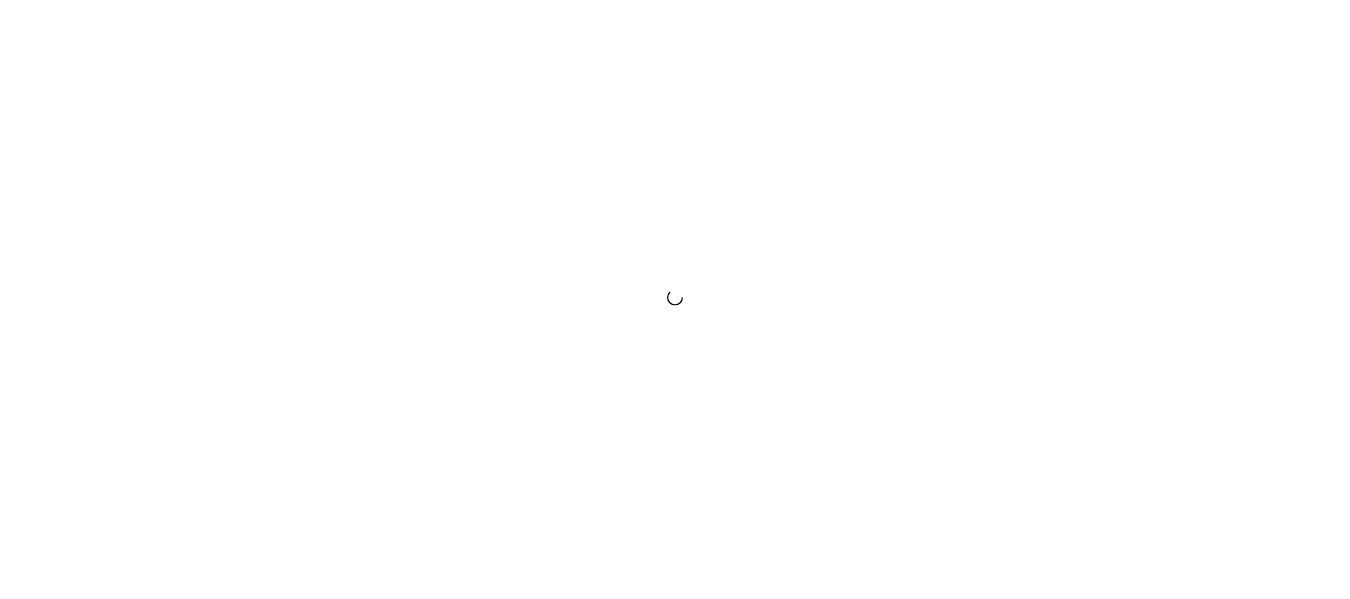 scroll, scrollTop: 0, scrollLeft: 0, axis: both 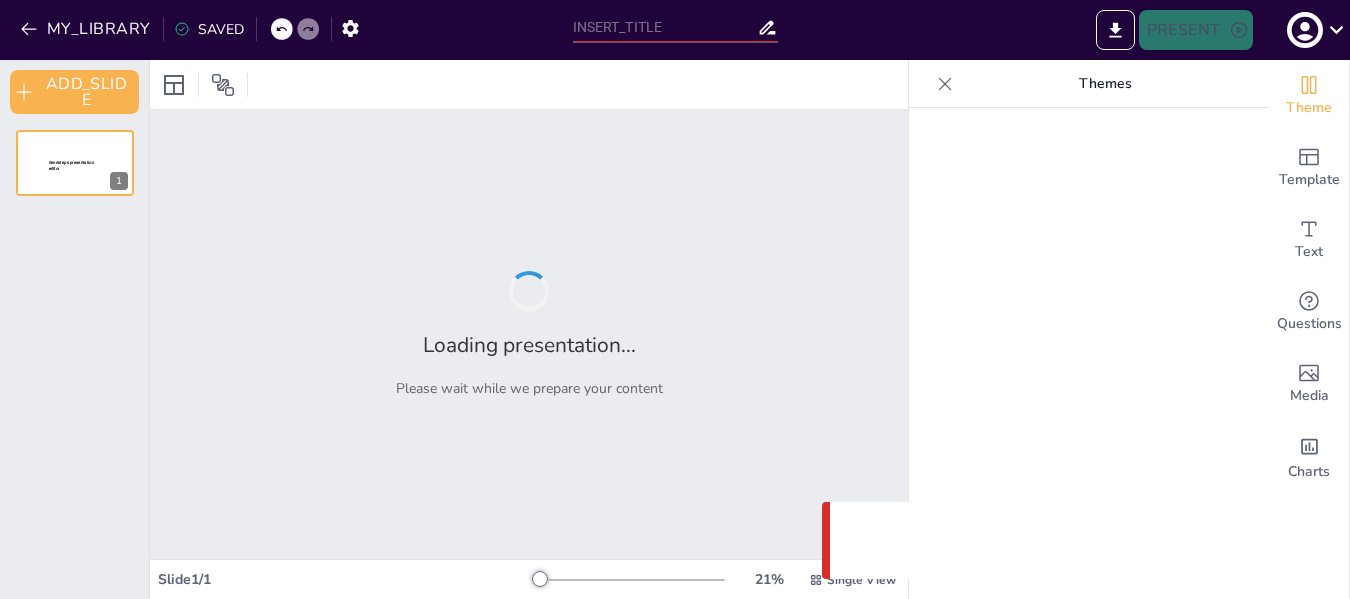 type on "Bridging Borders: Effective Interprofessional Communication in Medicines Management" 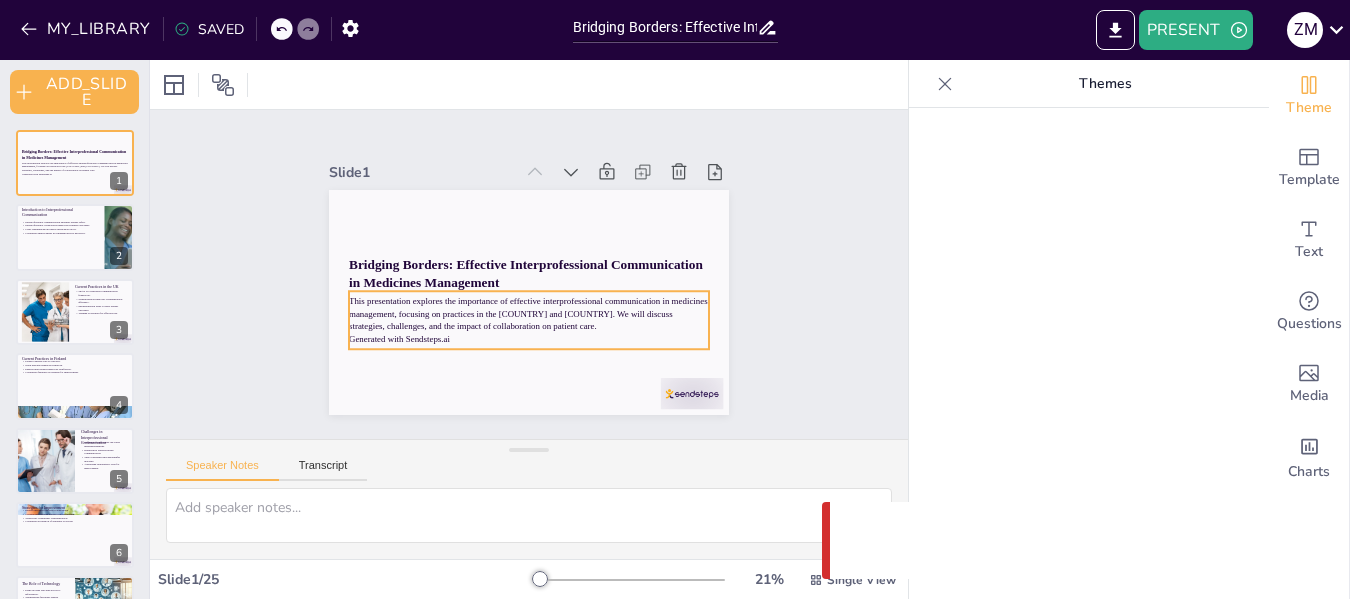 checkbox on "true" 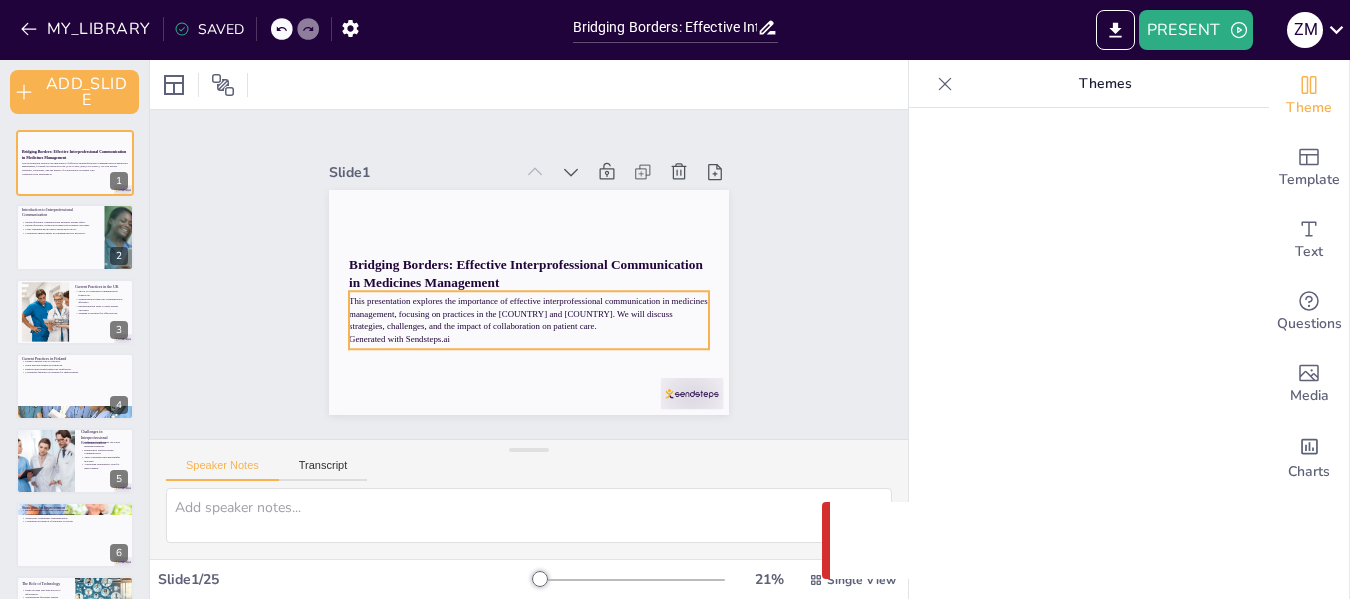 checkbox on "true" 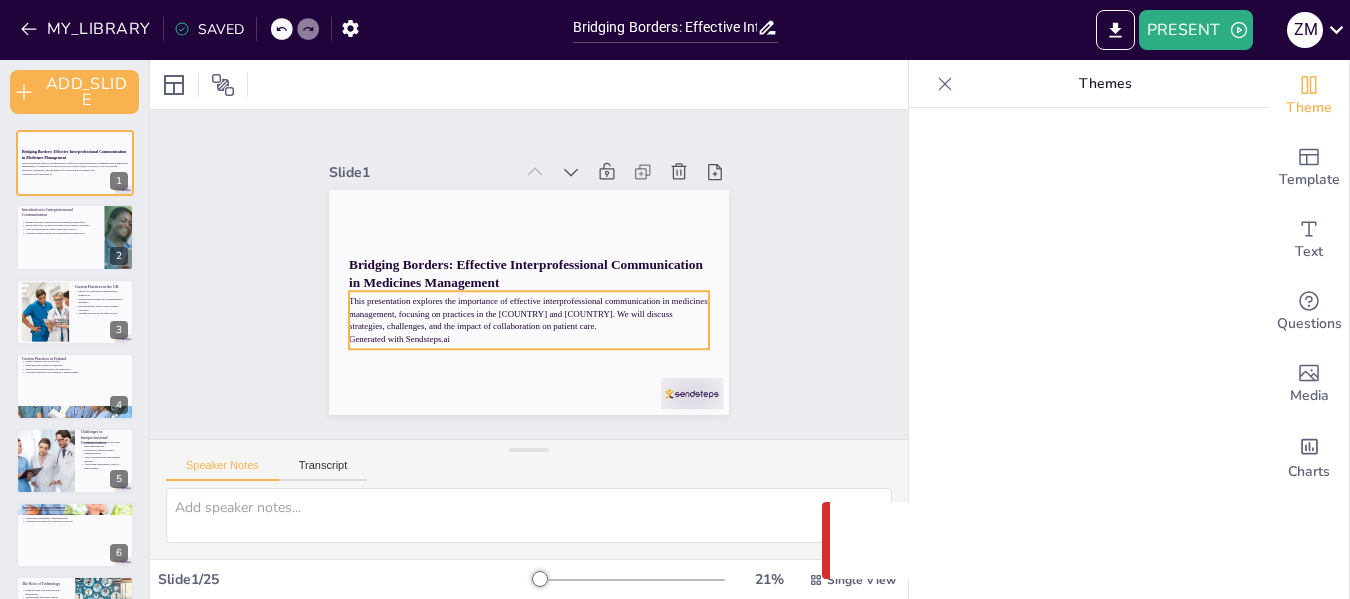 checkbox on "true" 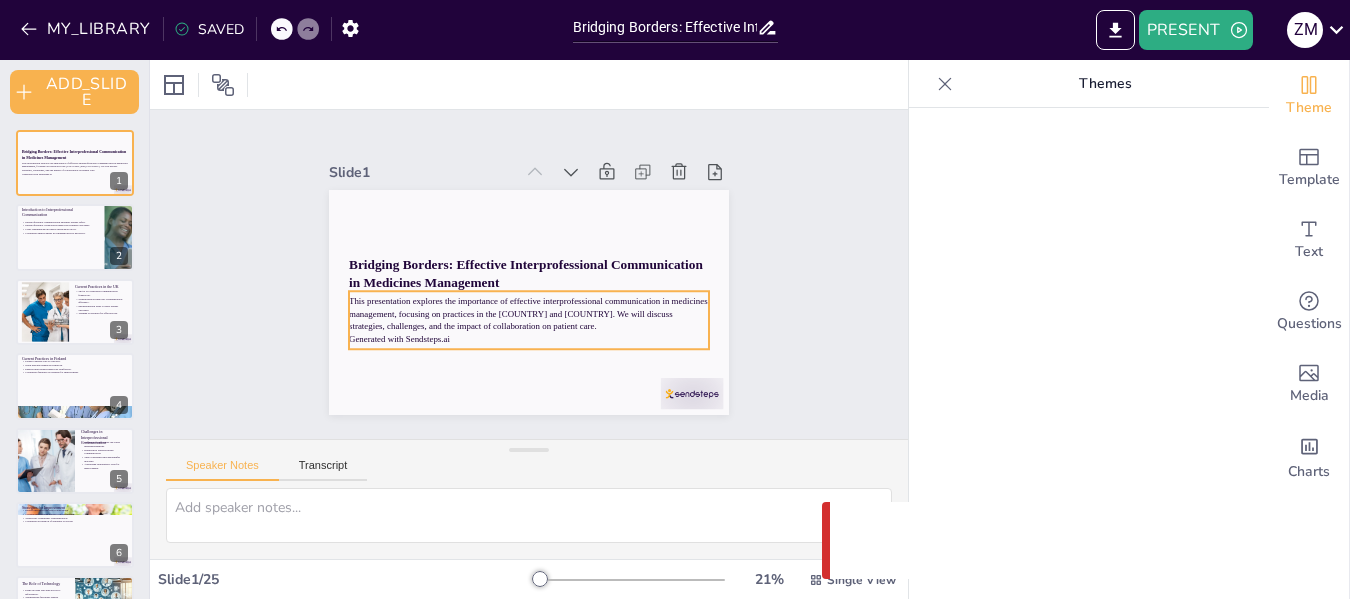 checkbox on "true" 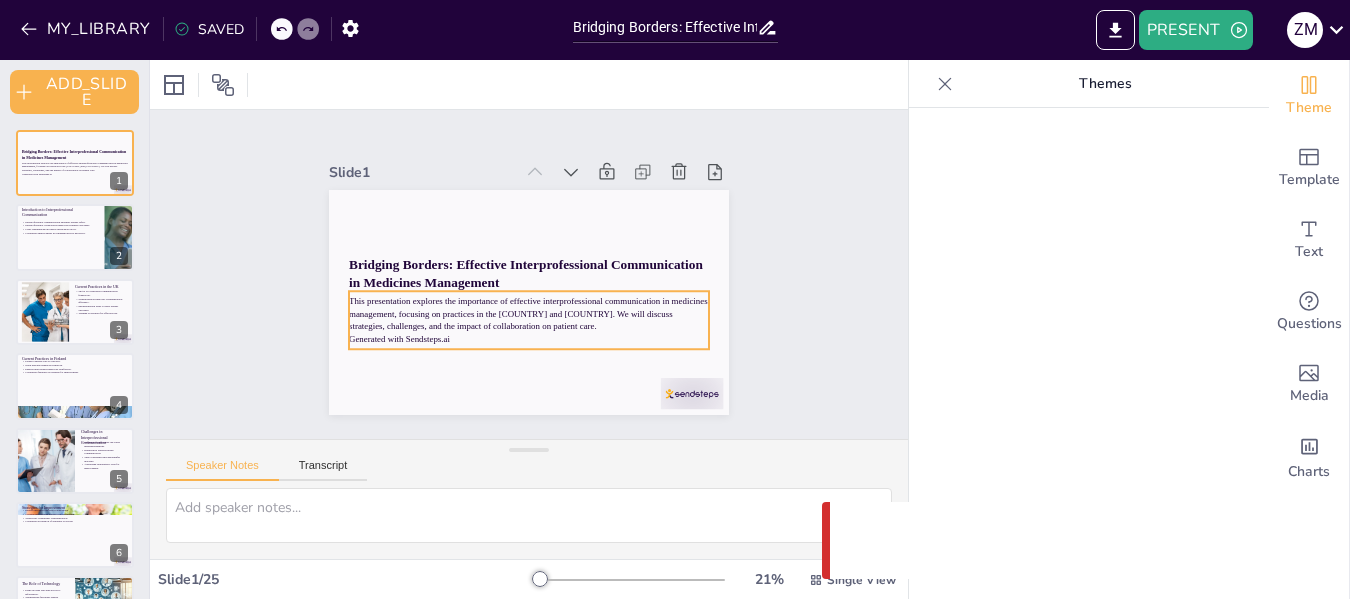 checkbox on "true" 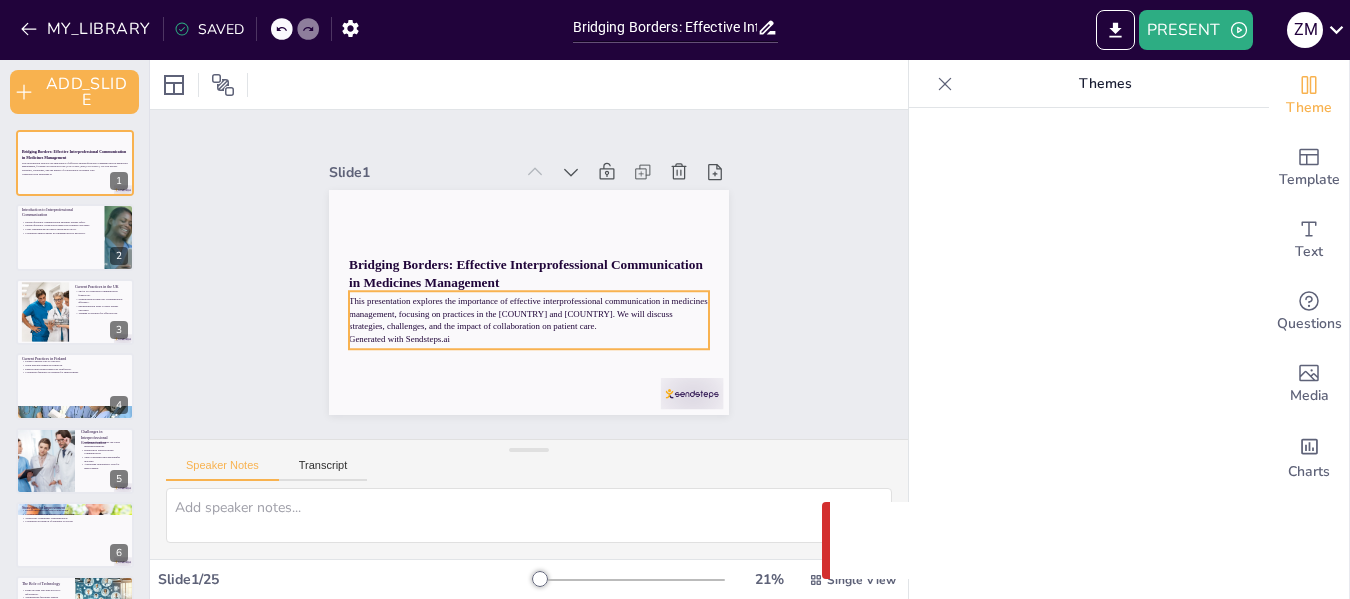 checkbox on "true" 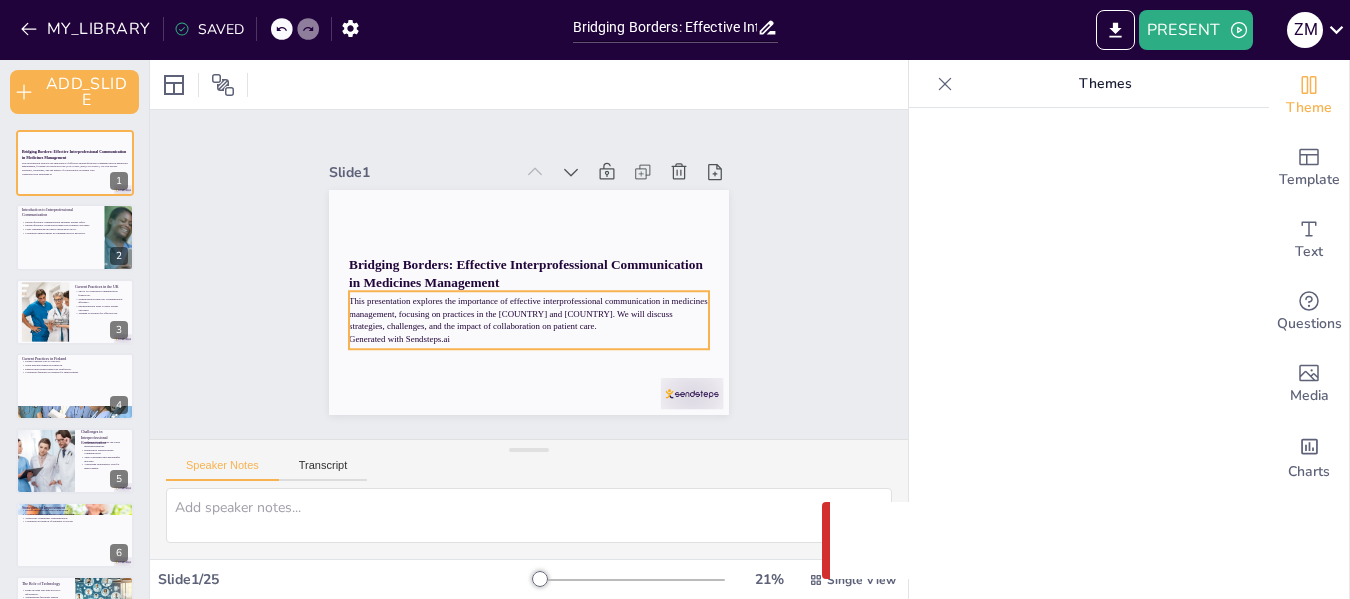 checkbox on "true" 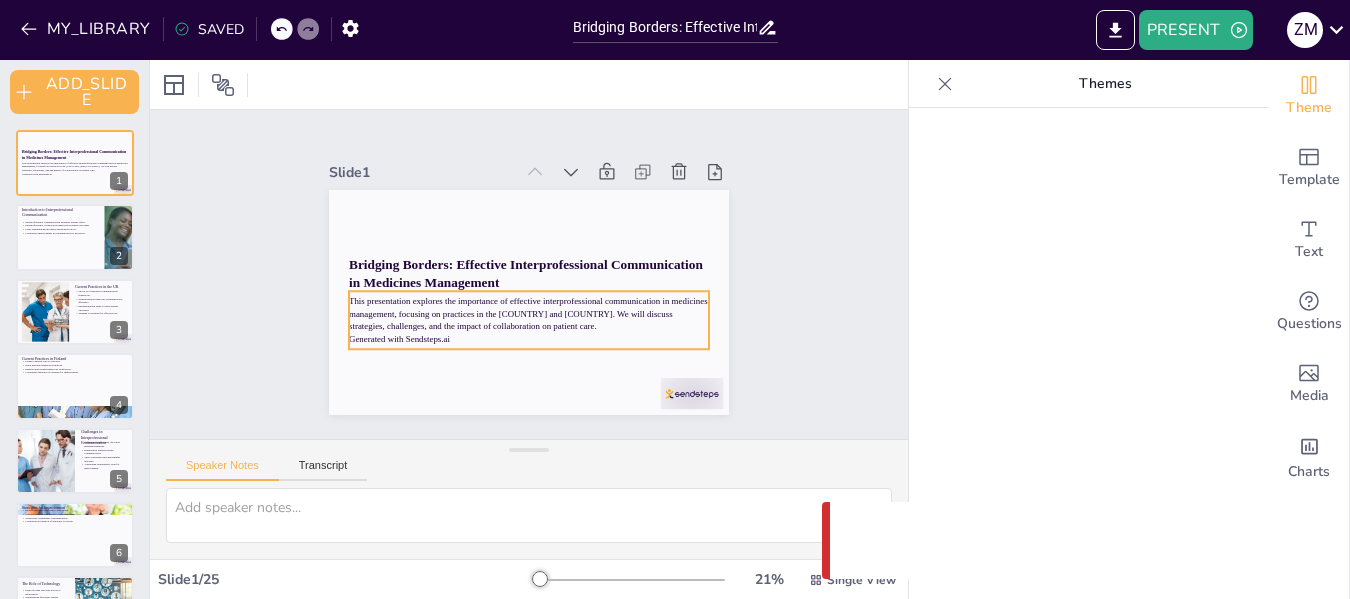 checkbox on "true" 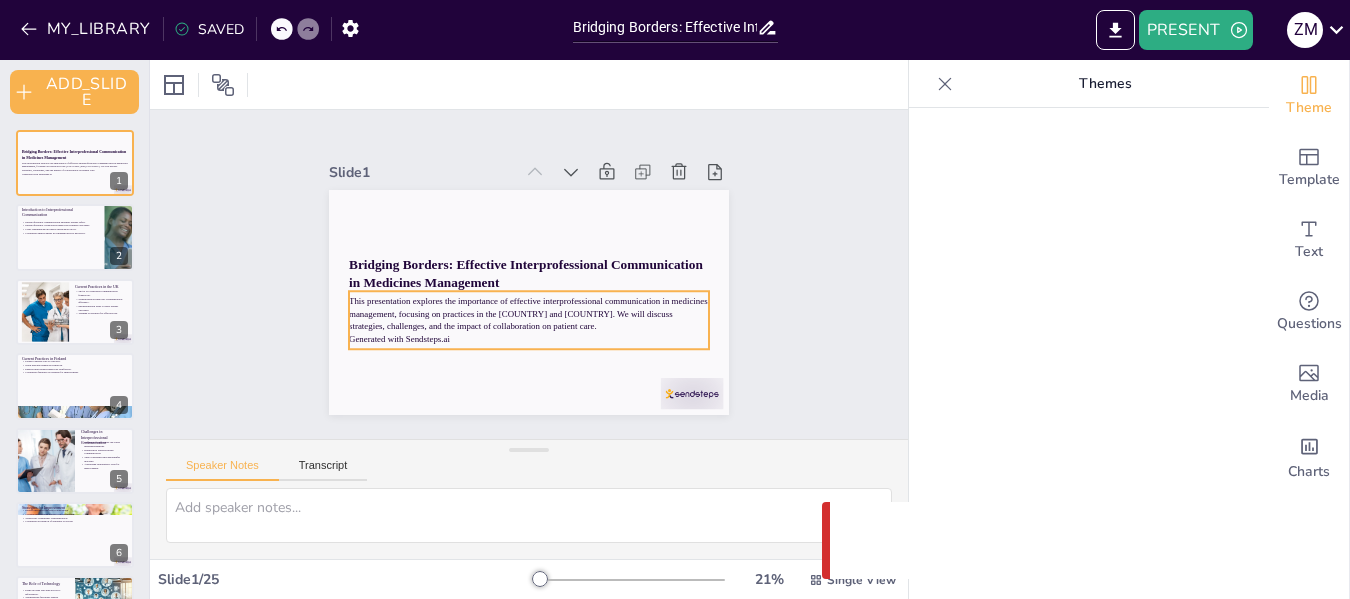 checkbox on "true" 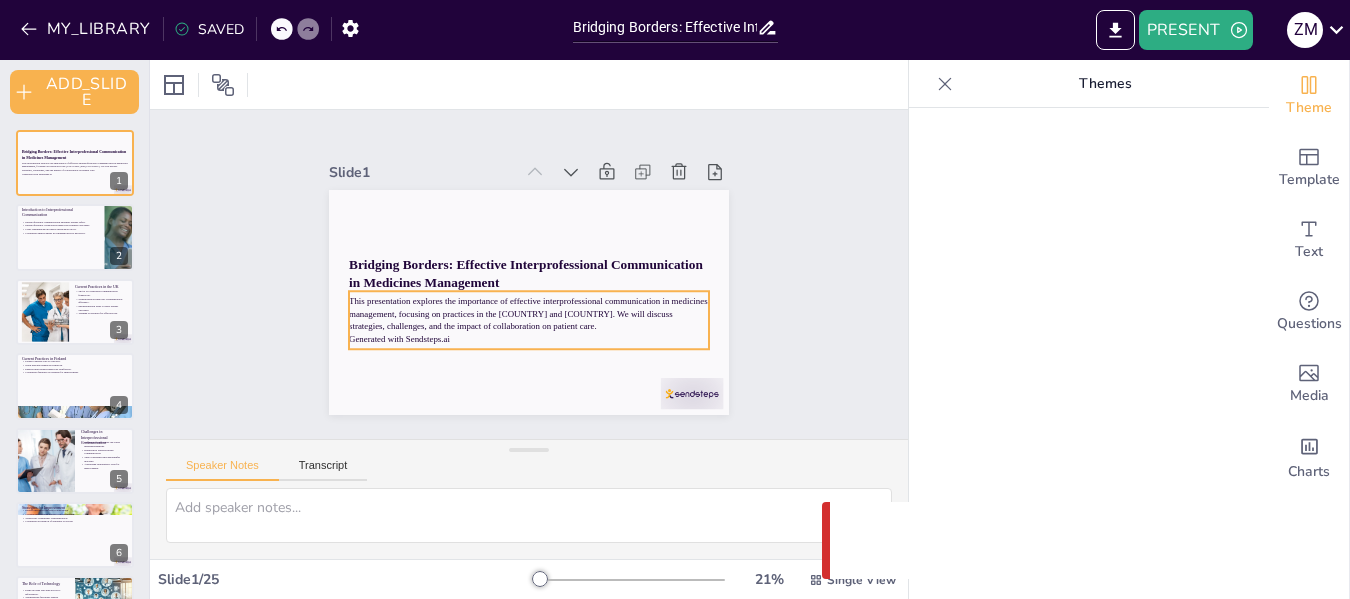 checkbox on "true" 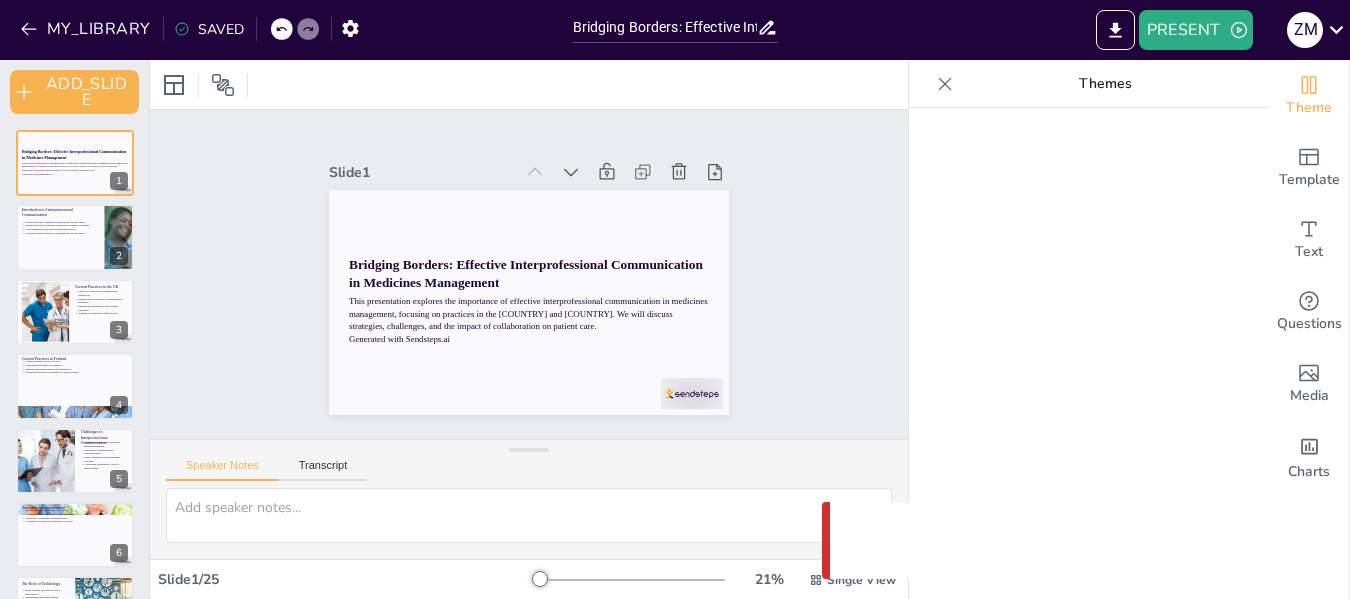 checkbox on "true" 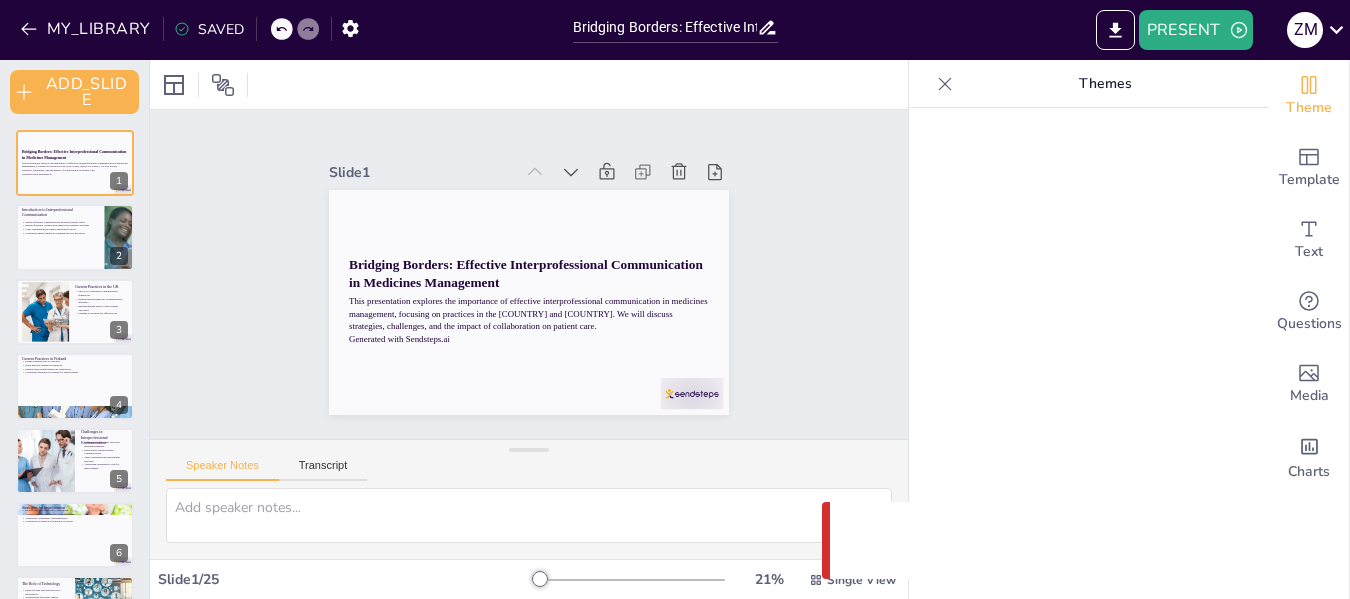 checkbox on "true" 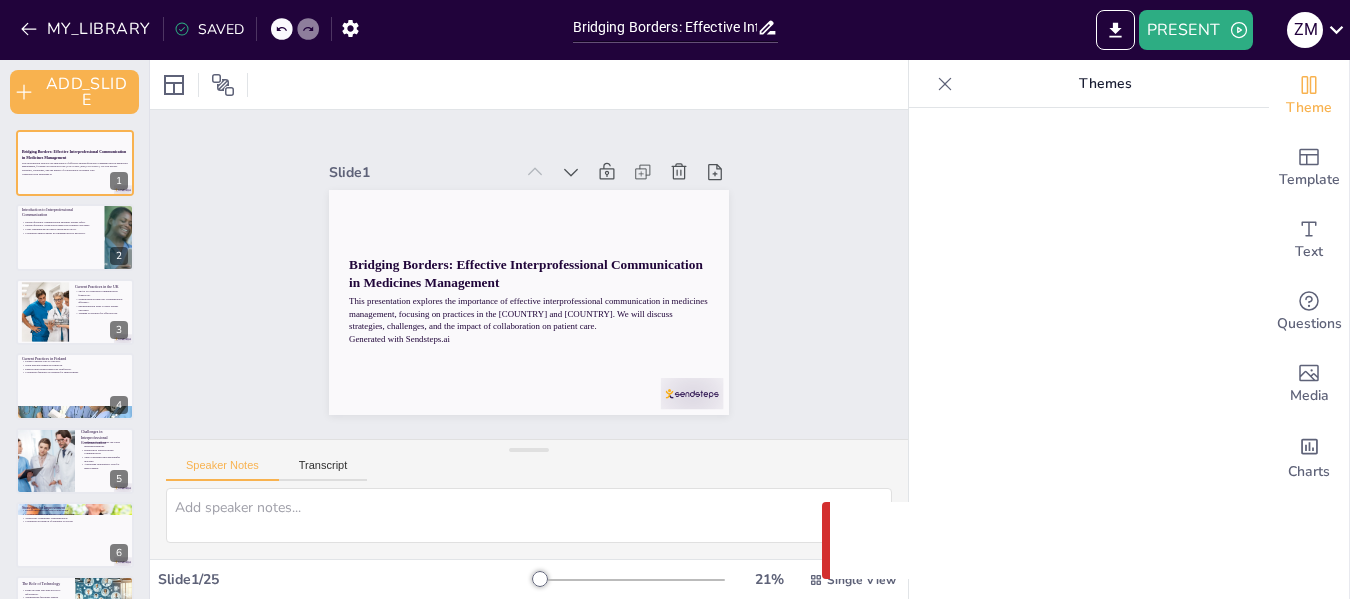checkbox on "true" 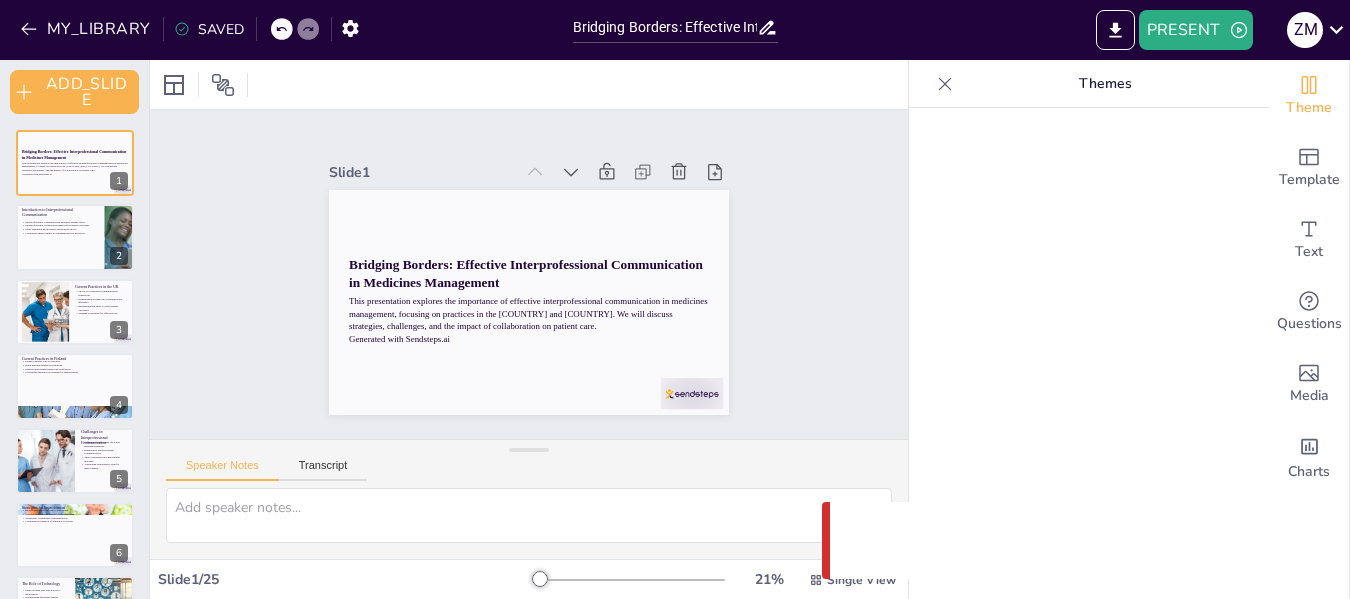 scroll, scrollTop: 0, scrollLeft: 0, axis: both 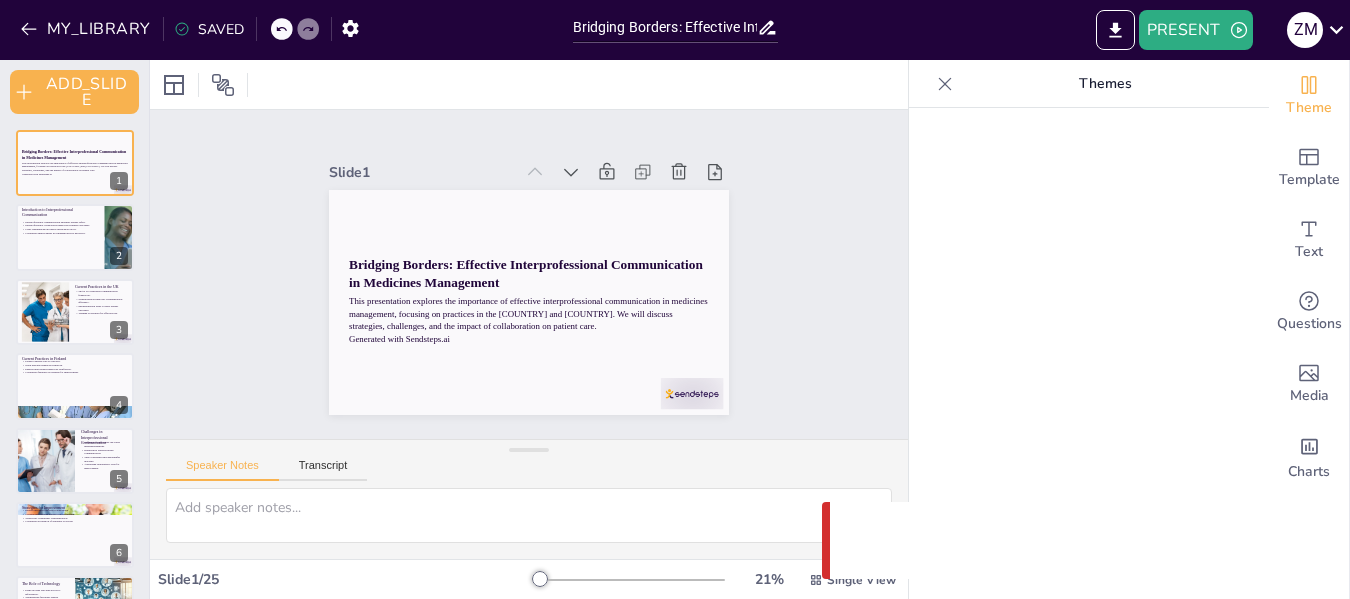 checkbox on "true" 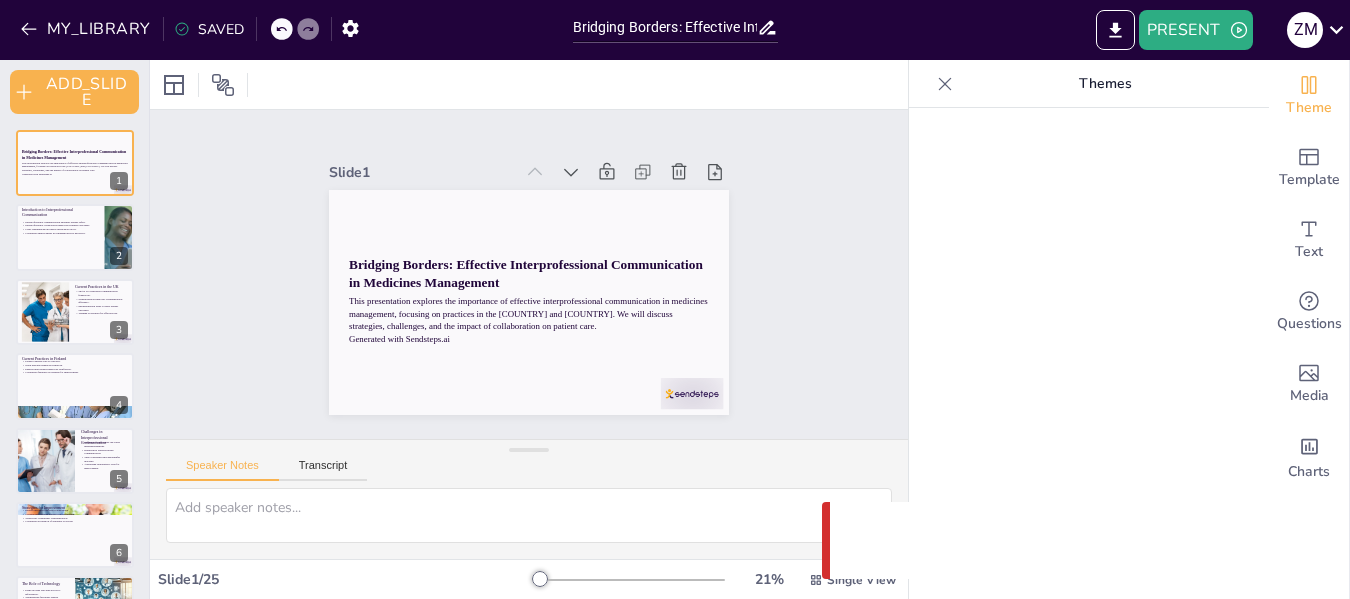 checkbox on "true" 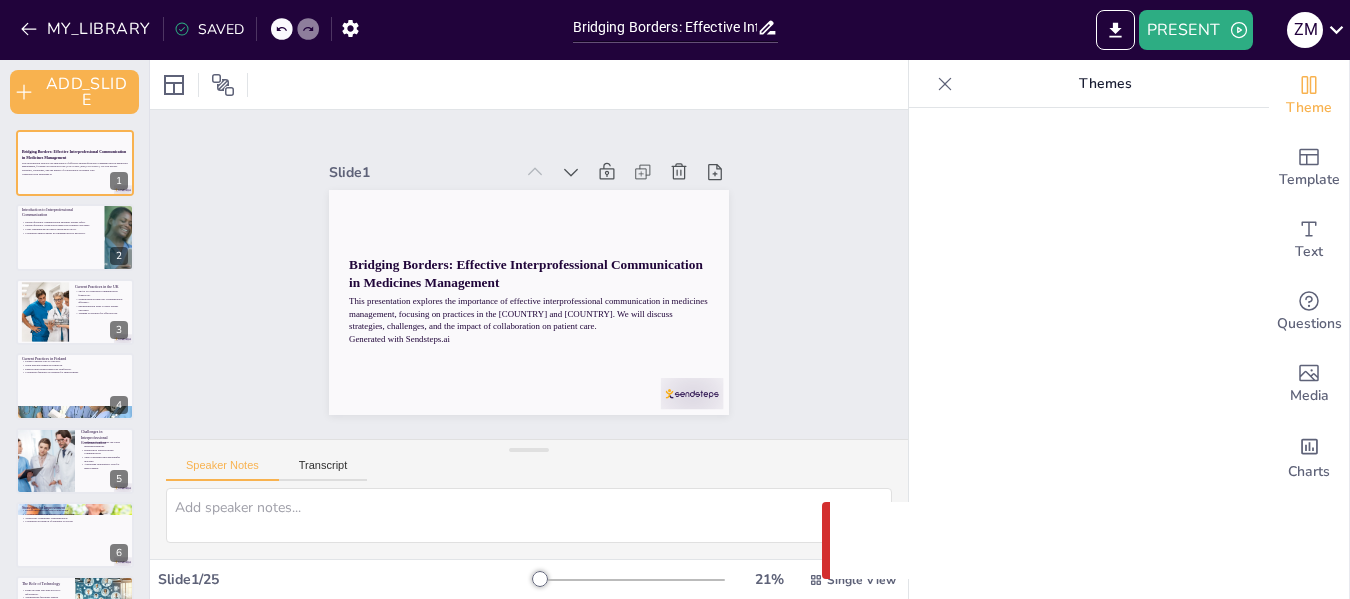 checkbox on "true" 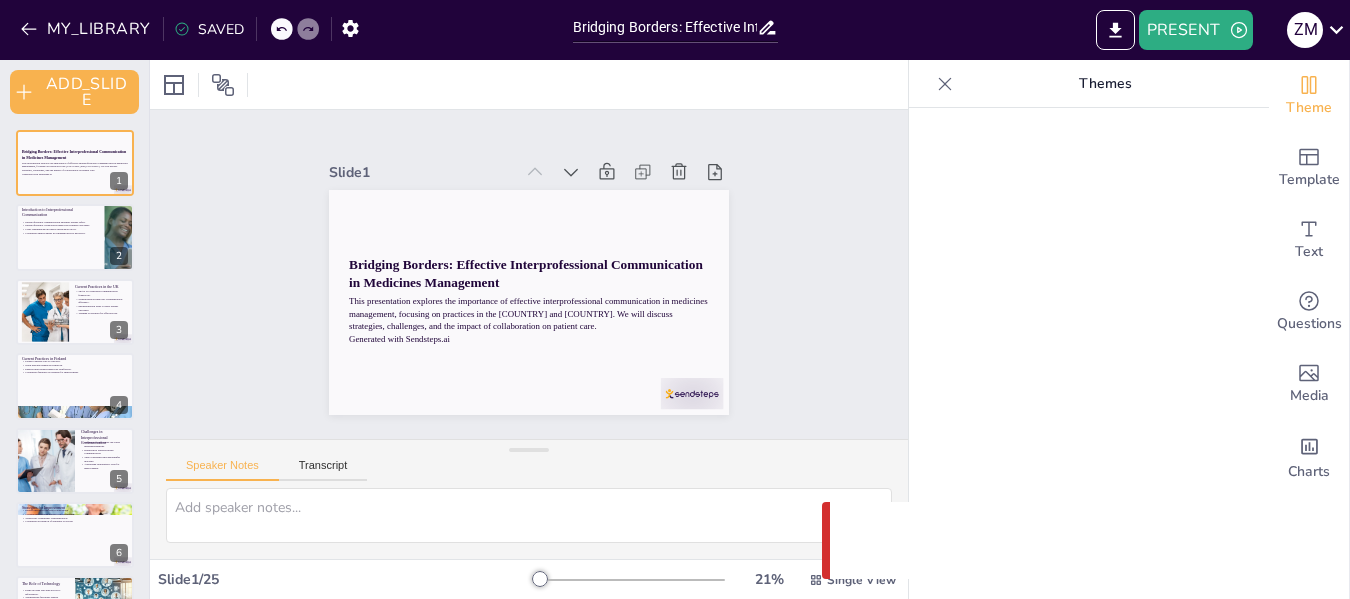 checkbox on "true" 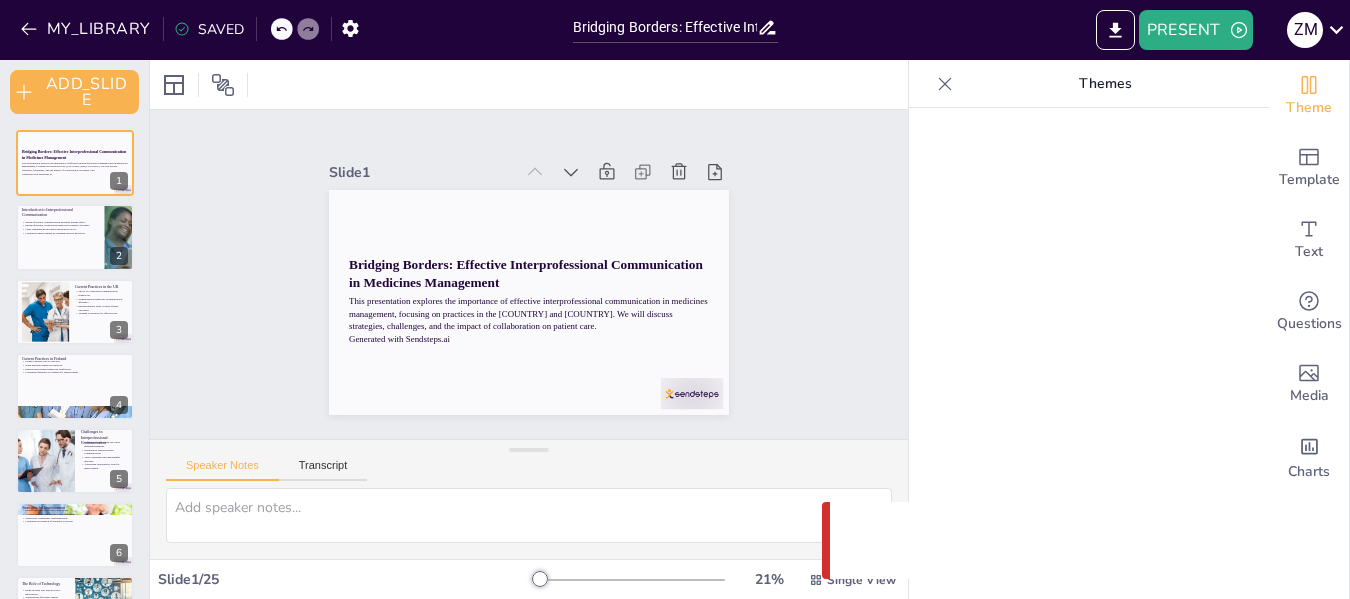 checkbox on "true" 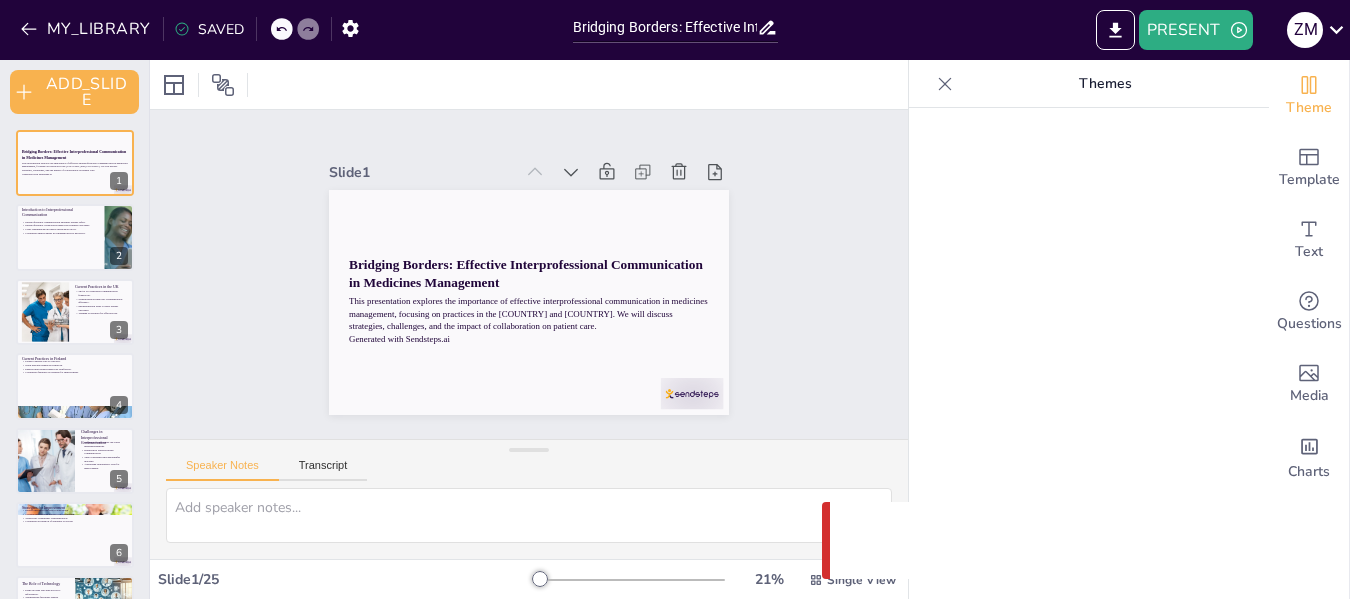 checkbox on "true" 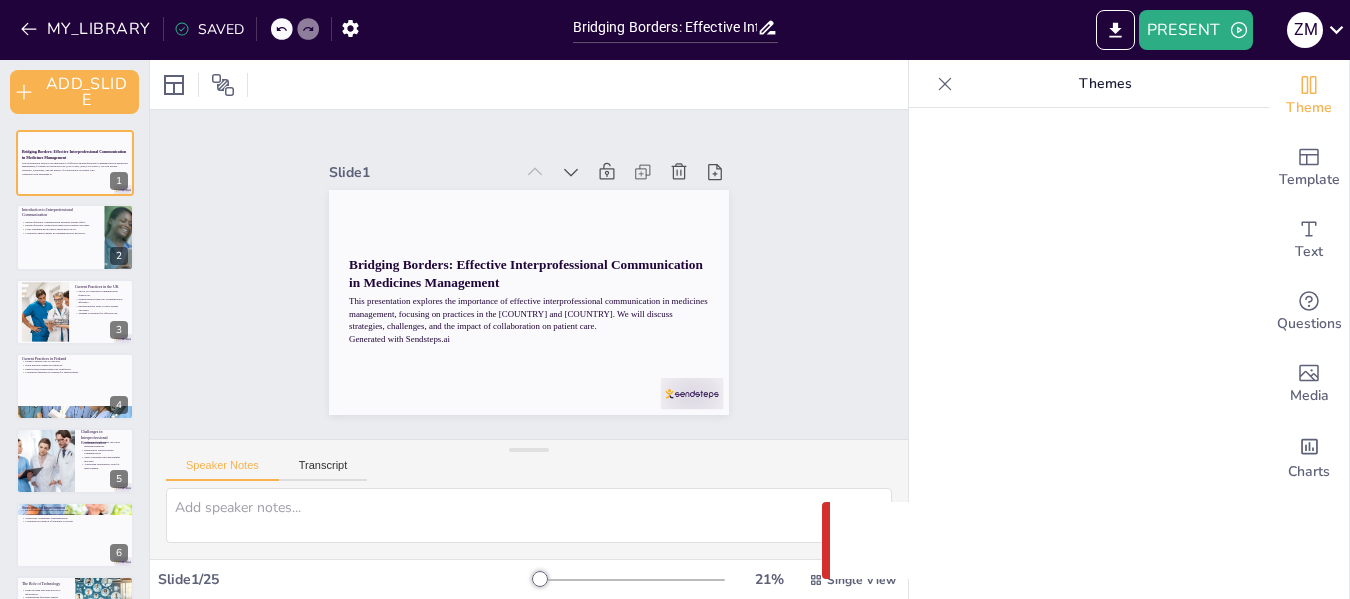 checkbox on "true" 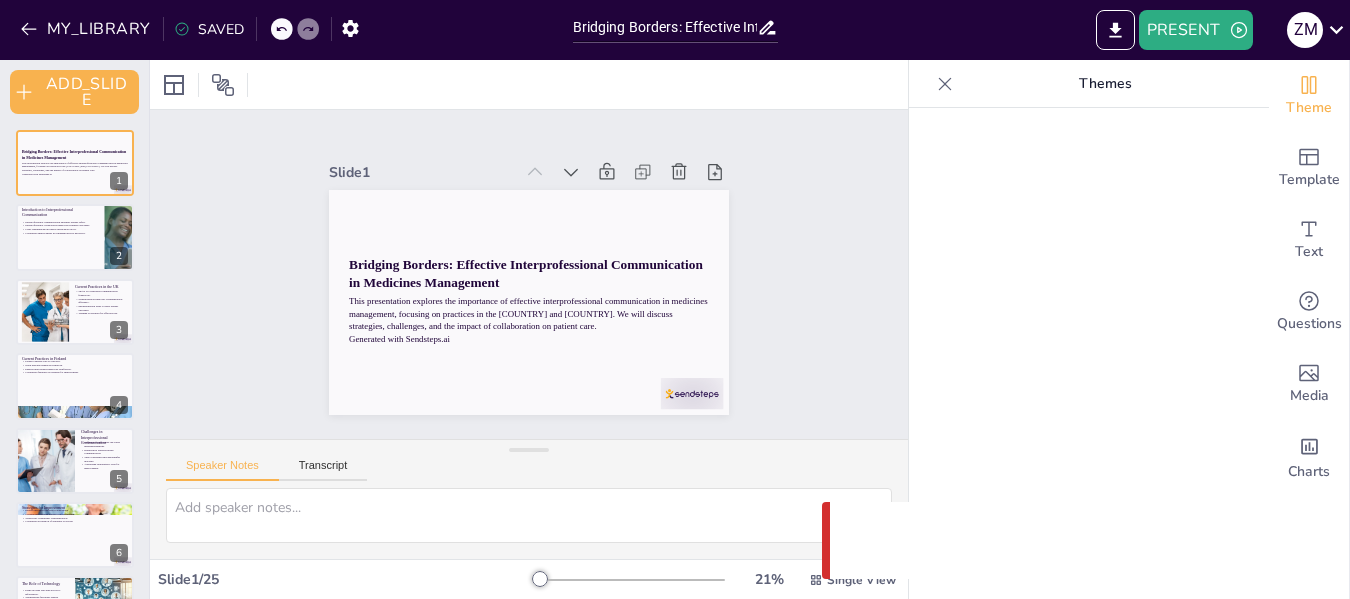 checkbox on "true" 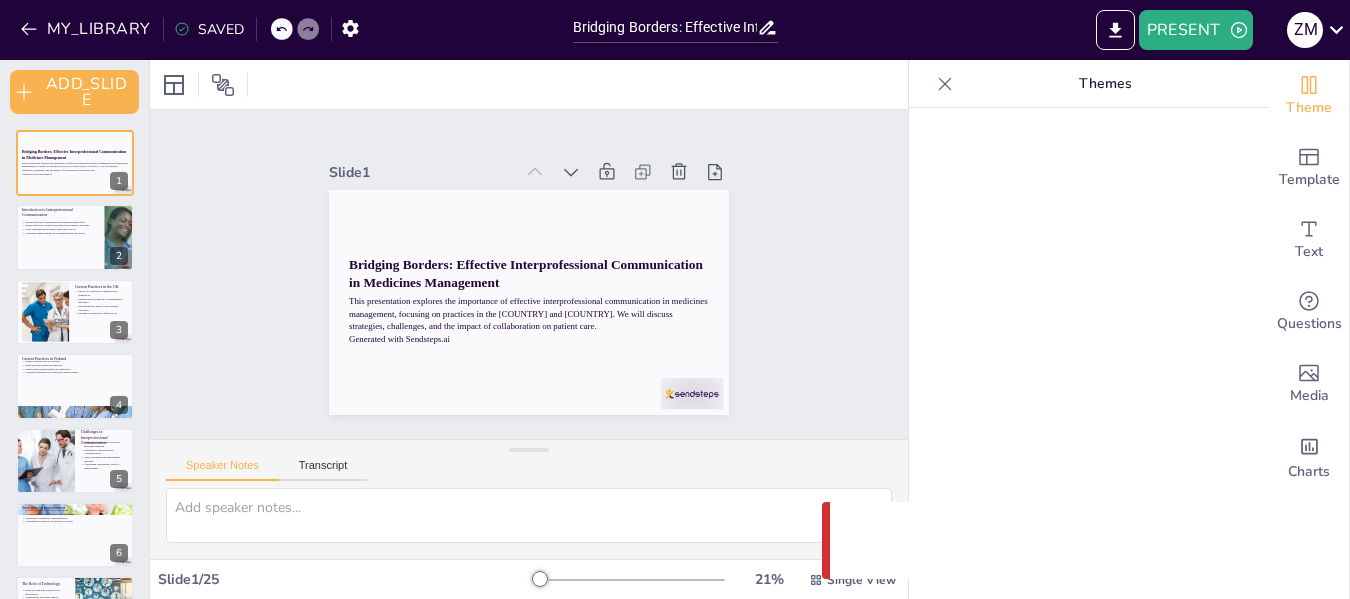 checkbox on "true" 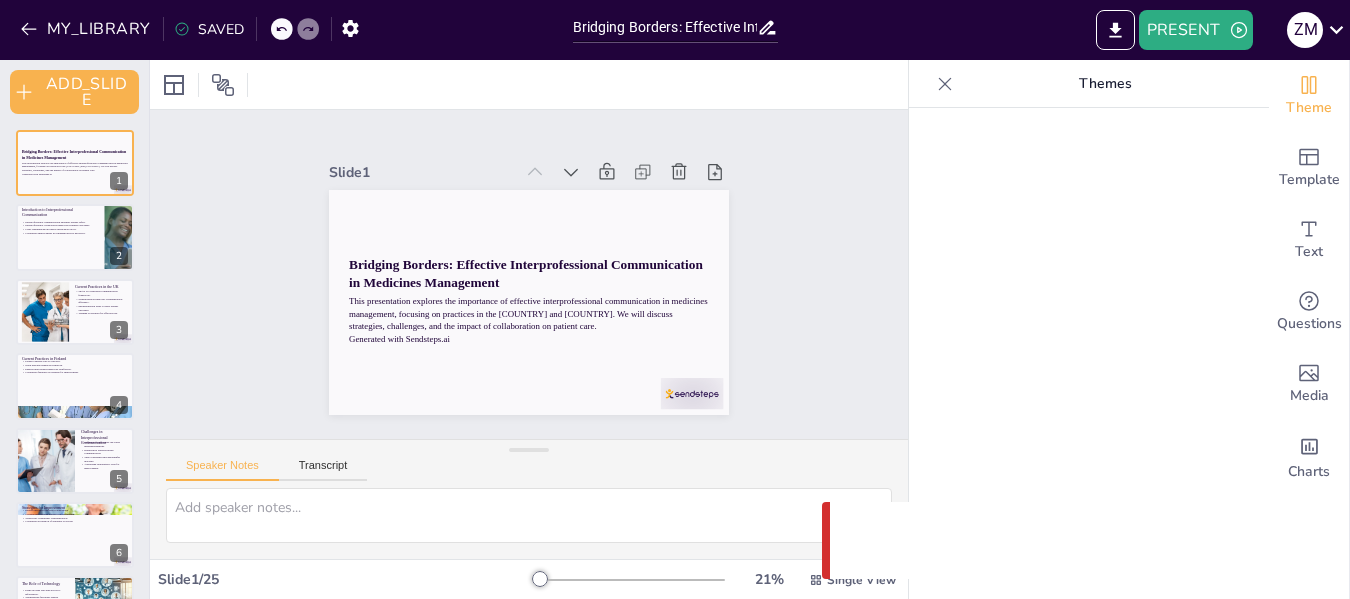checkbox on "true" 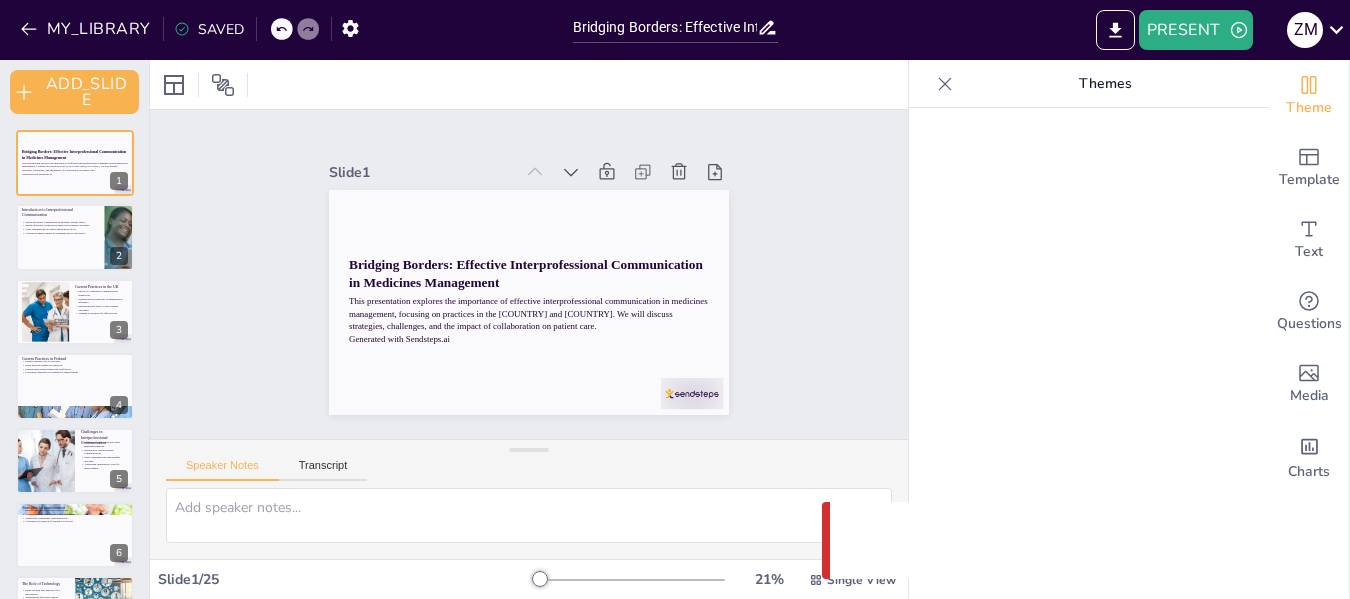 checkbox on "true" 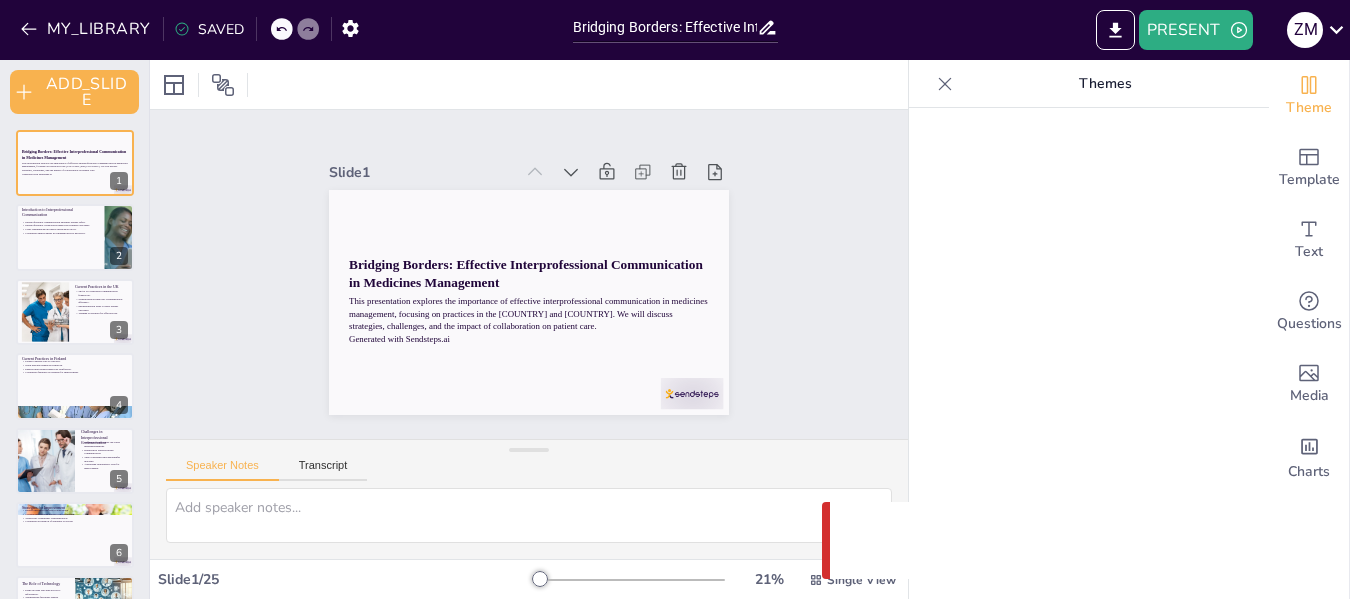 checkbox on "true" 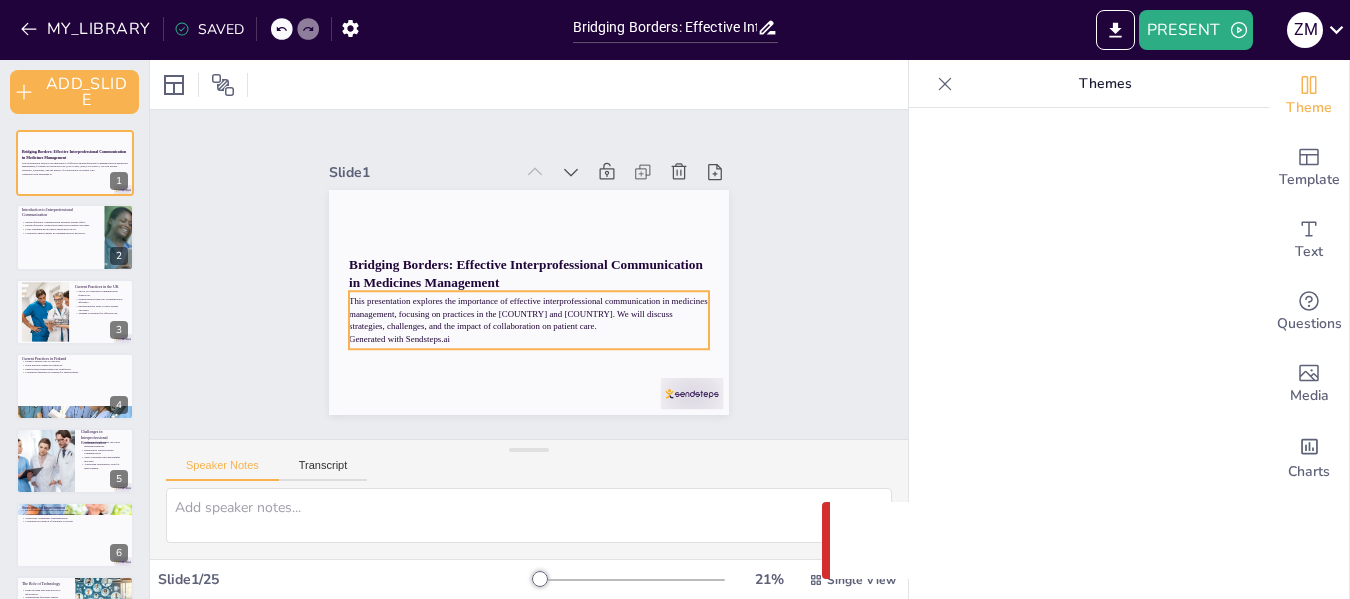 checkbox on "true" 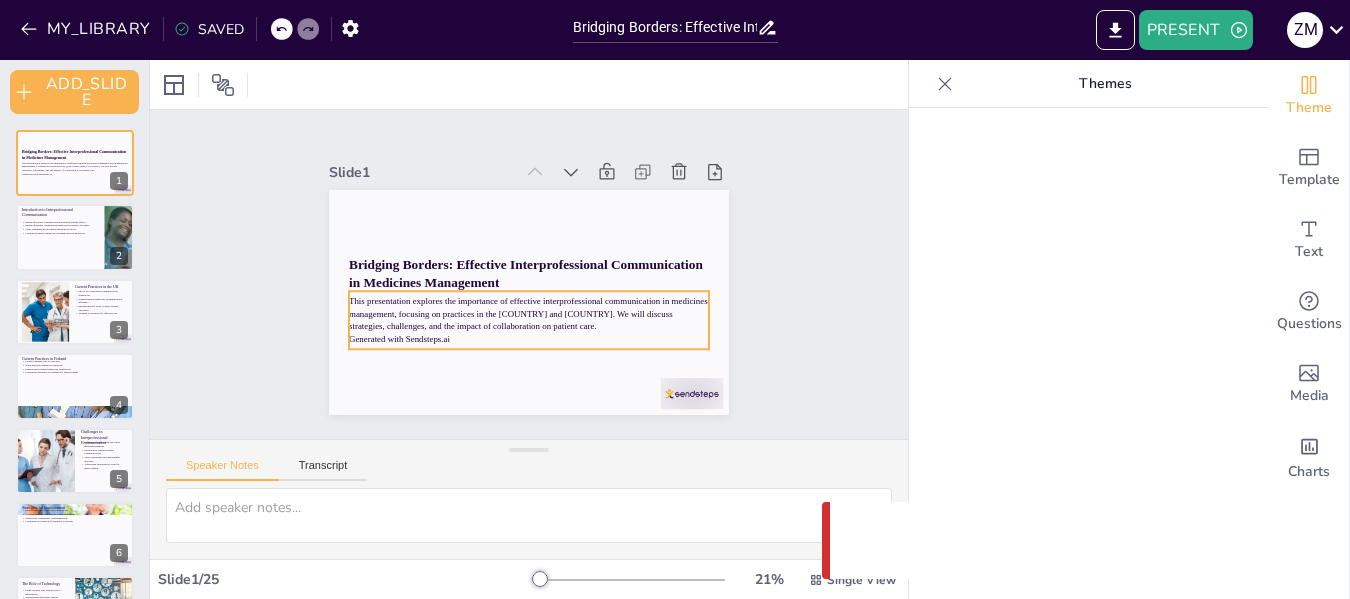 checkbox on "true" 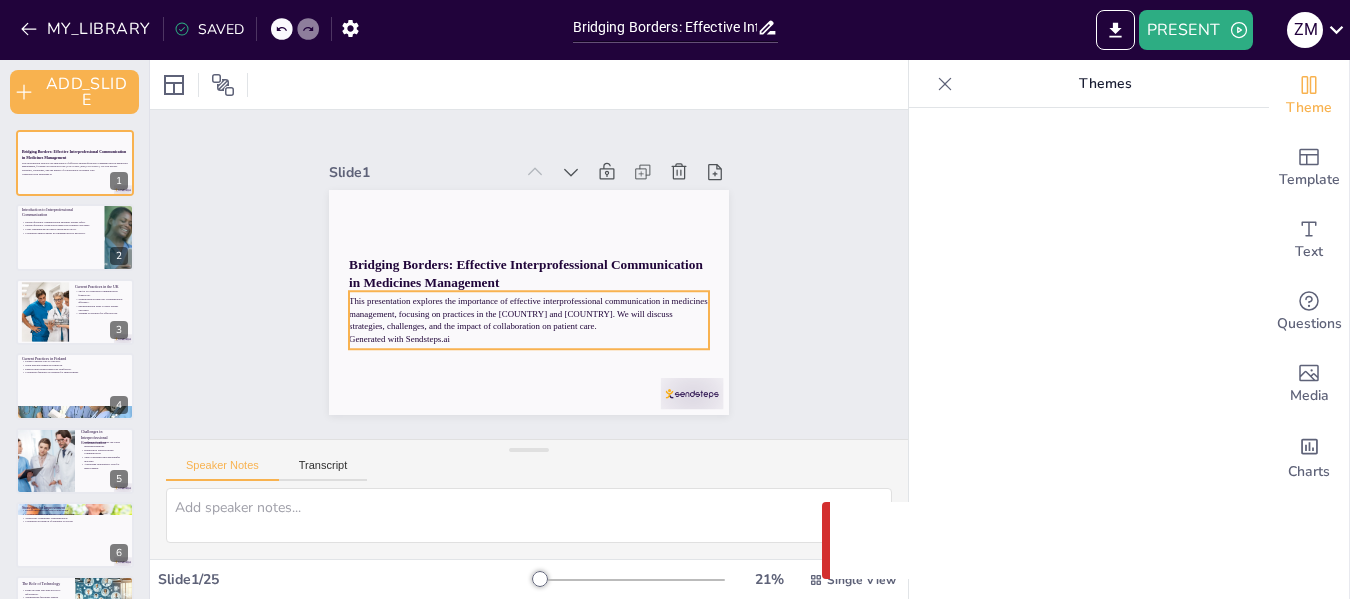checkbox on "true" 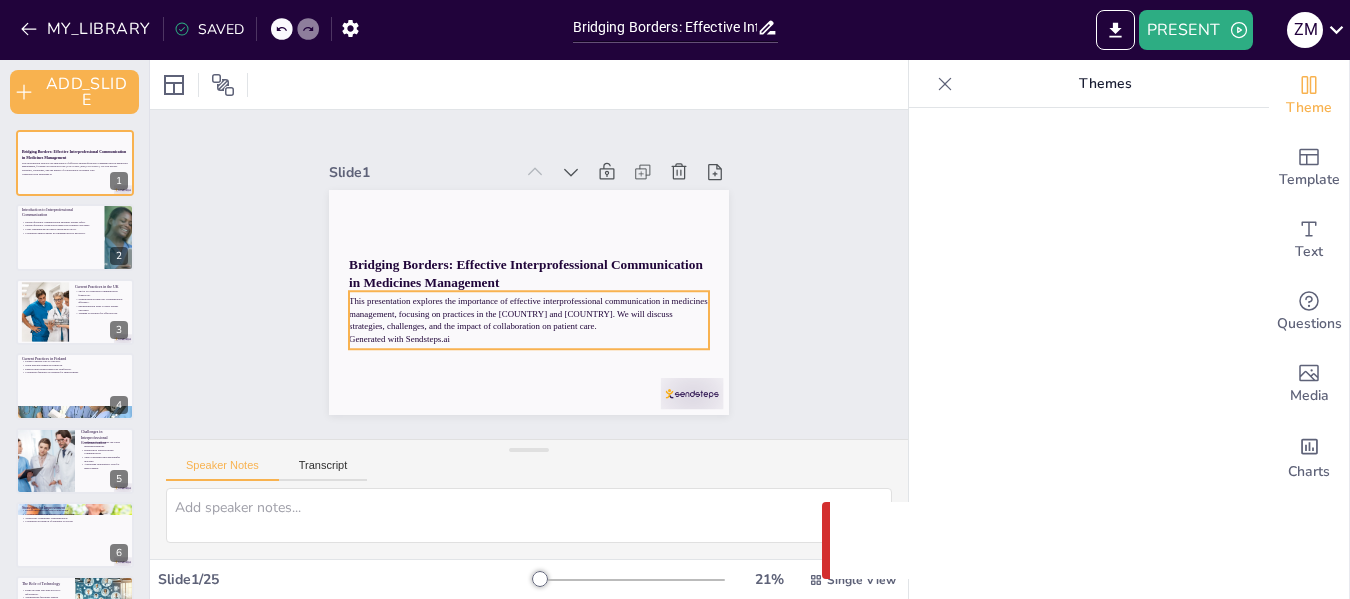 checkbox on "true" 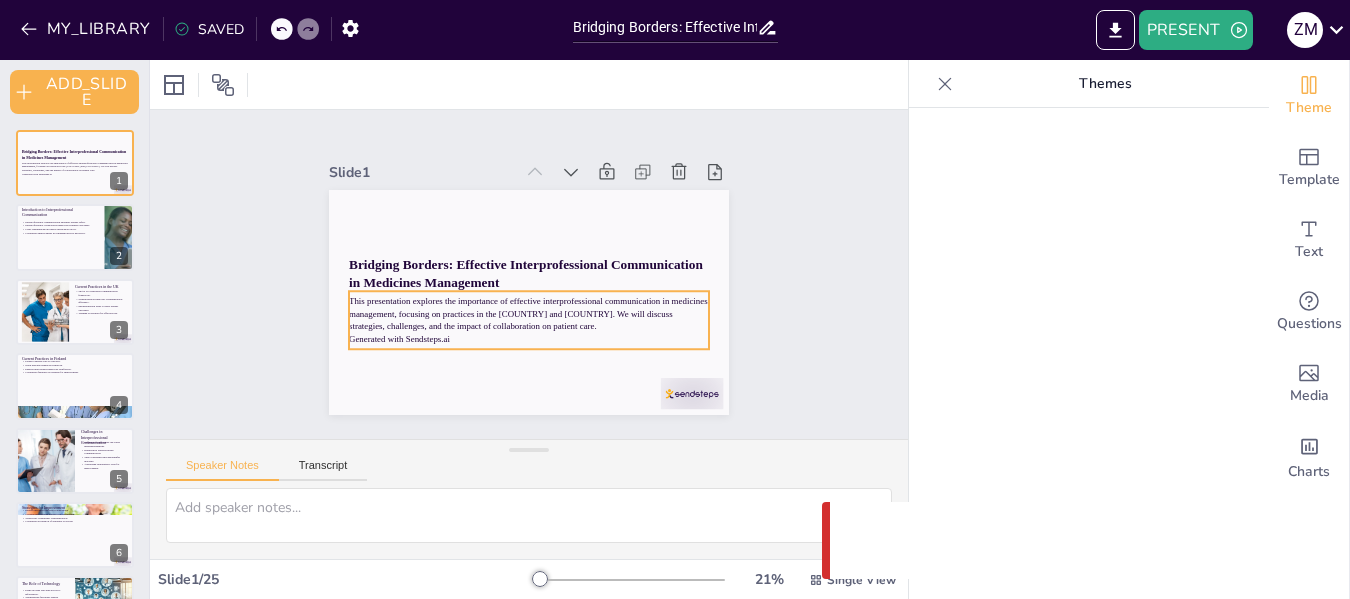 checkbox on "true" 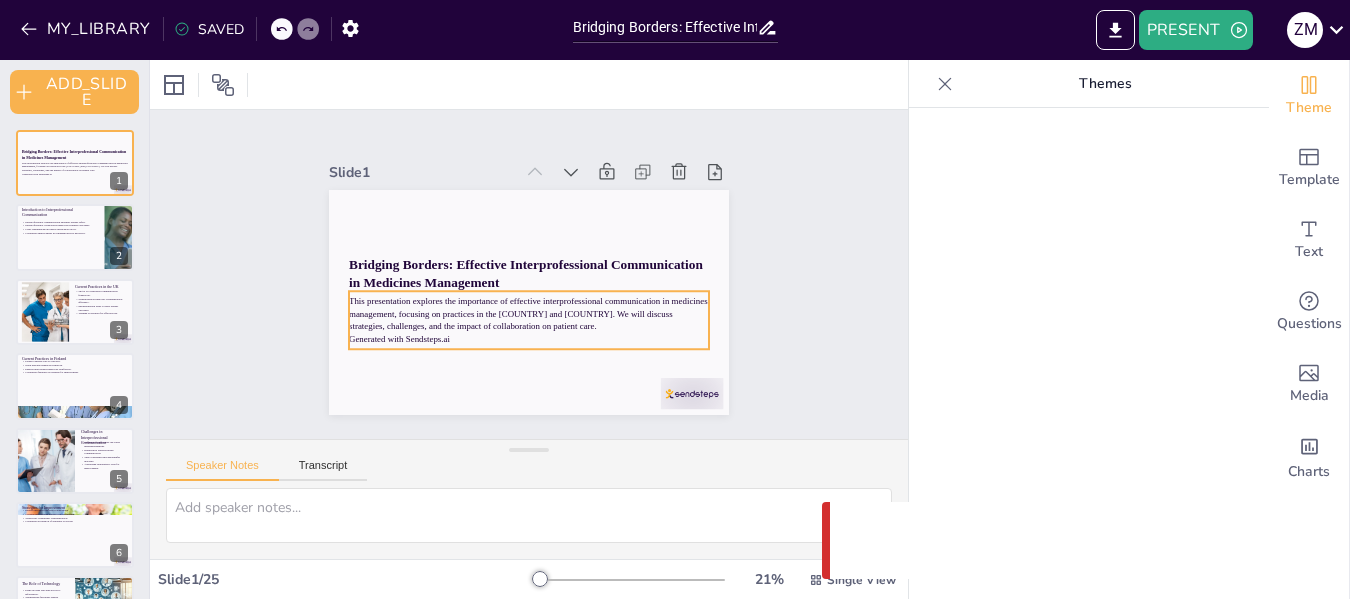 checkbox on "true" 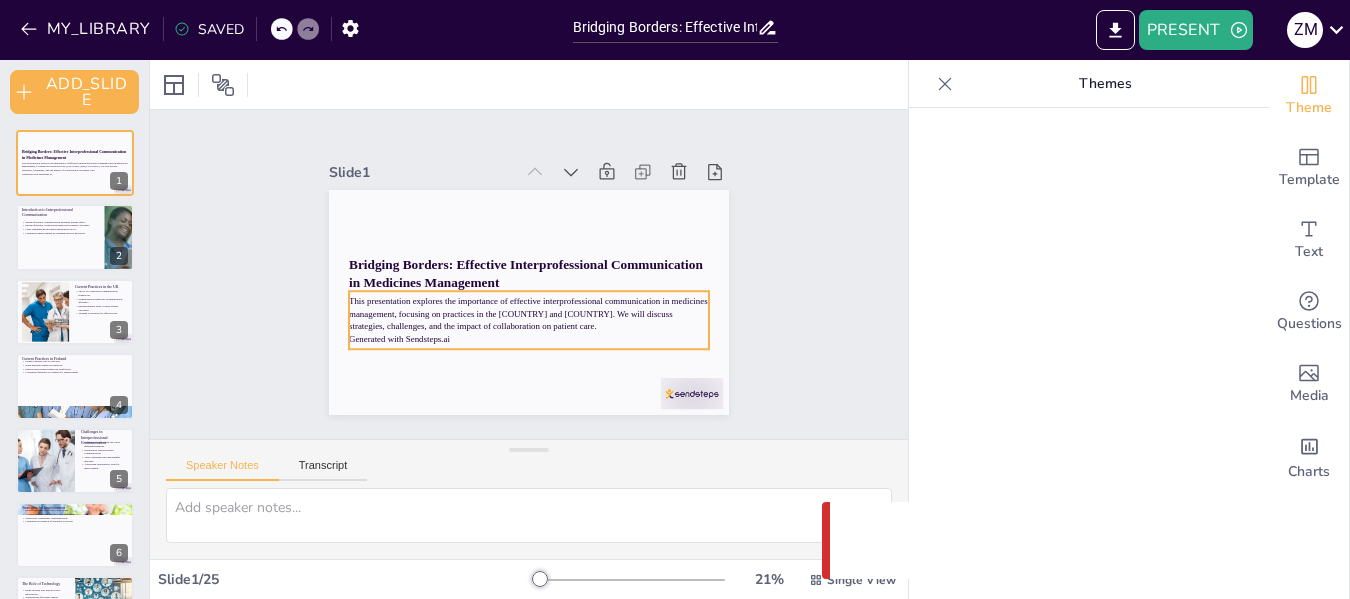 checkbox on "true" 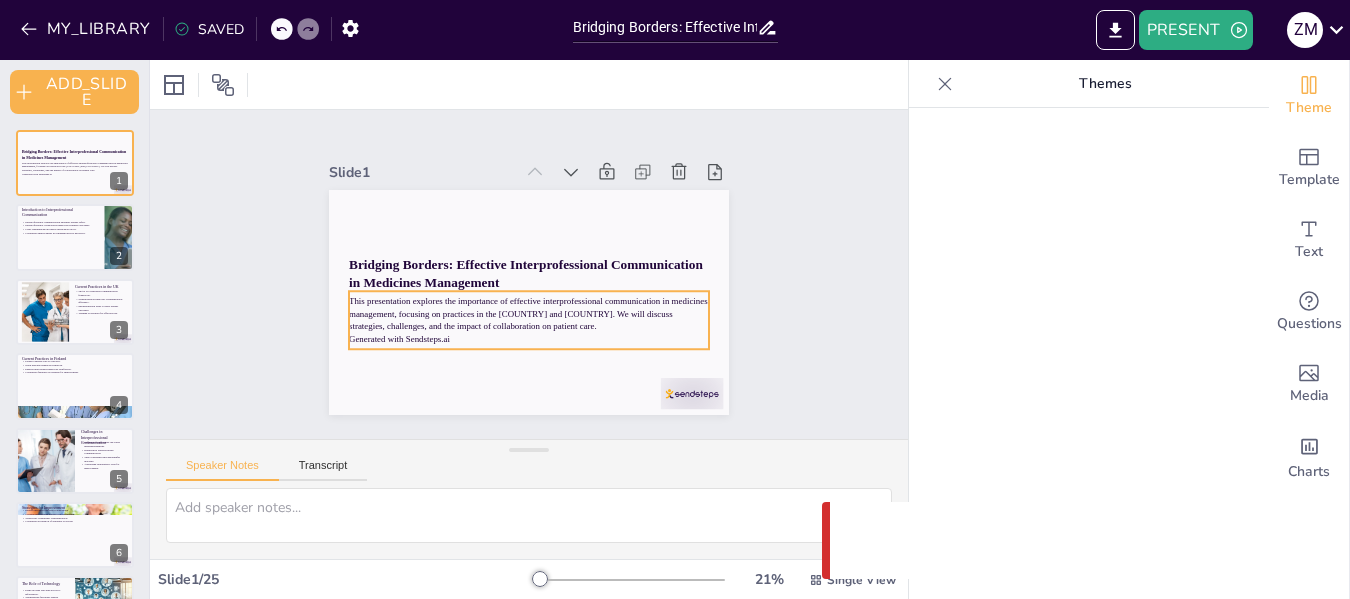 checkbox on "true" 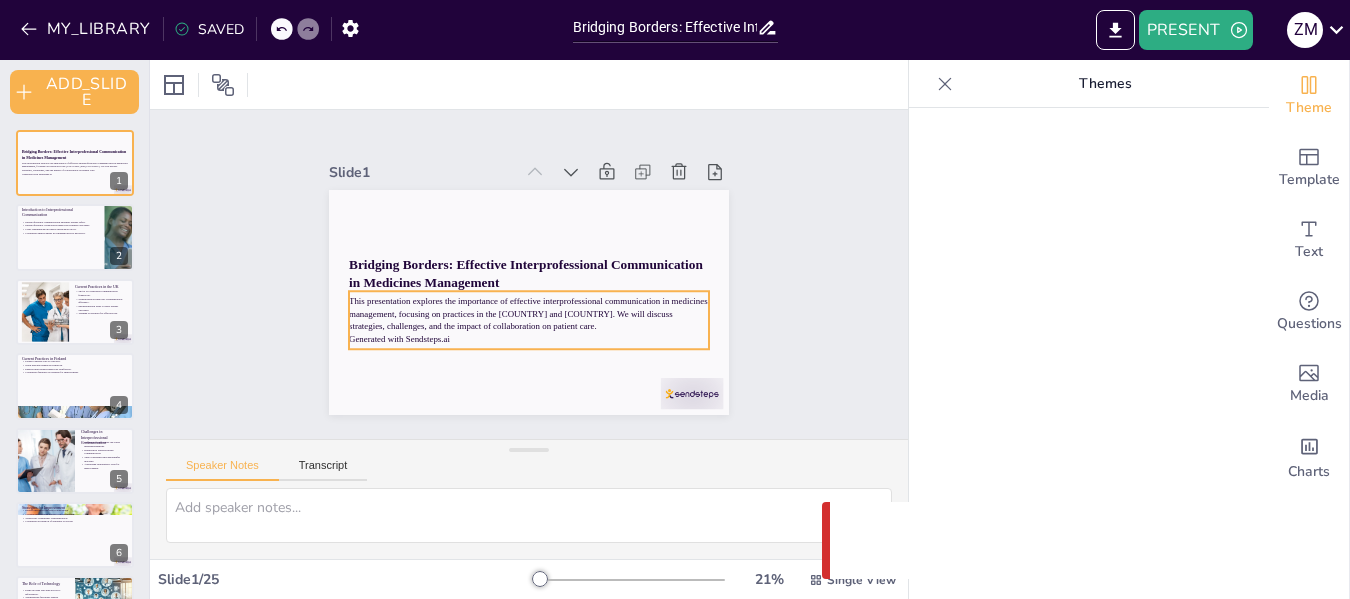 checkbox on "true" 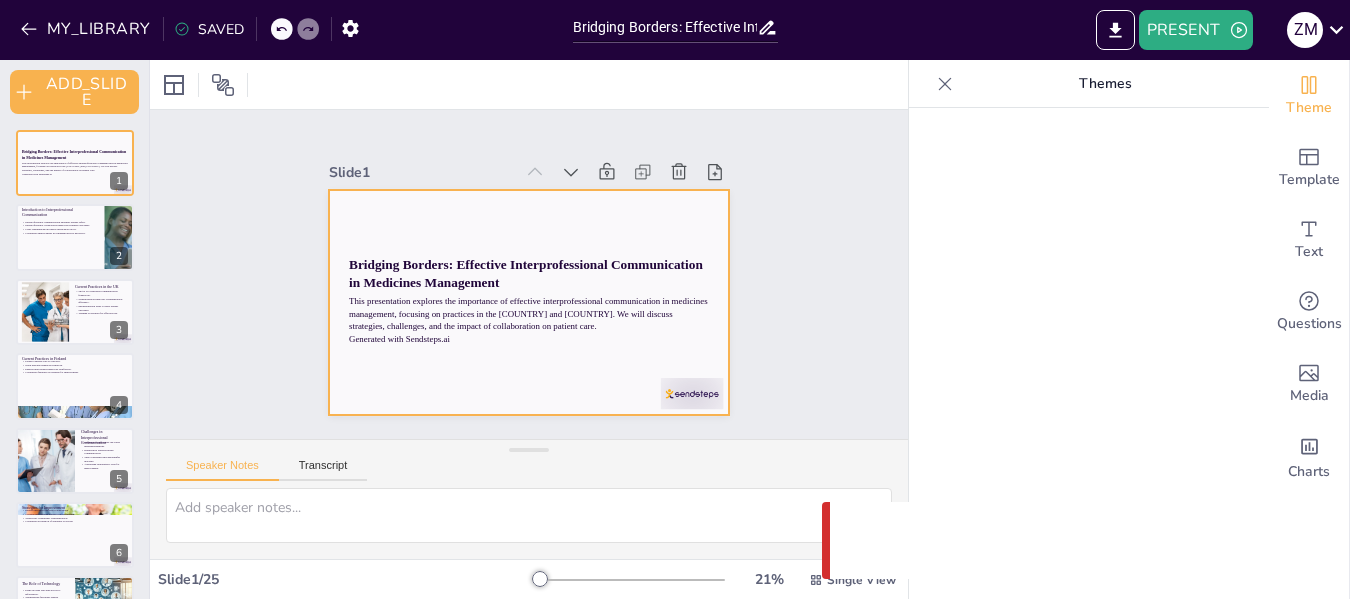 checkbox on "true" 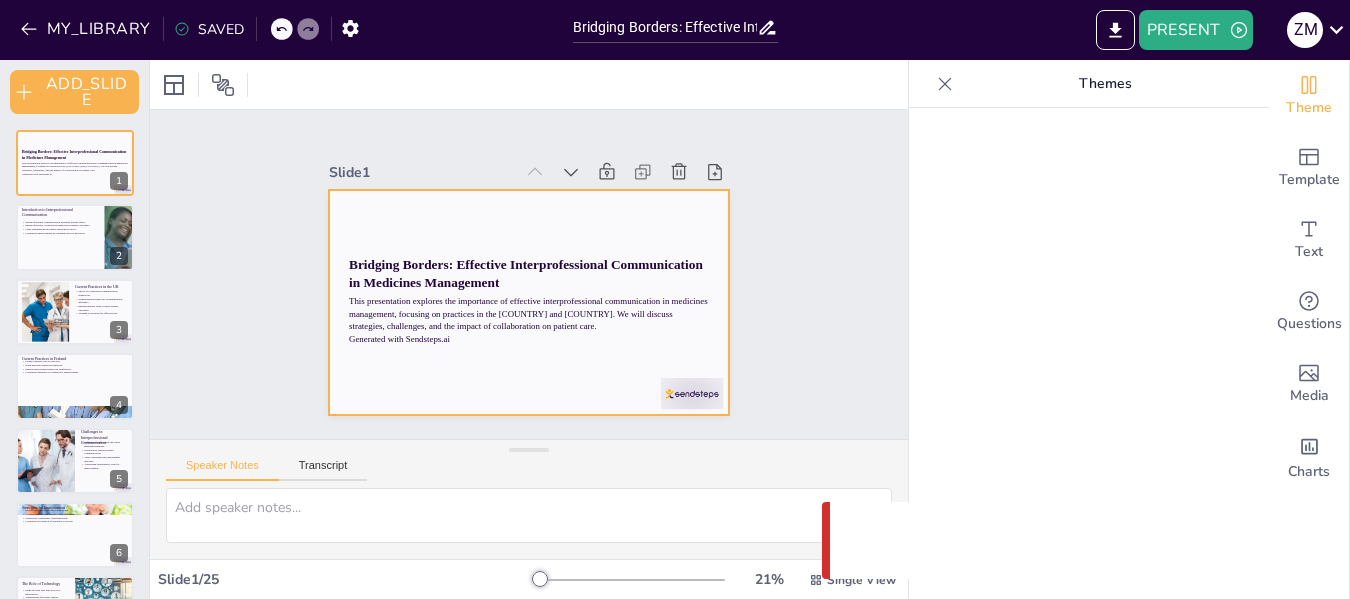 checkbox on "true" 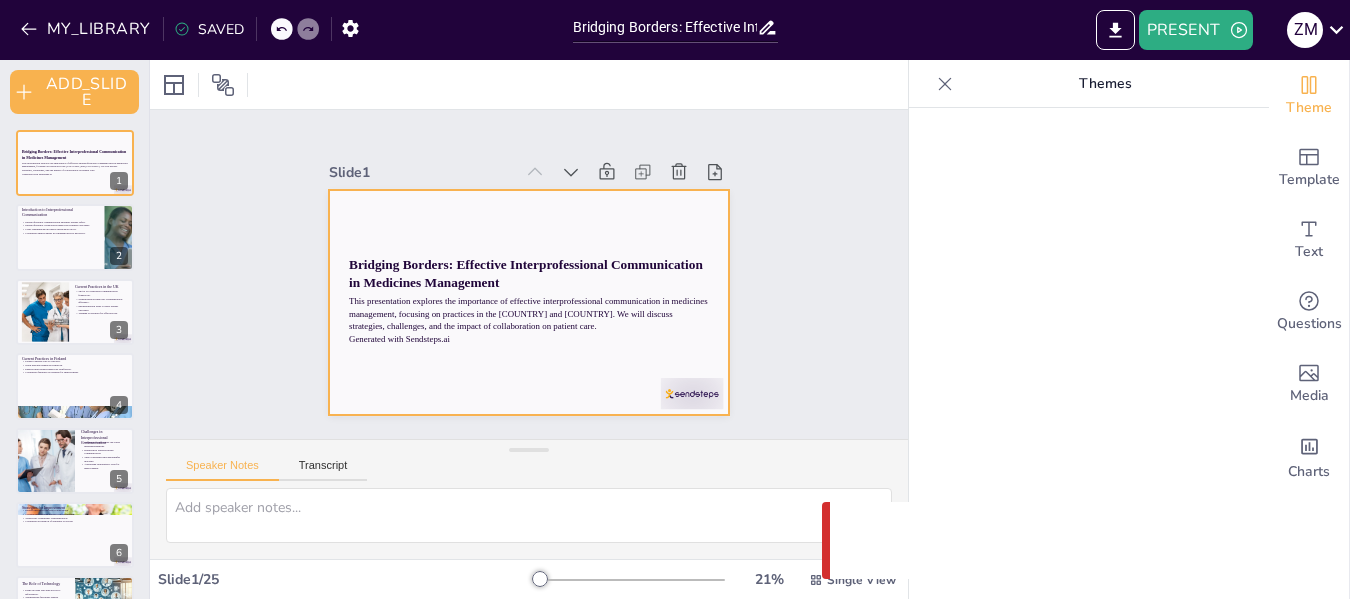 checkbox on "true" 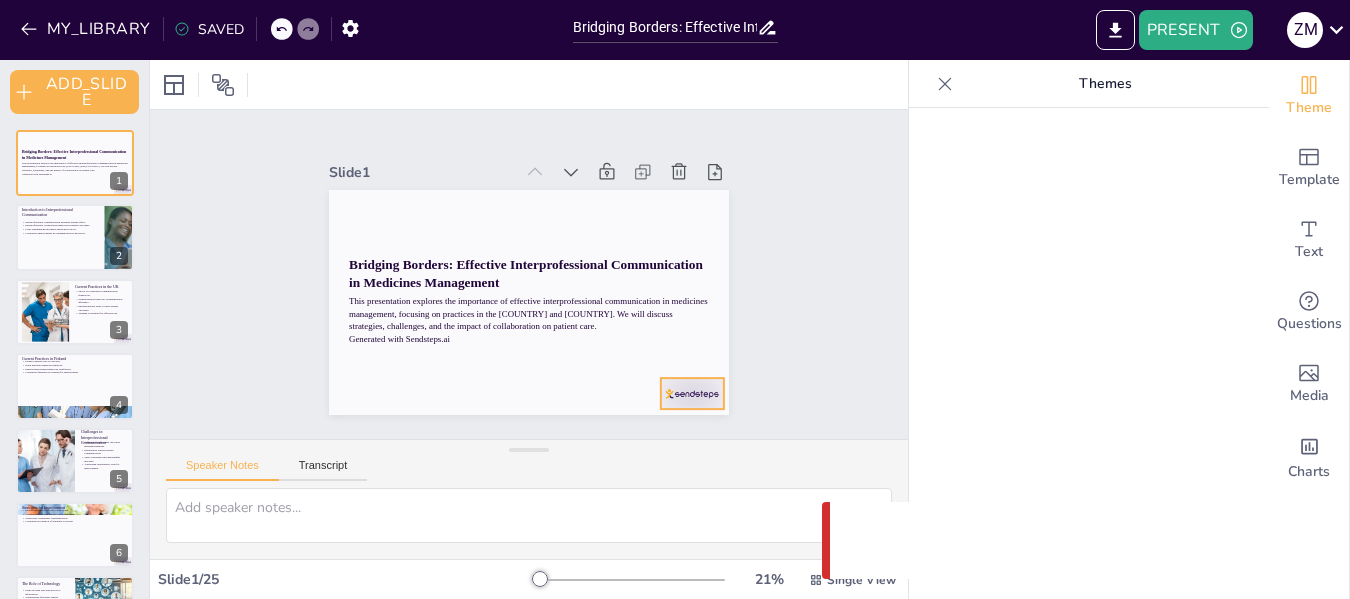 checkbox on "true" 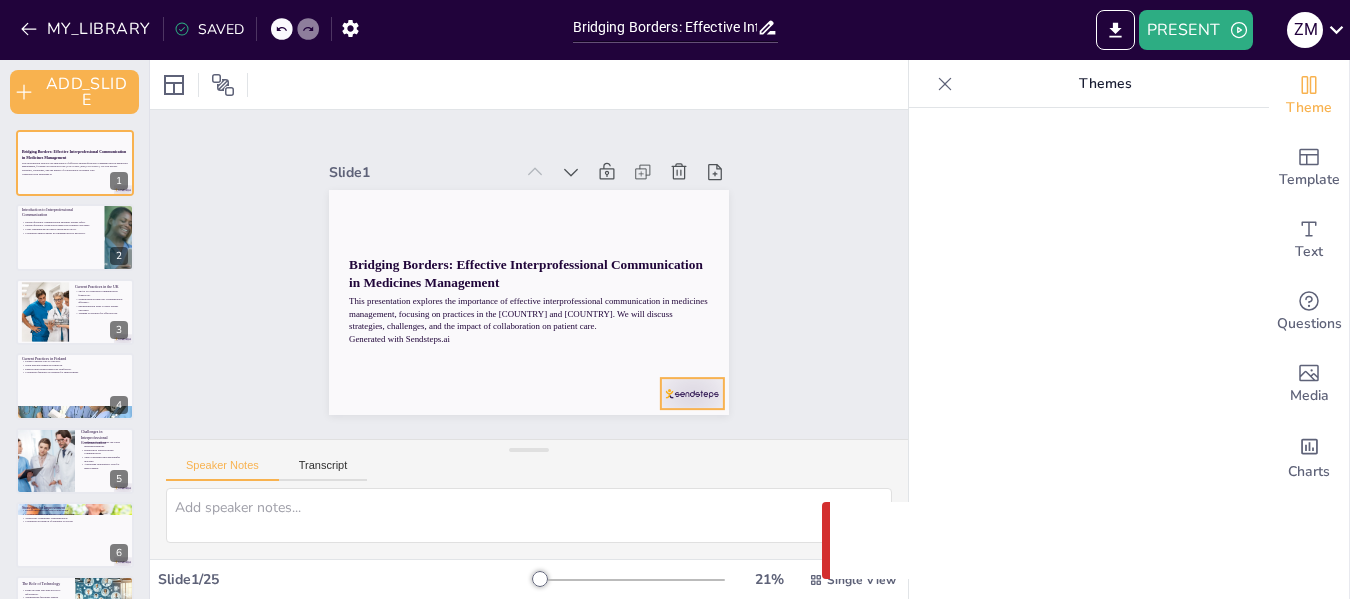 checkbox on "true" 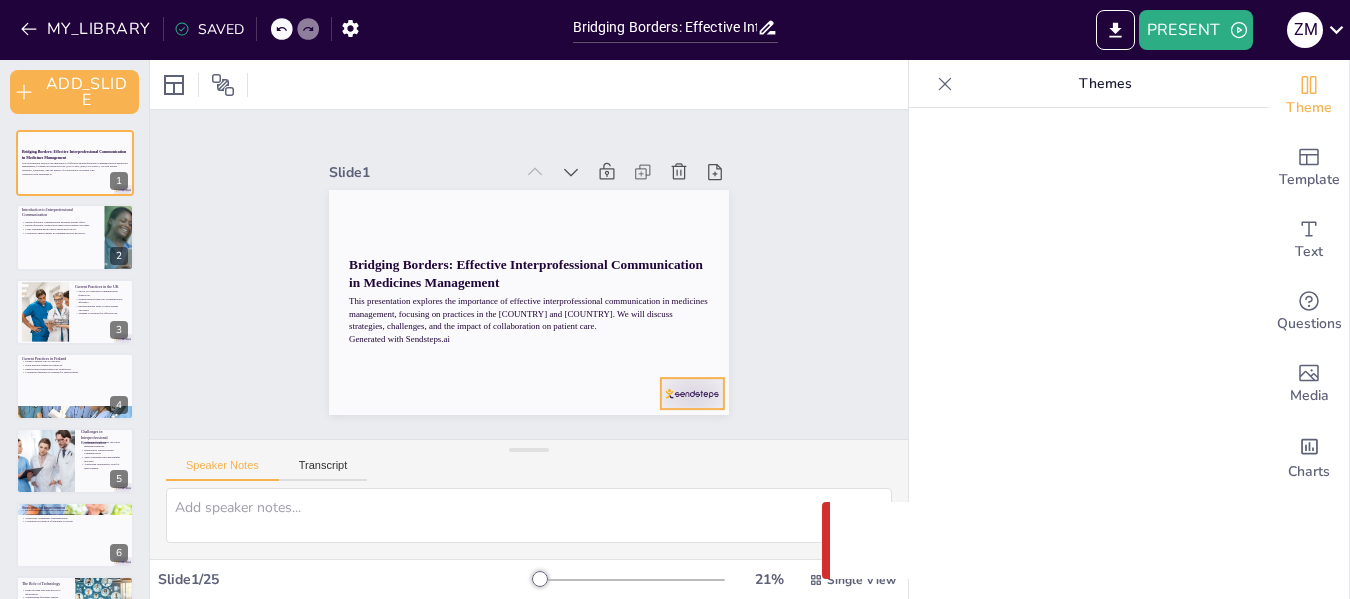 checkbox on "true" 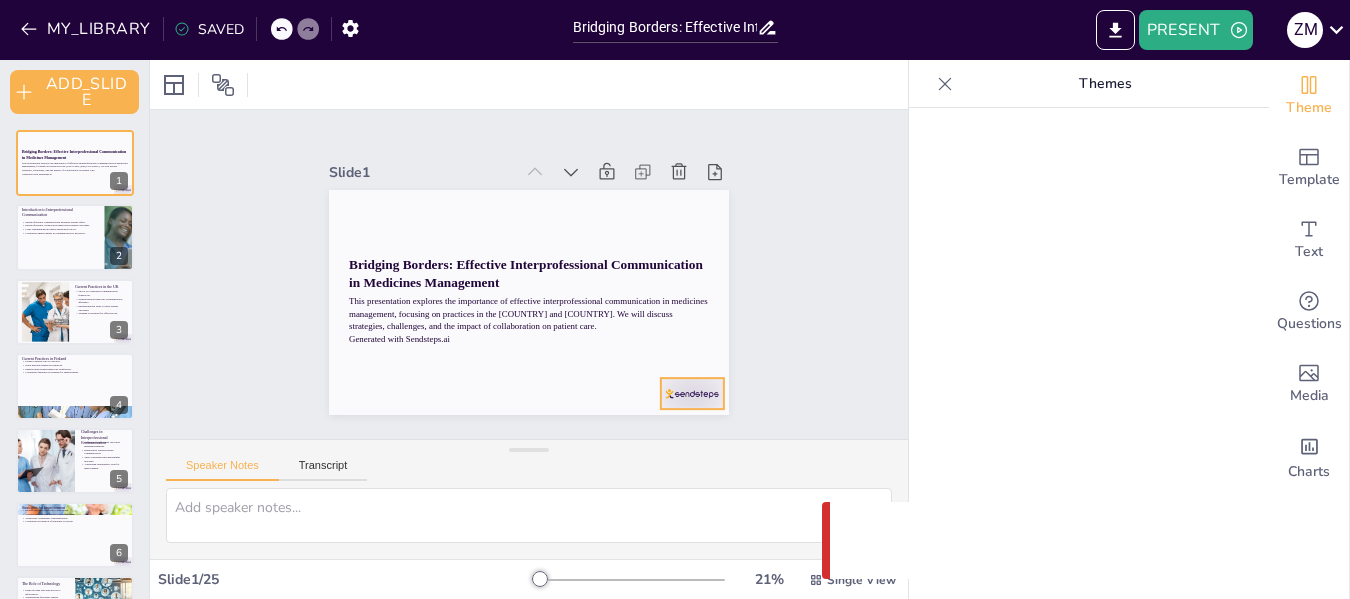 checkbox on "true" 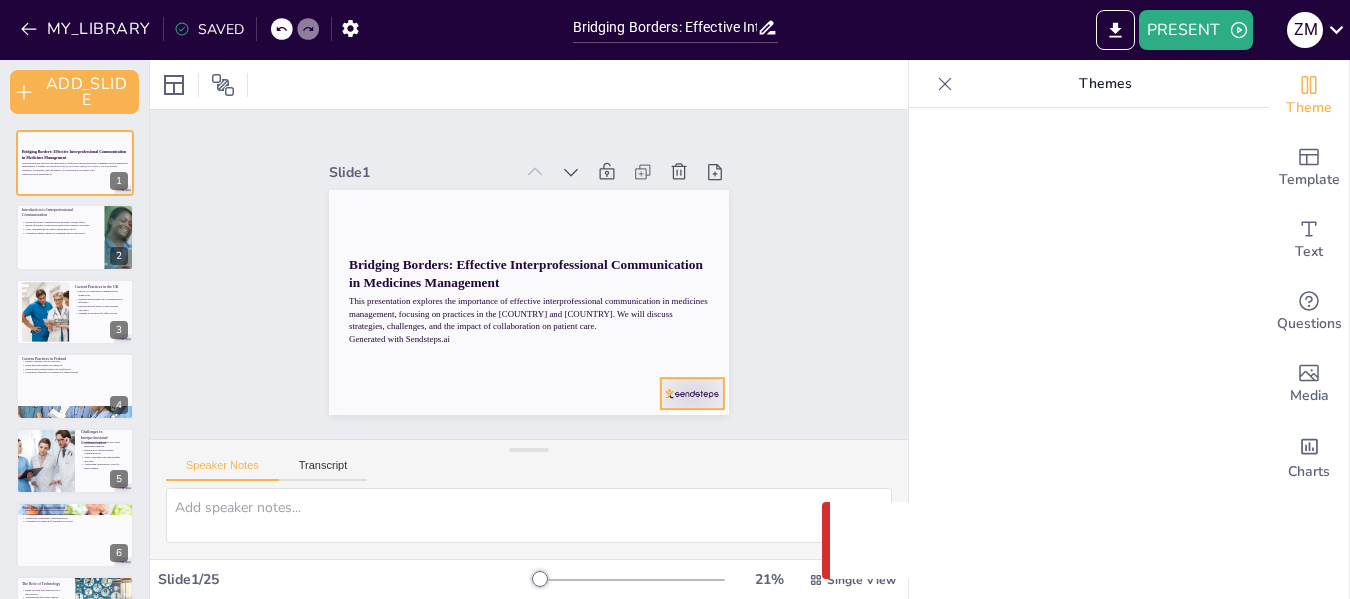 checkbox on "true" 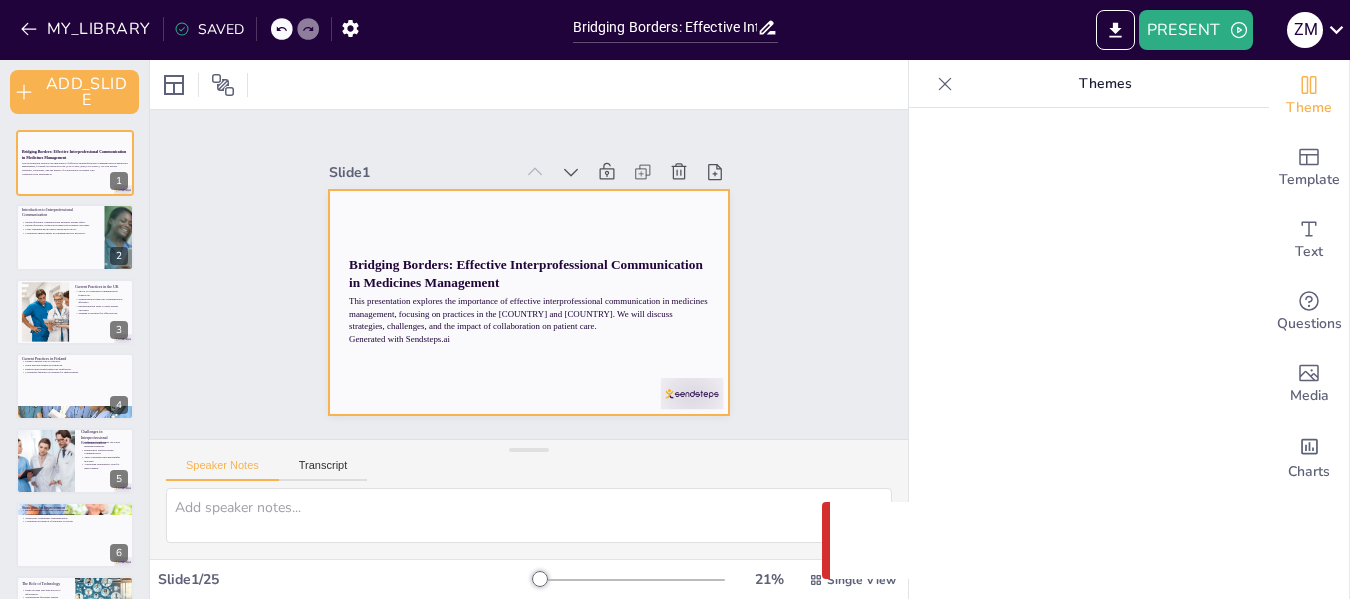 checkbox on "true" 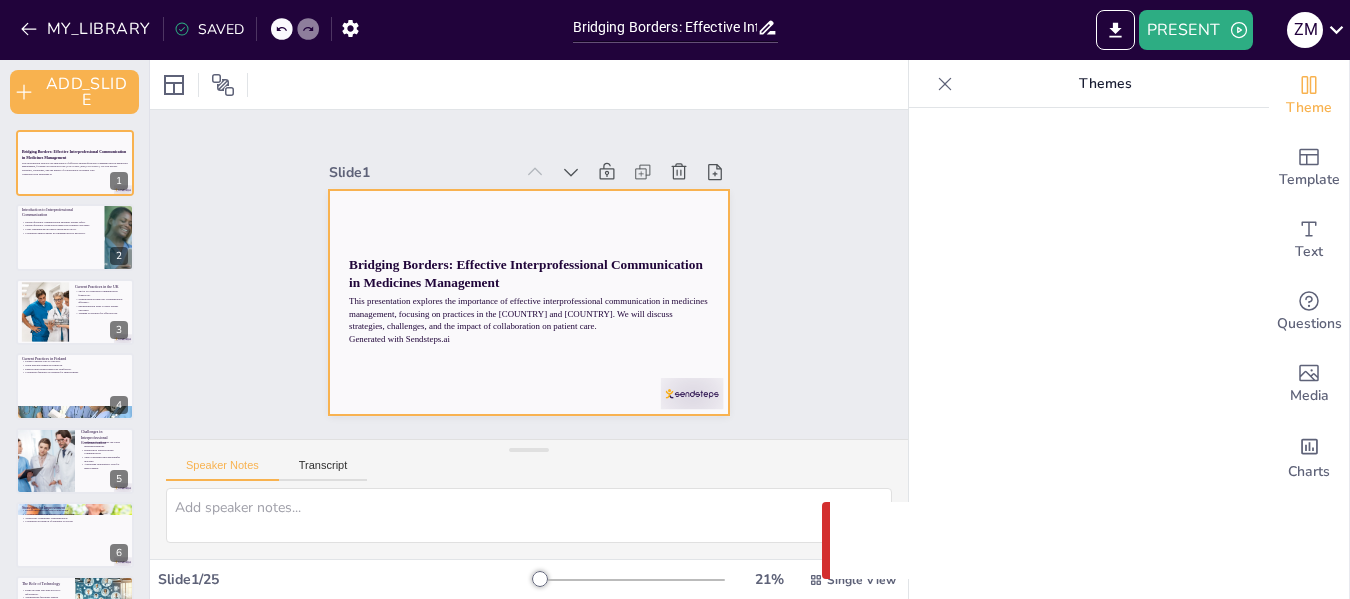 checkbox on "true" 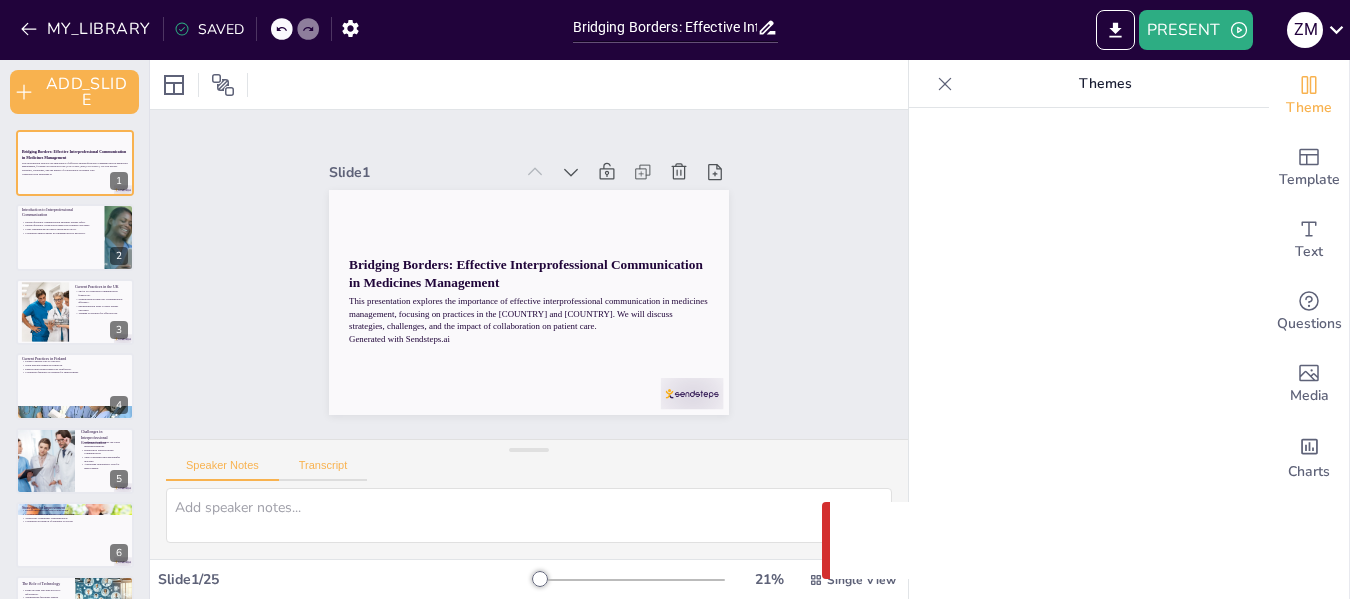 click on "Transcript" at bounding box center (323, 470) 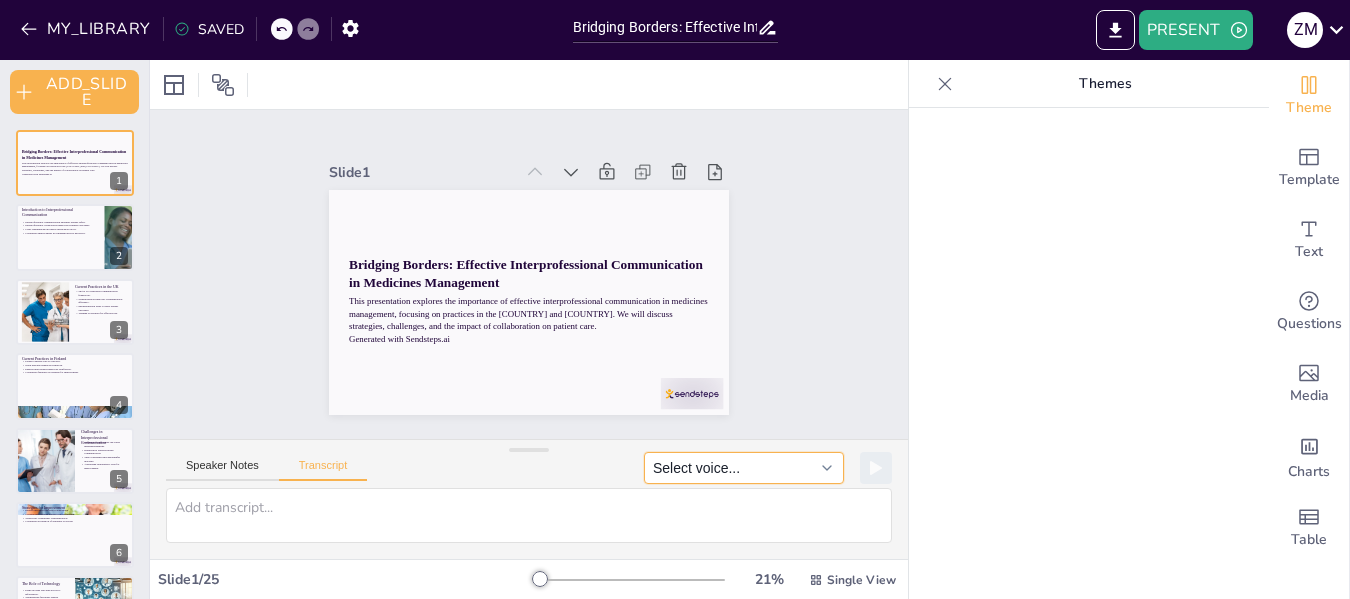 click on "Select voice..." at bounding box center (744, 468) 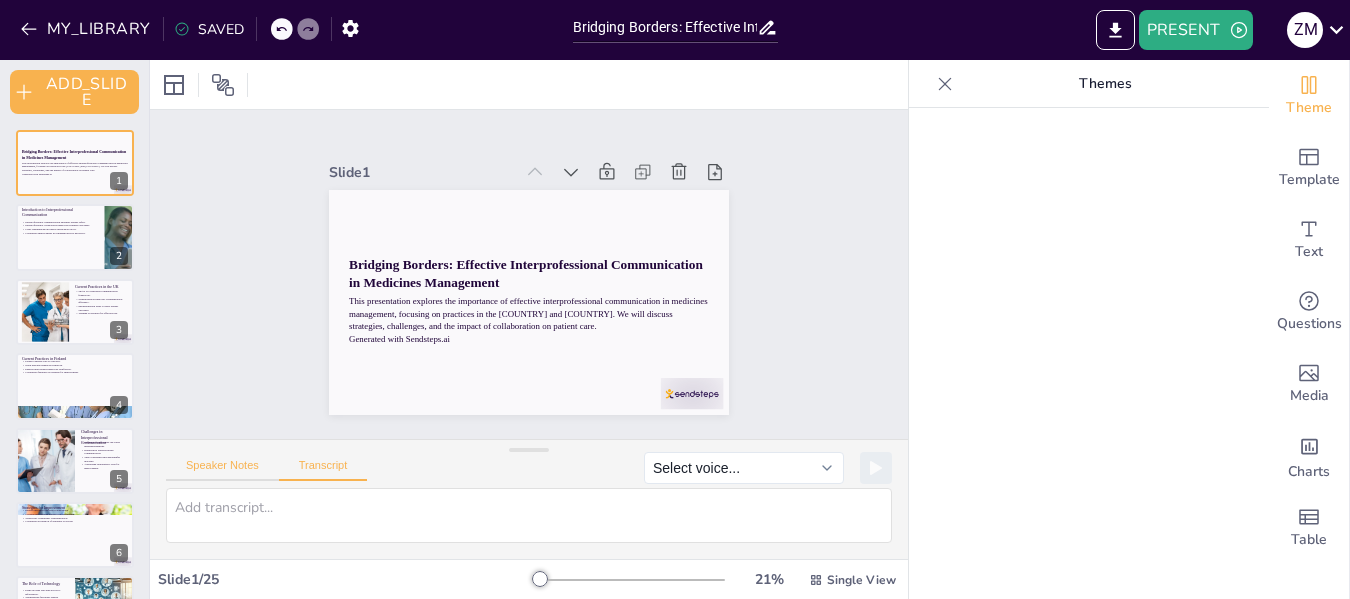 click on "Speaker Notes" at bounding box center (222, 470) 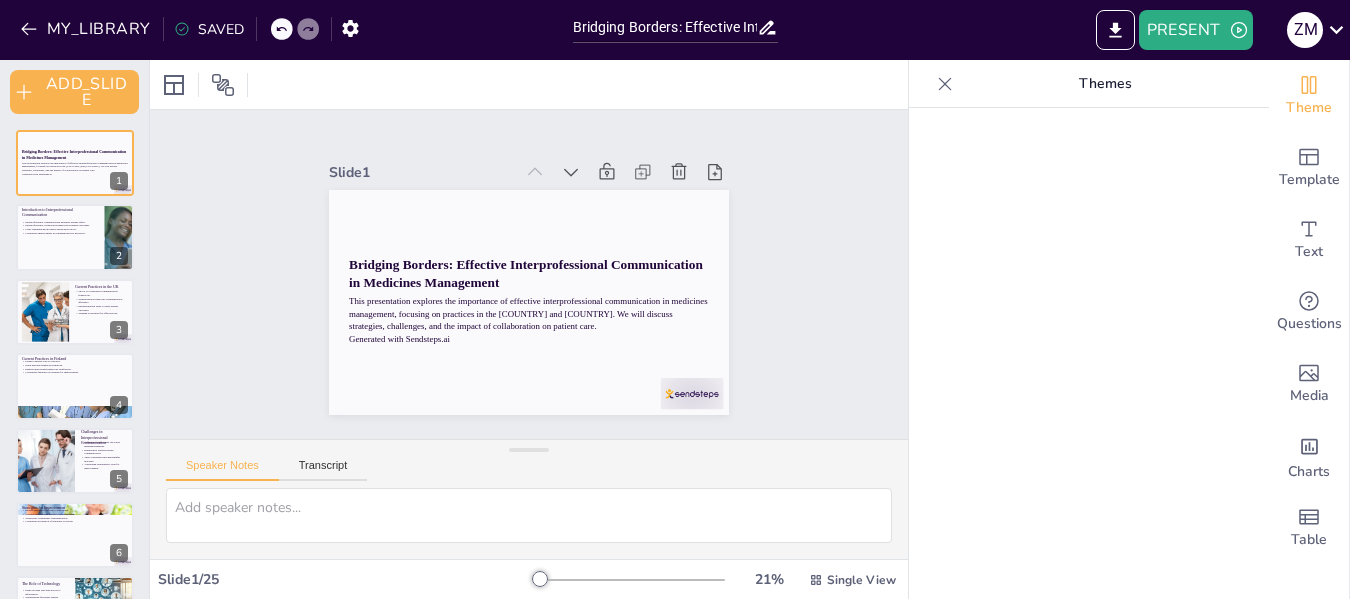 checkbox on "true" 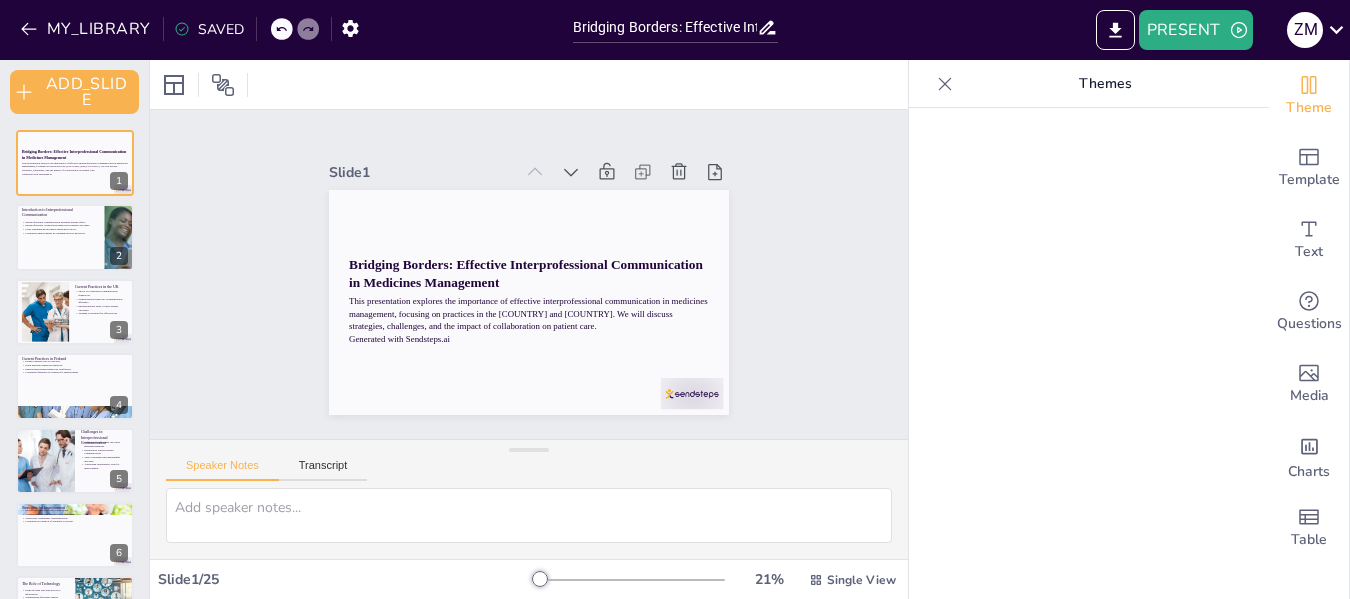 checkbox on "true" 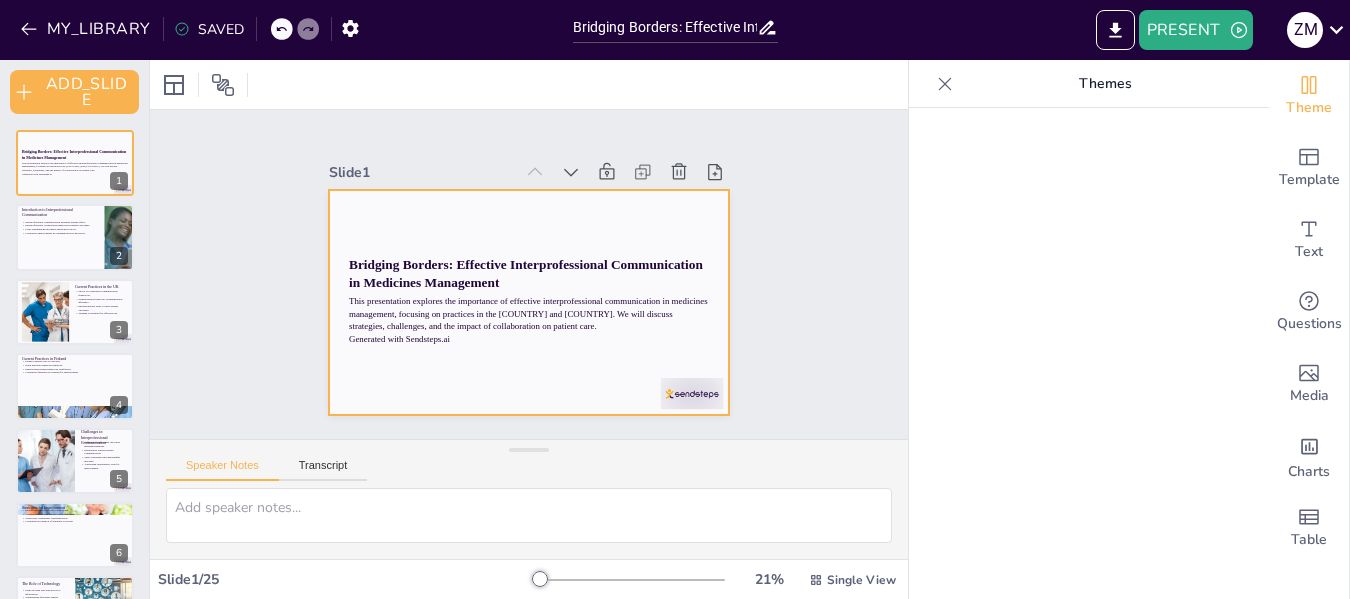 checkbox on "true" 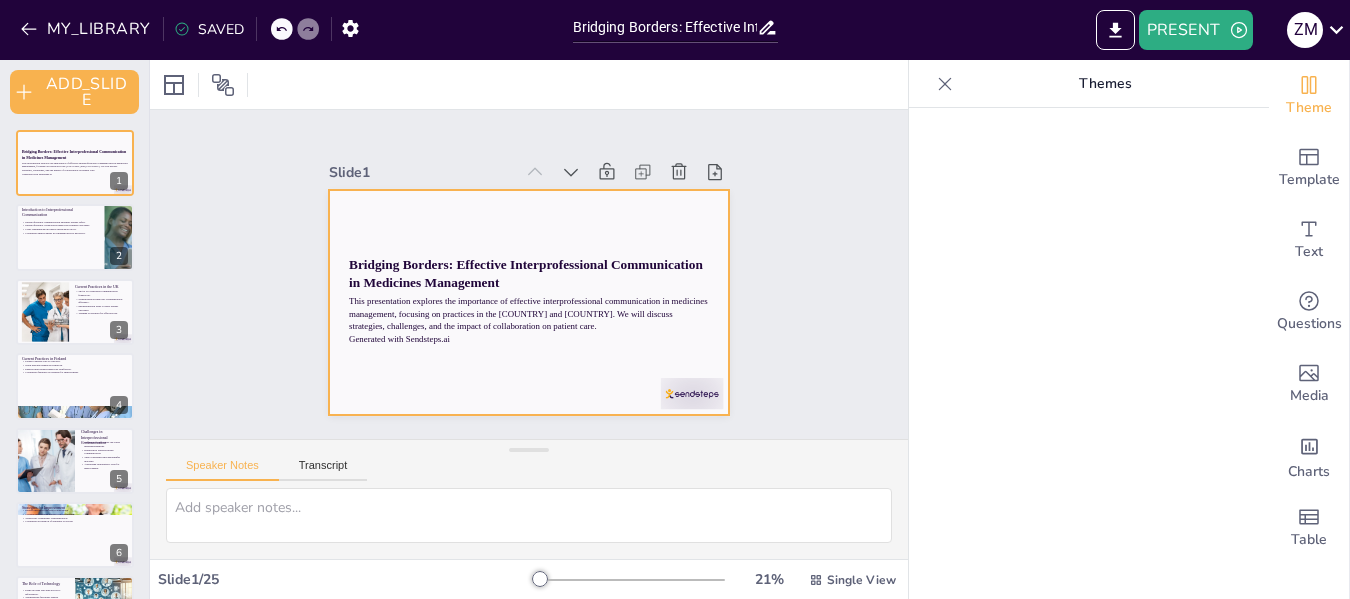 checkbox on "true" 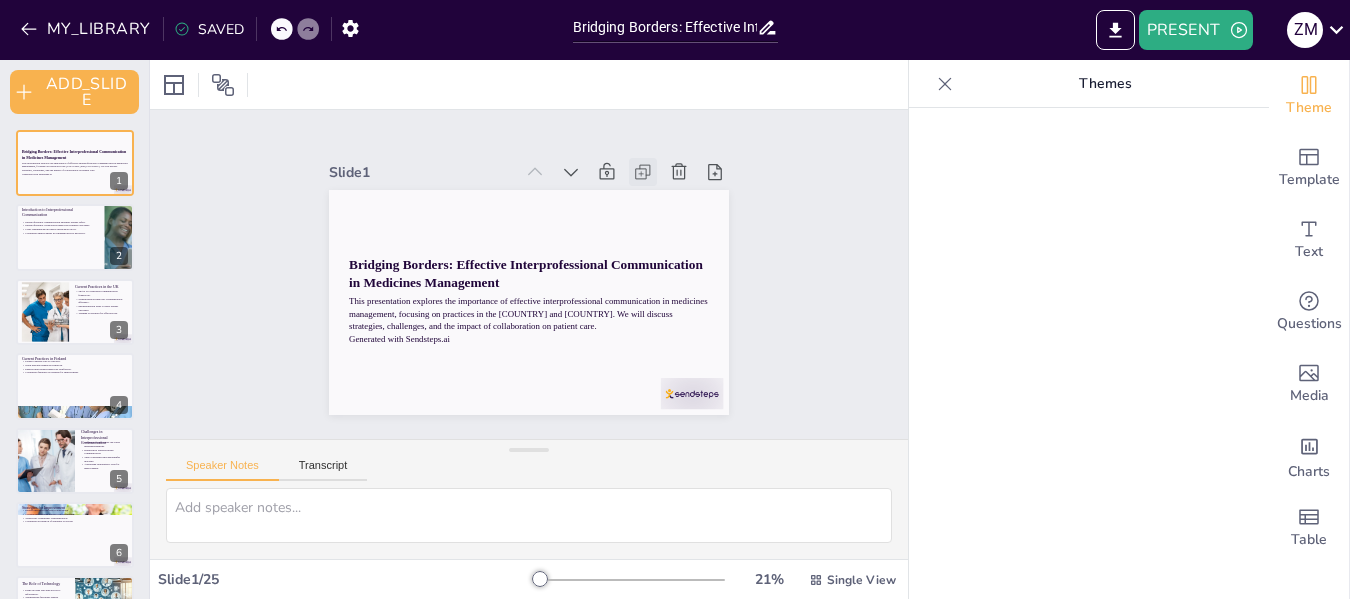 click 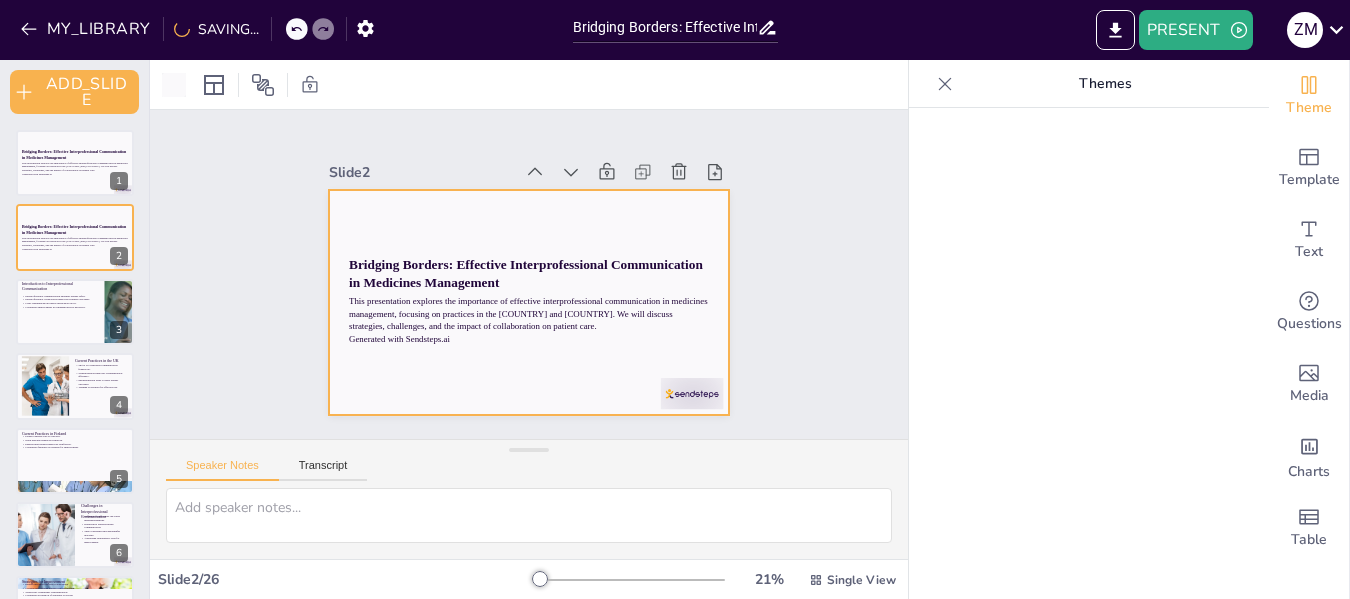 click 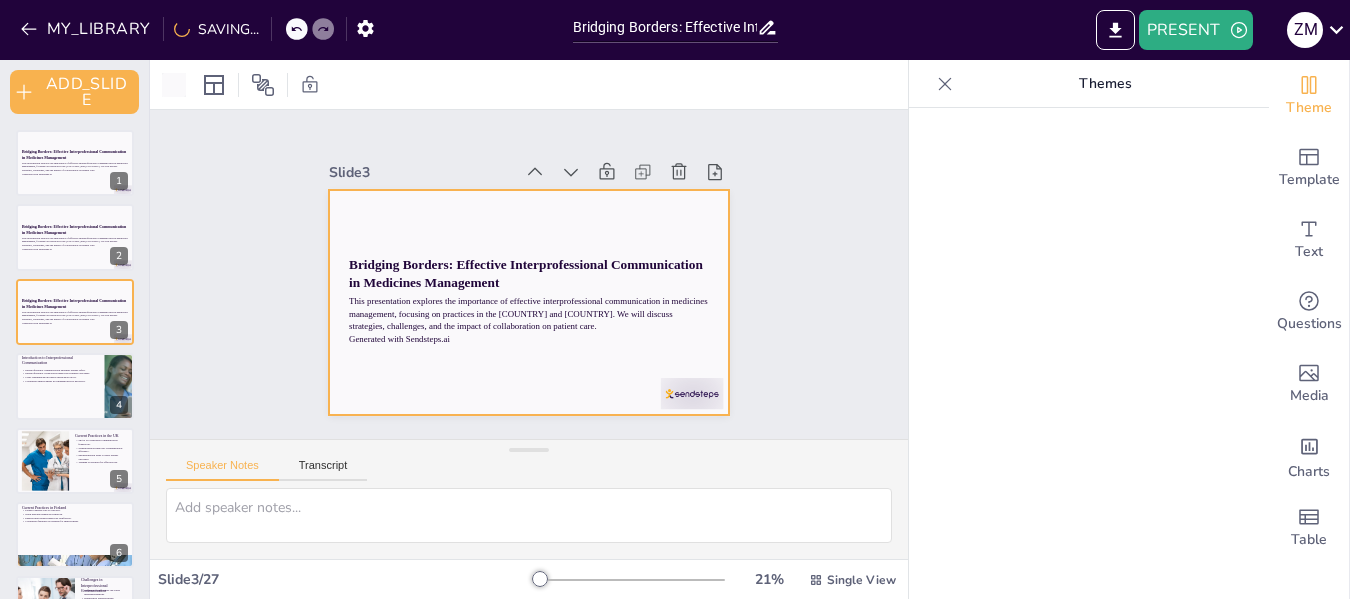 checkbox on "true" 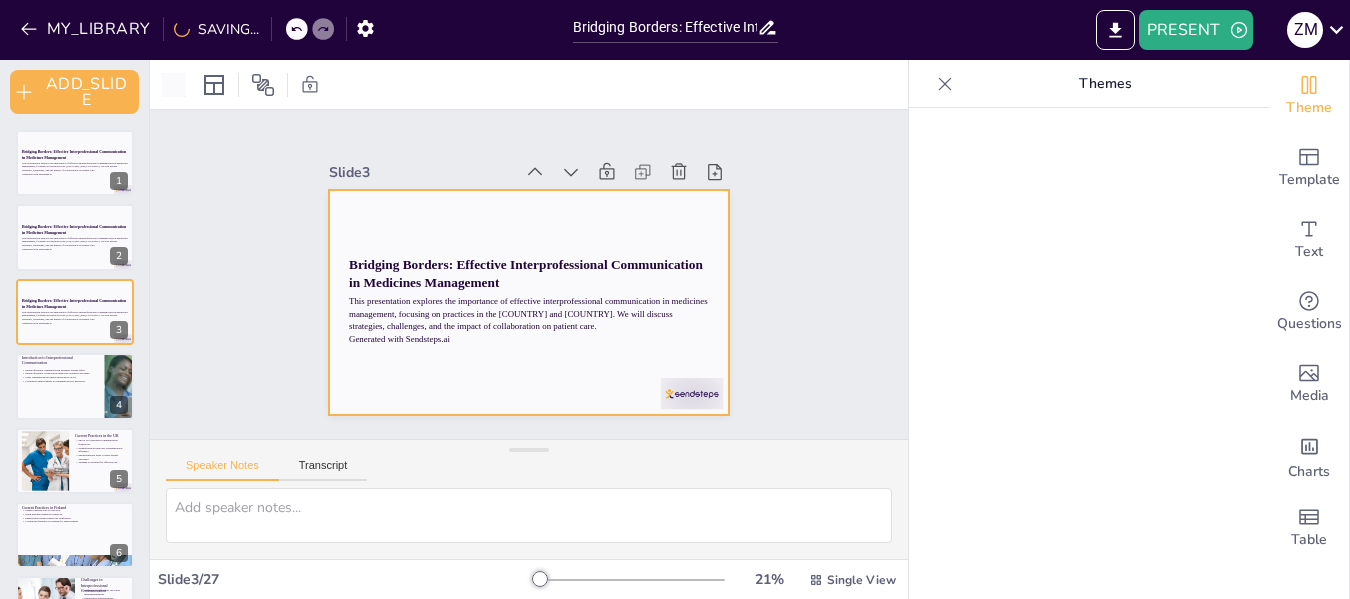 checkbox on "true" 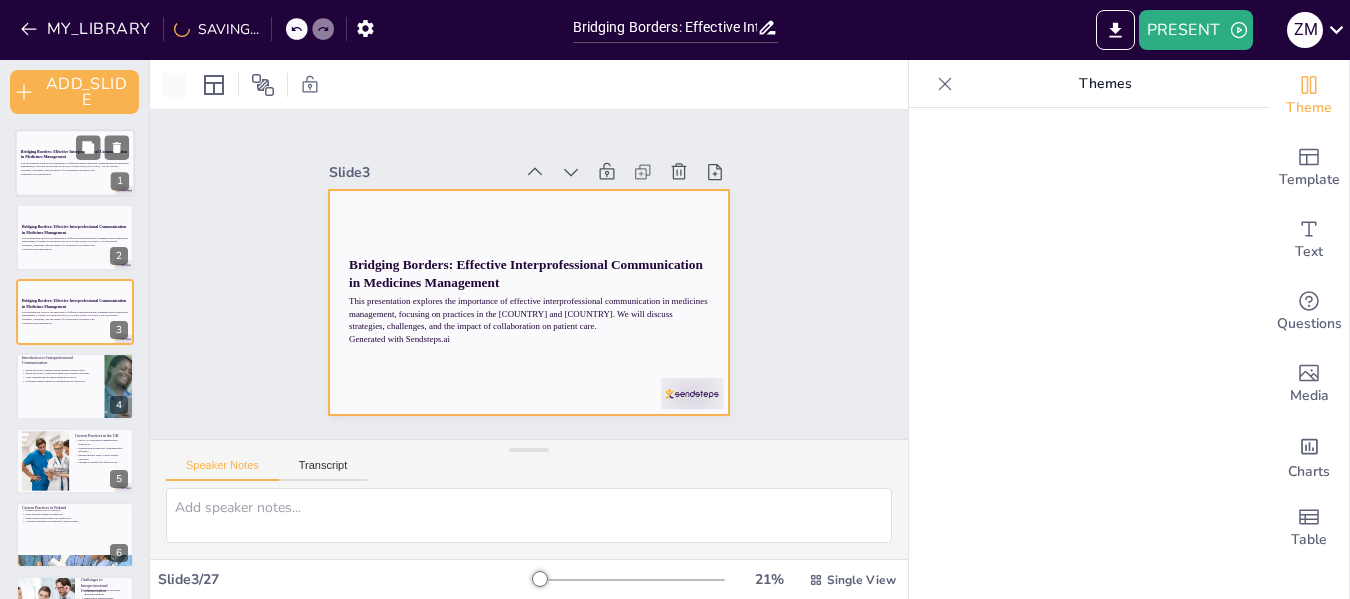 checkbox on "true" 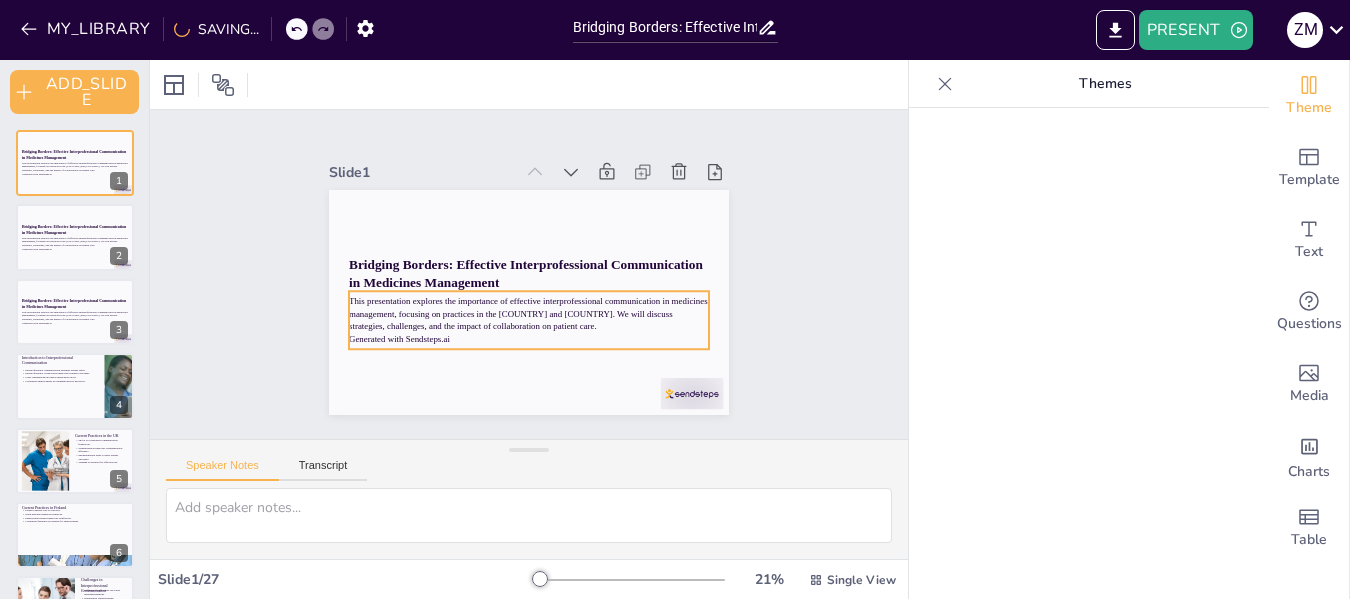 checkbox on "true" 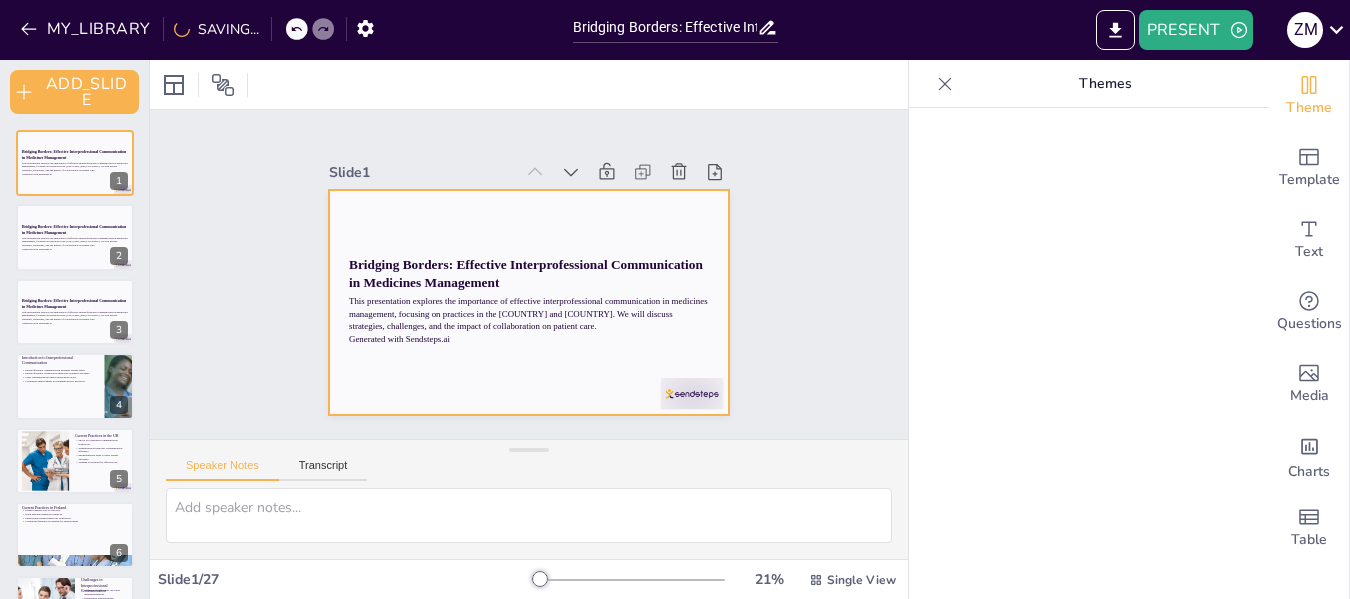 checkbox on "true" 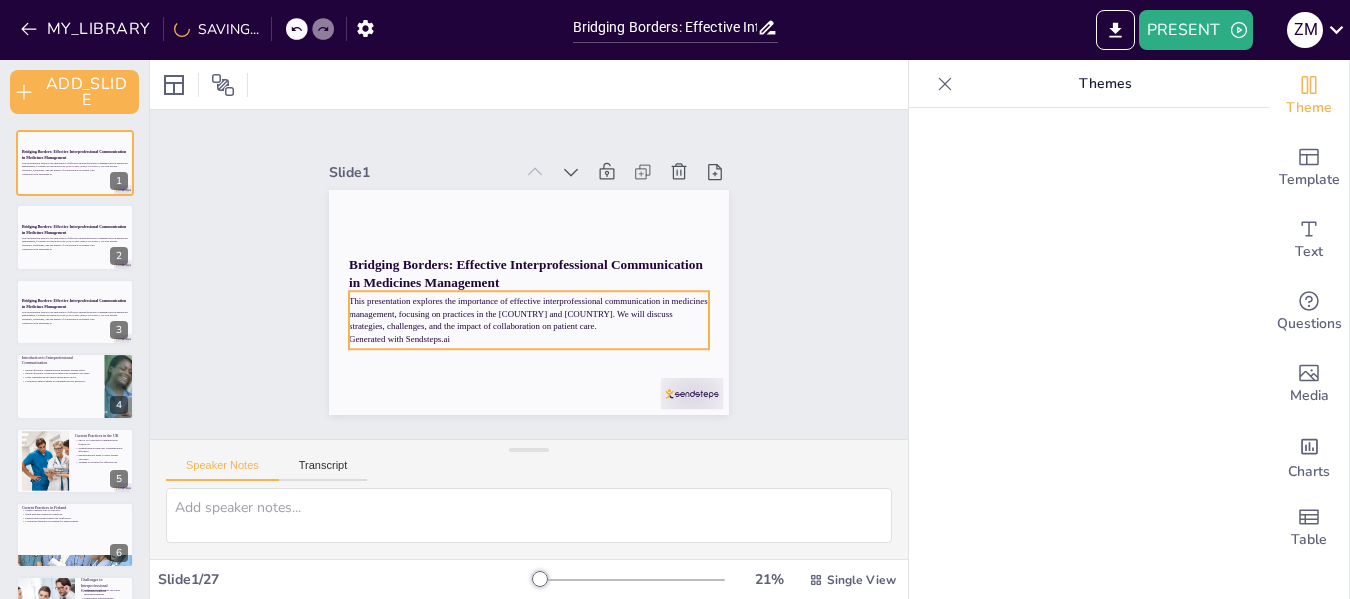 checkbox on "true" 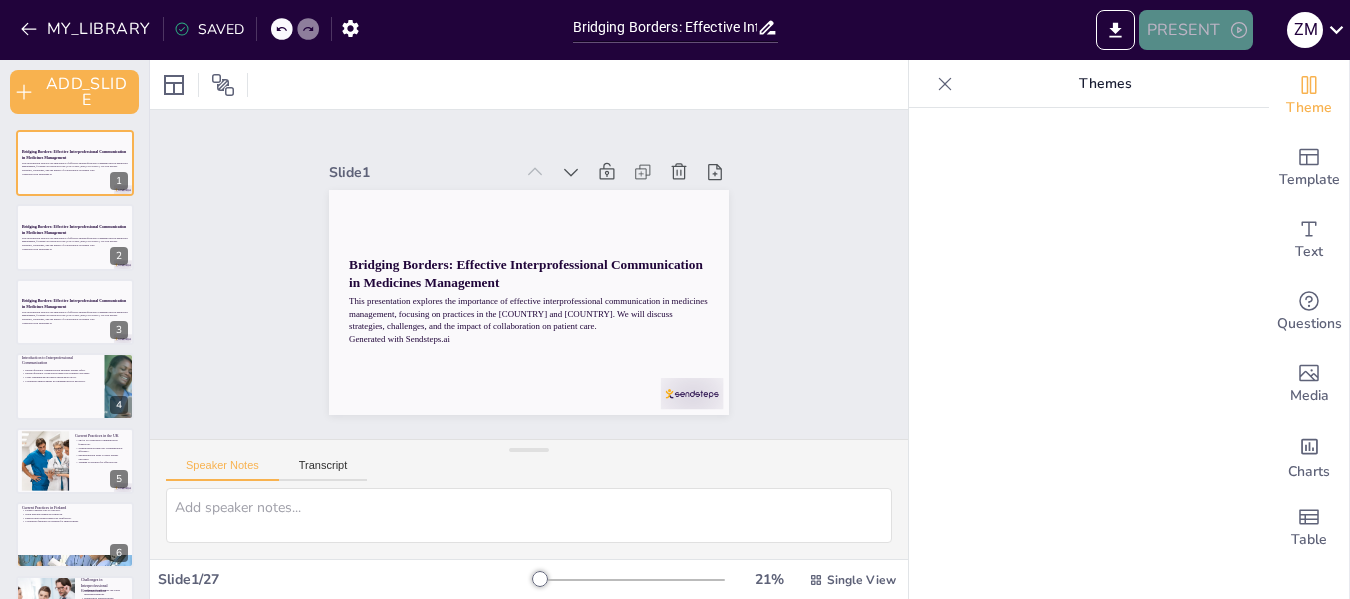 click on "PRESENT" at bounding box center [1196, 30] 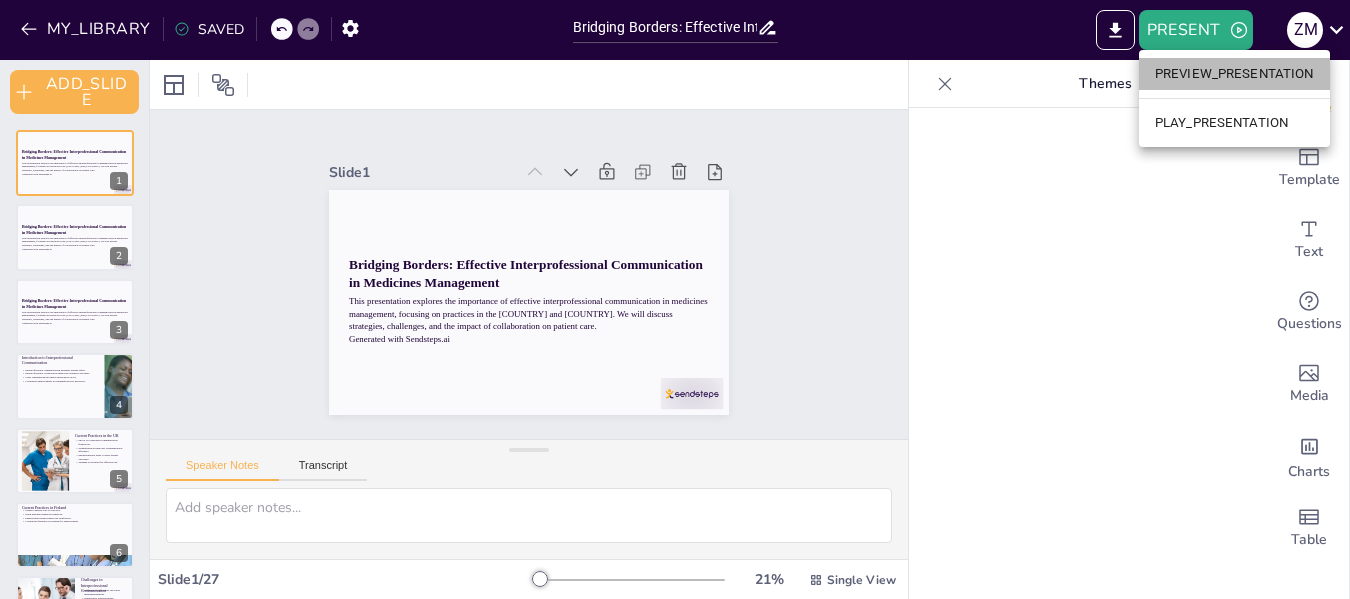 click on "PREVIEW_PRESENTATION" at bounding box center (1234, 74) 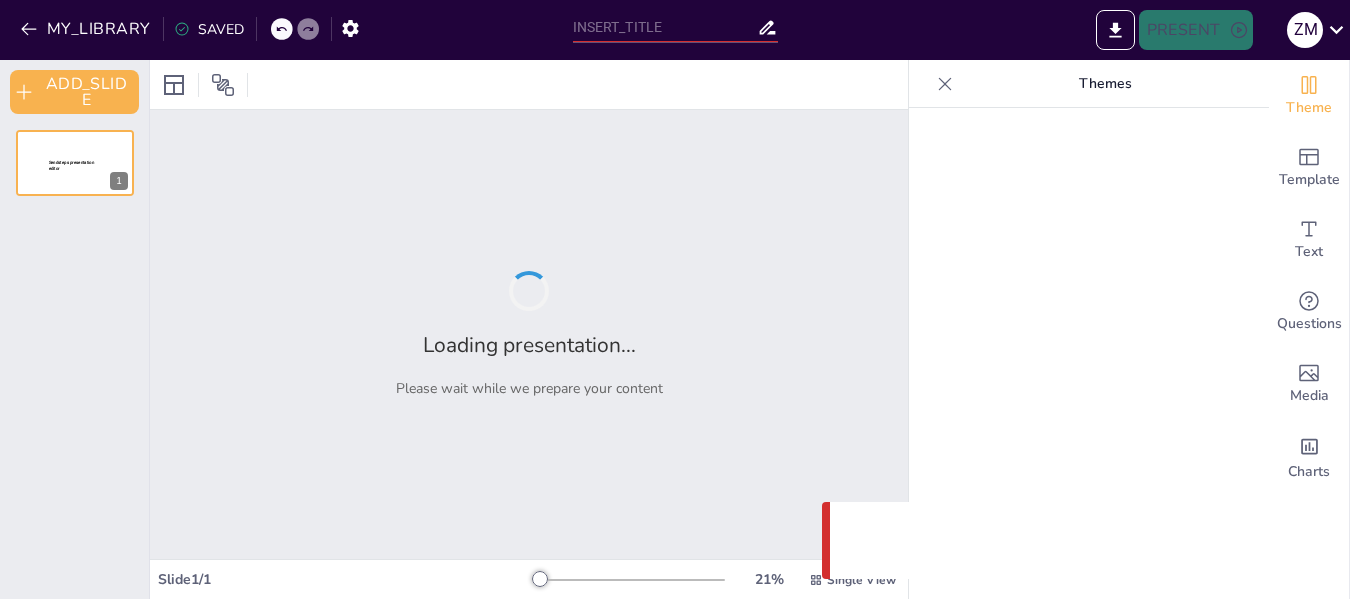 scroll, scrollTop: 0, scrollLeft: 0, axis: both 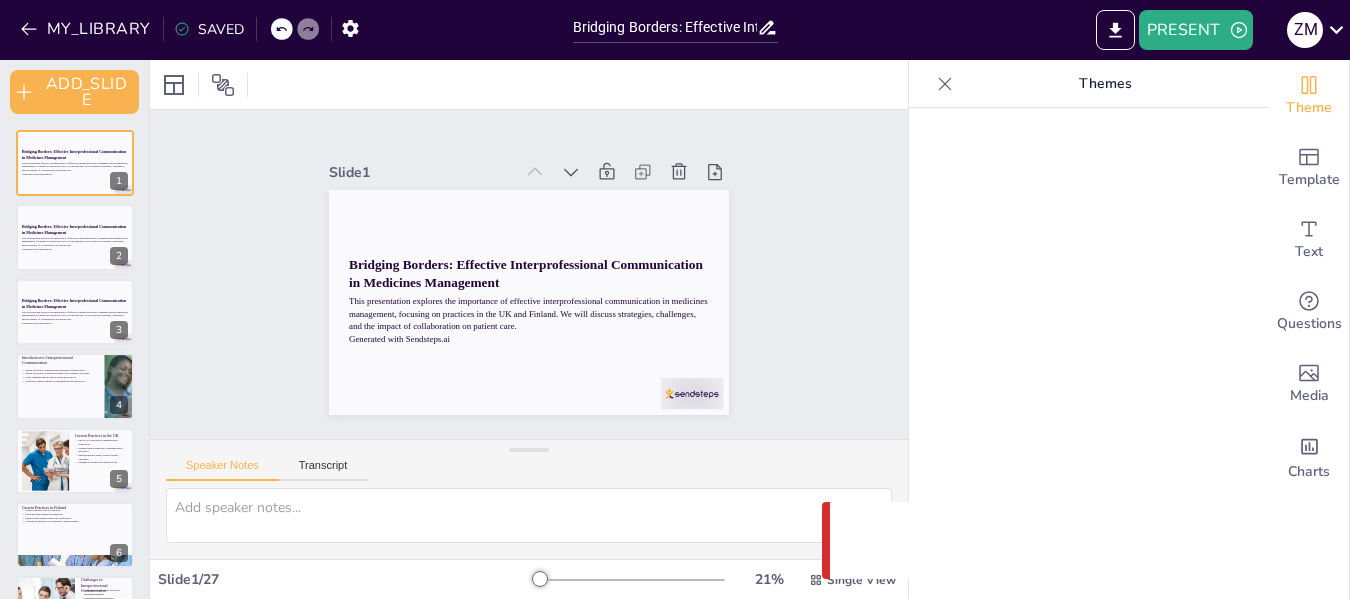 checkbox on "true" 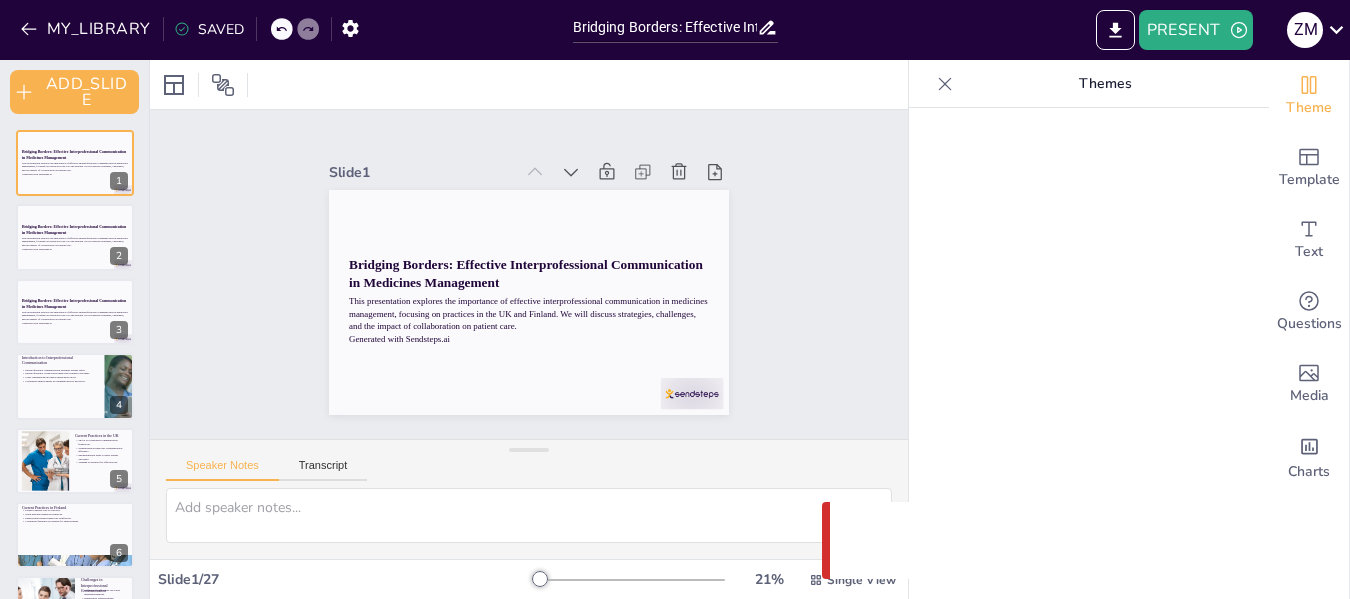 checkbox on "true" 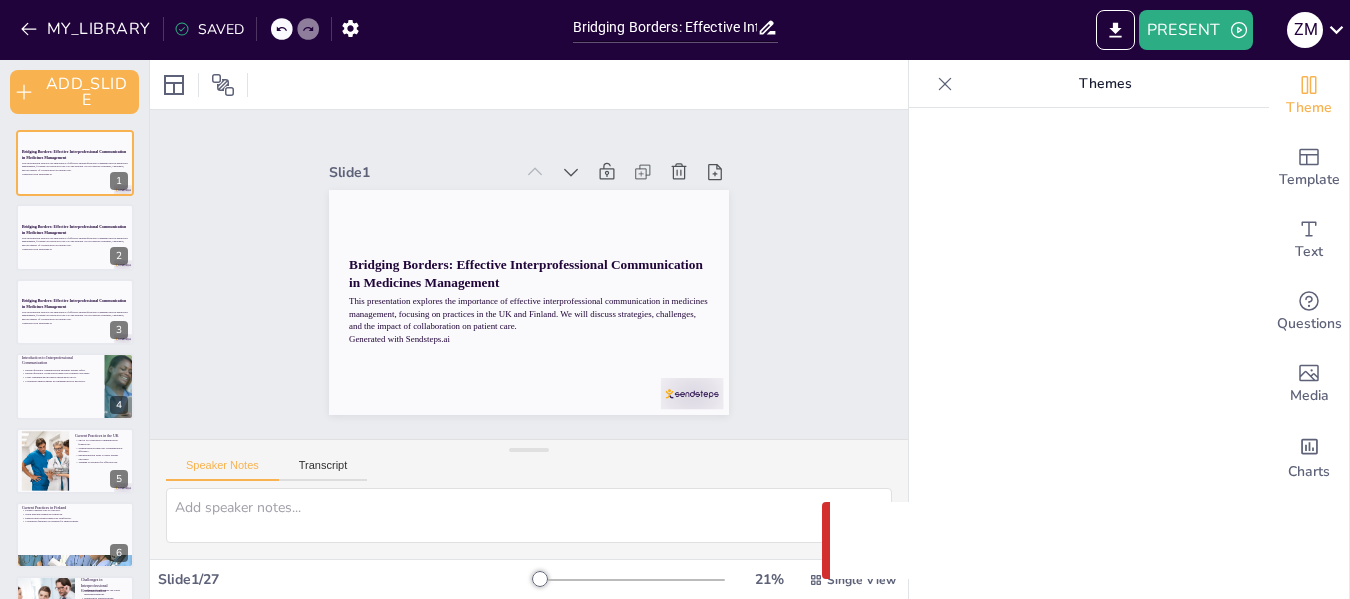 checkbox on "true" 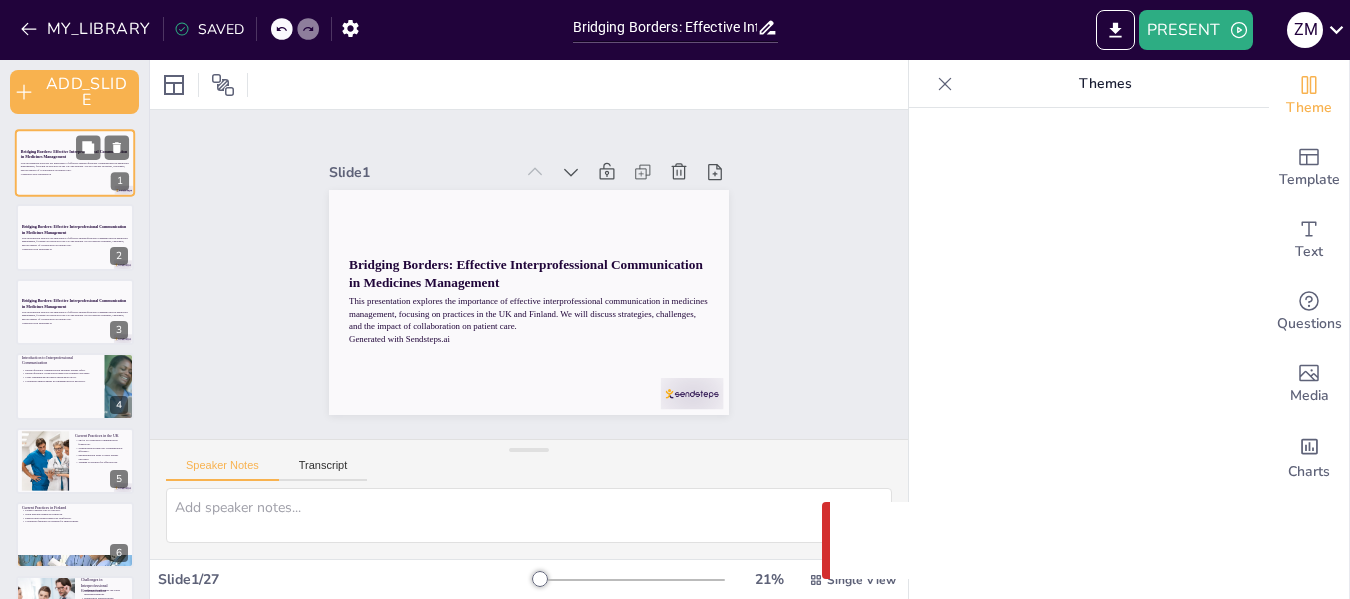 checkbox on "true" 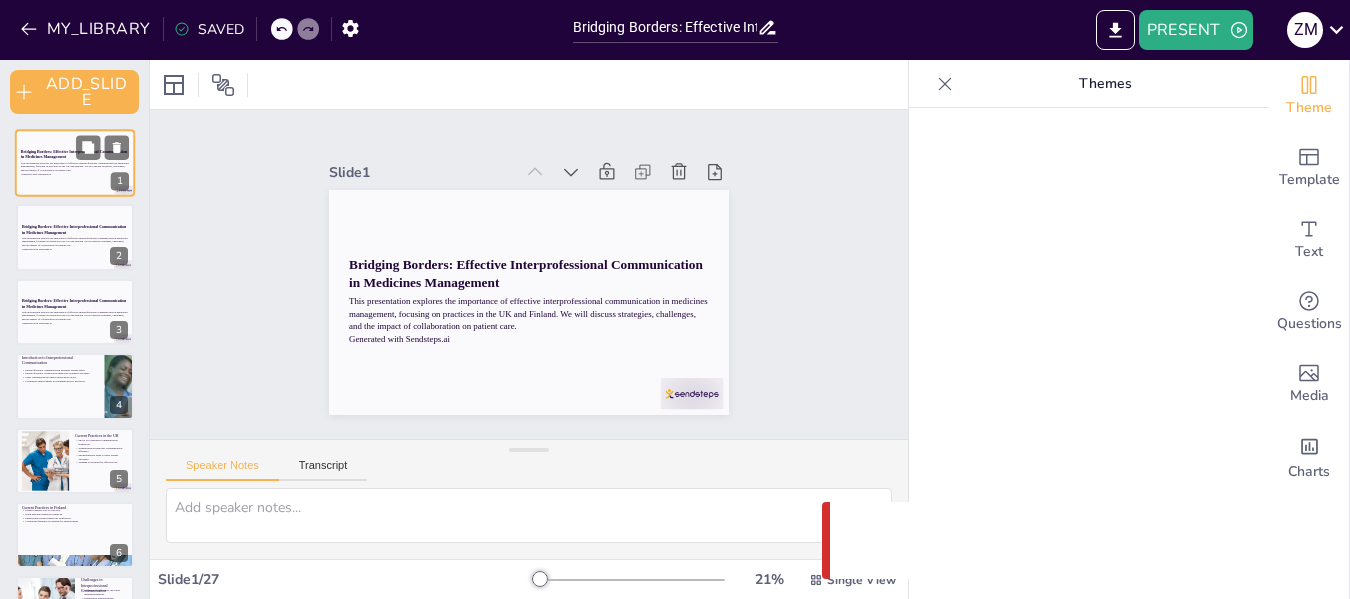checkbox on "true" 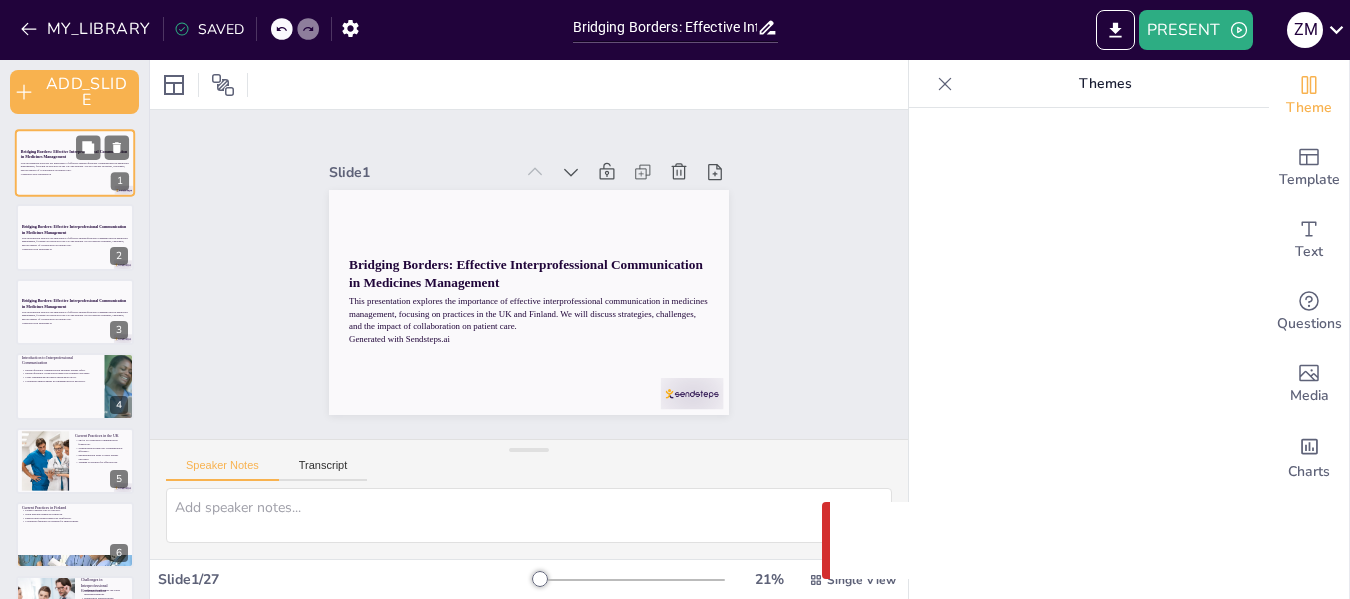 checkbox on "true" 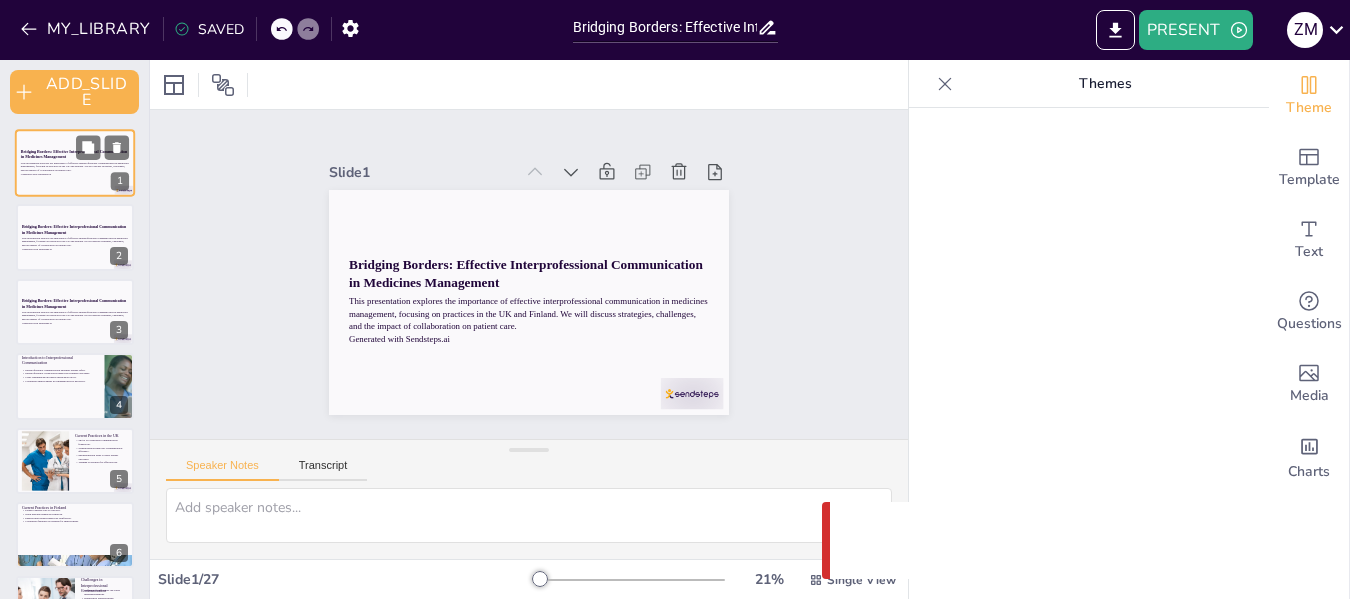 checkbox on "true" 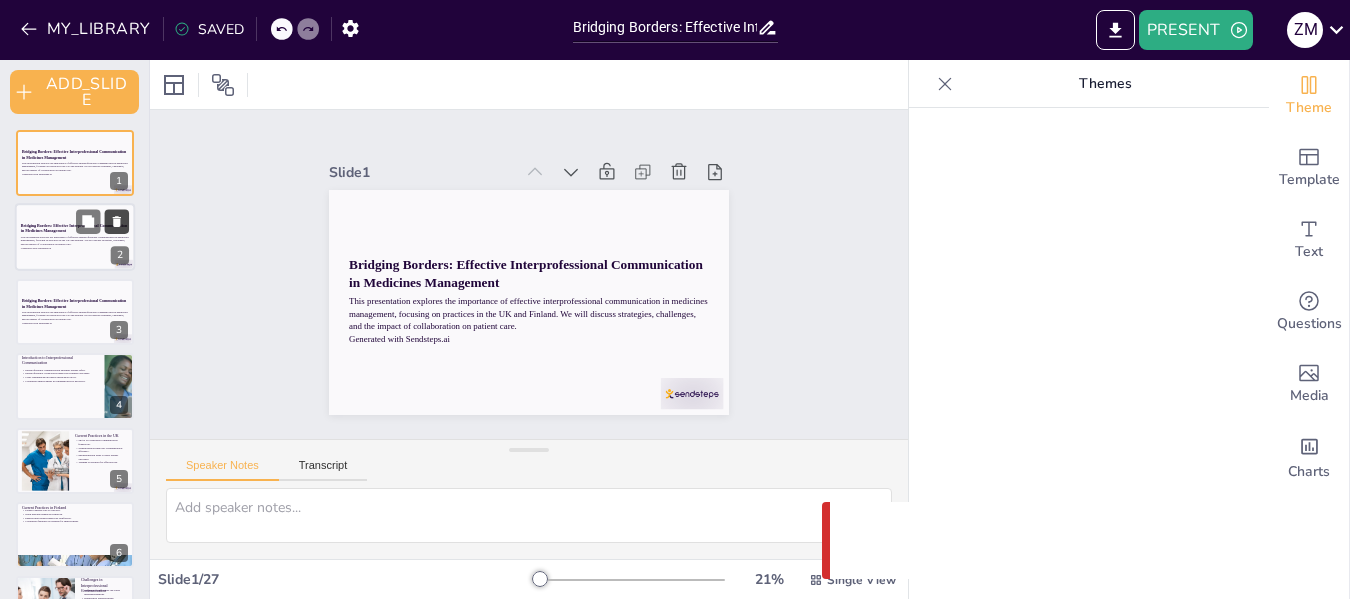 checkbox on "true" 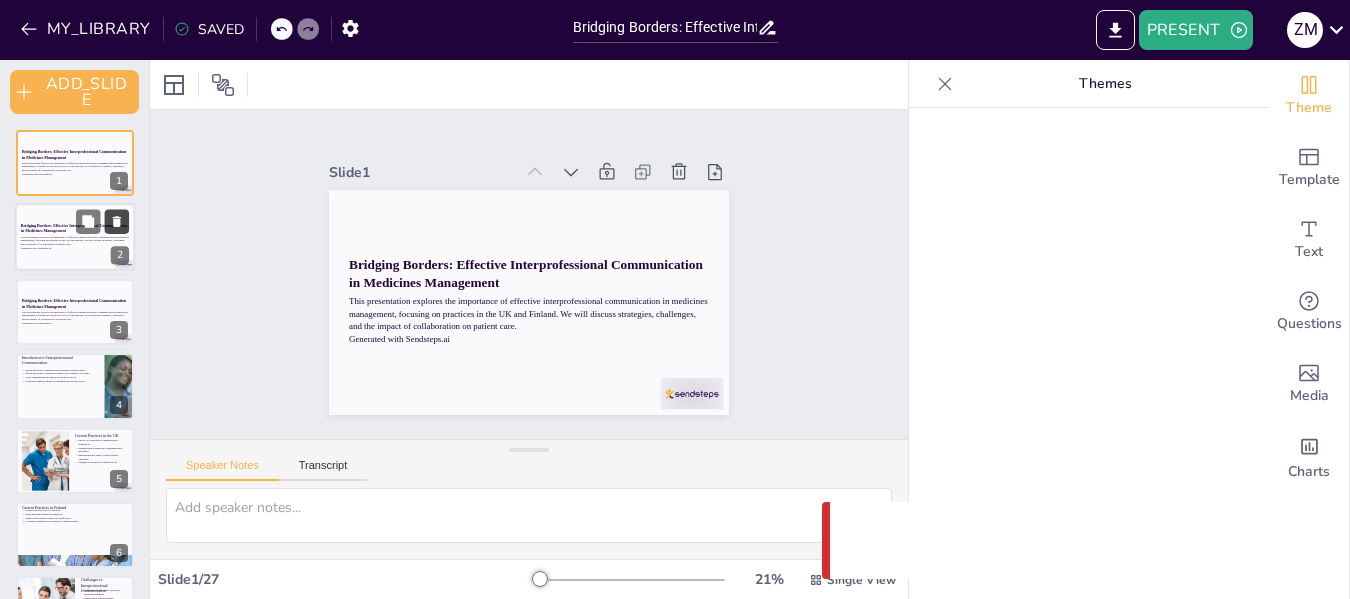 checkbox on "true" 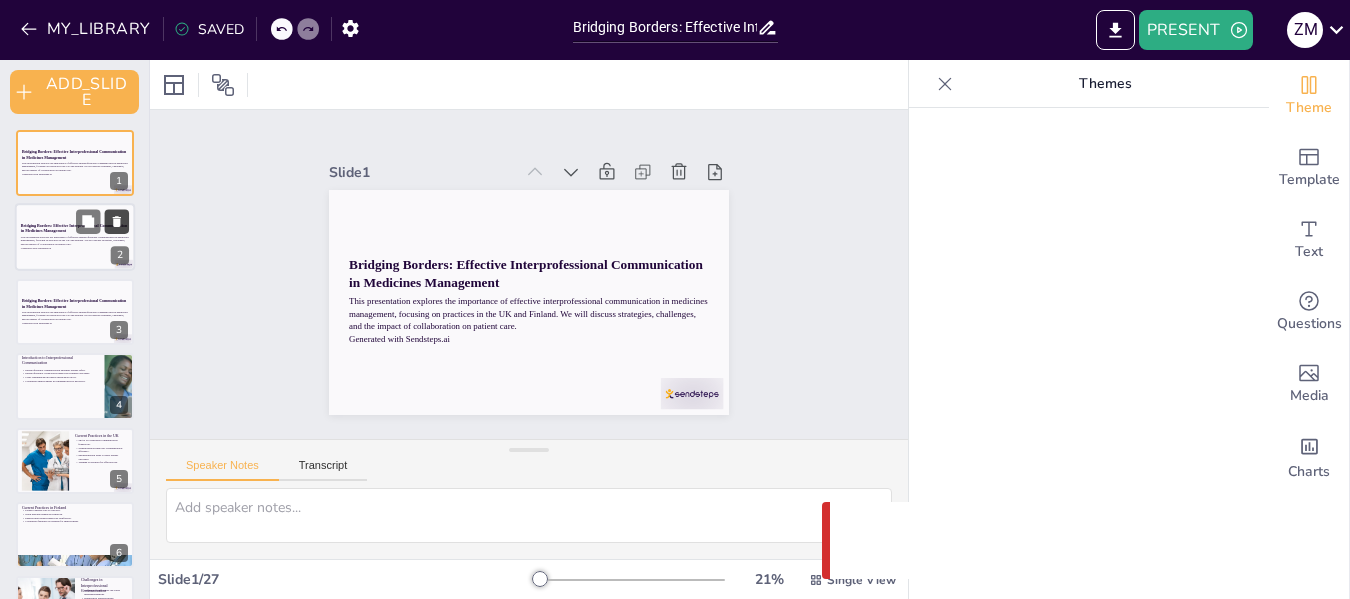 checkbox on "true" 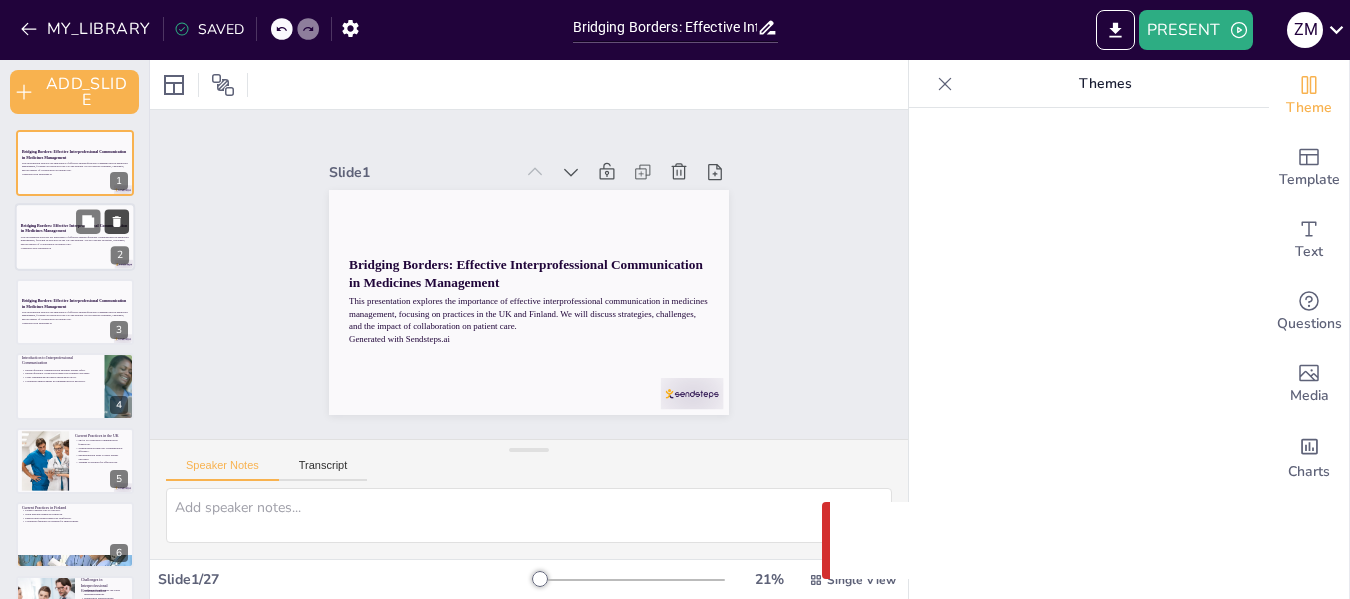 checkbox on "true" 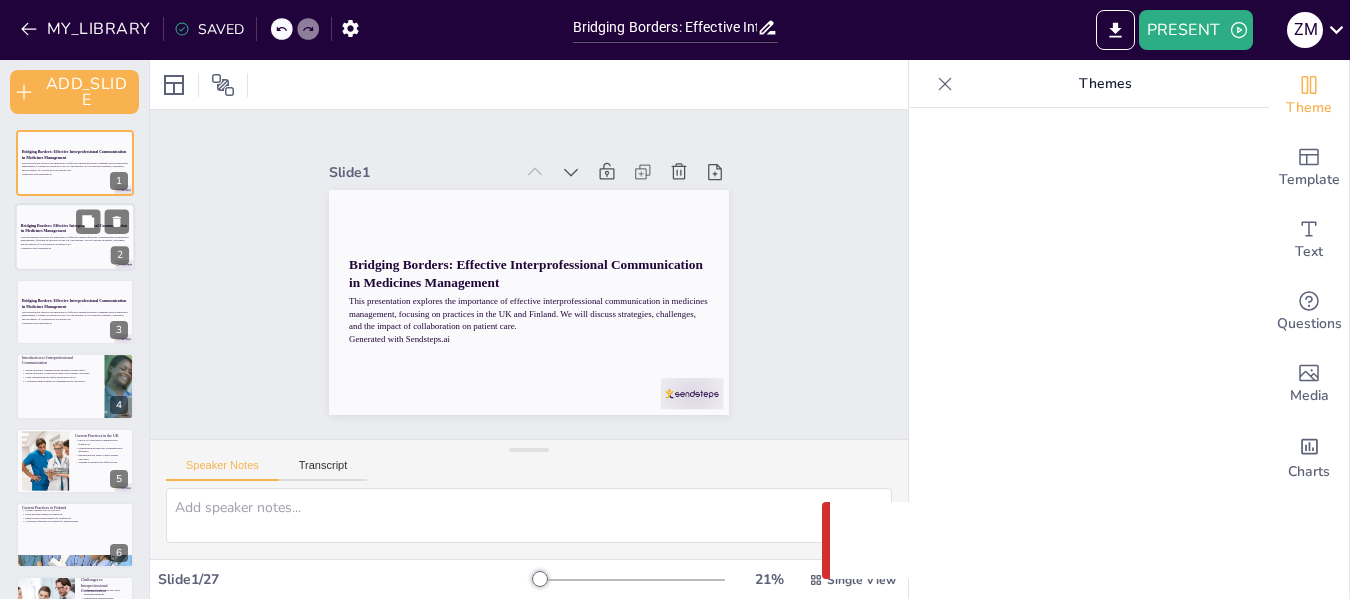 checkbox on "true" 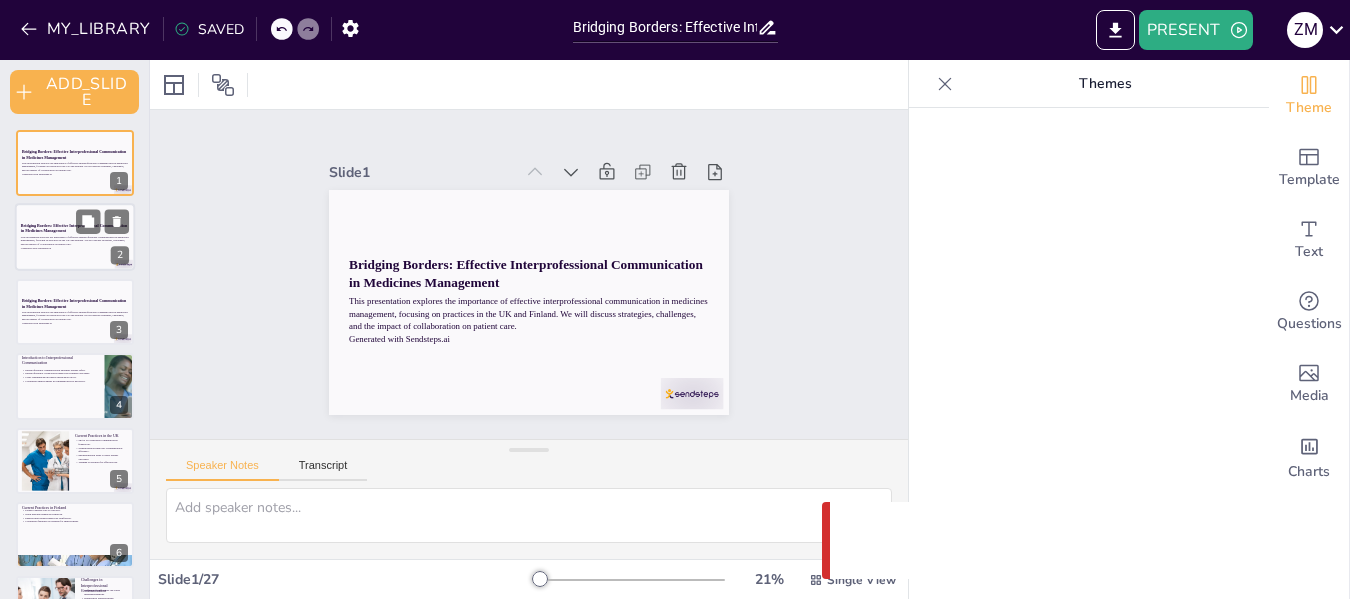 checkbox on "true" 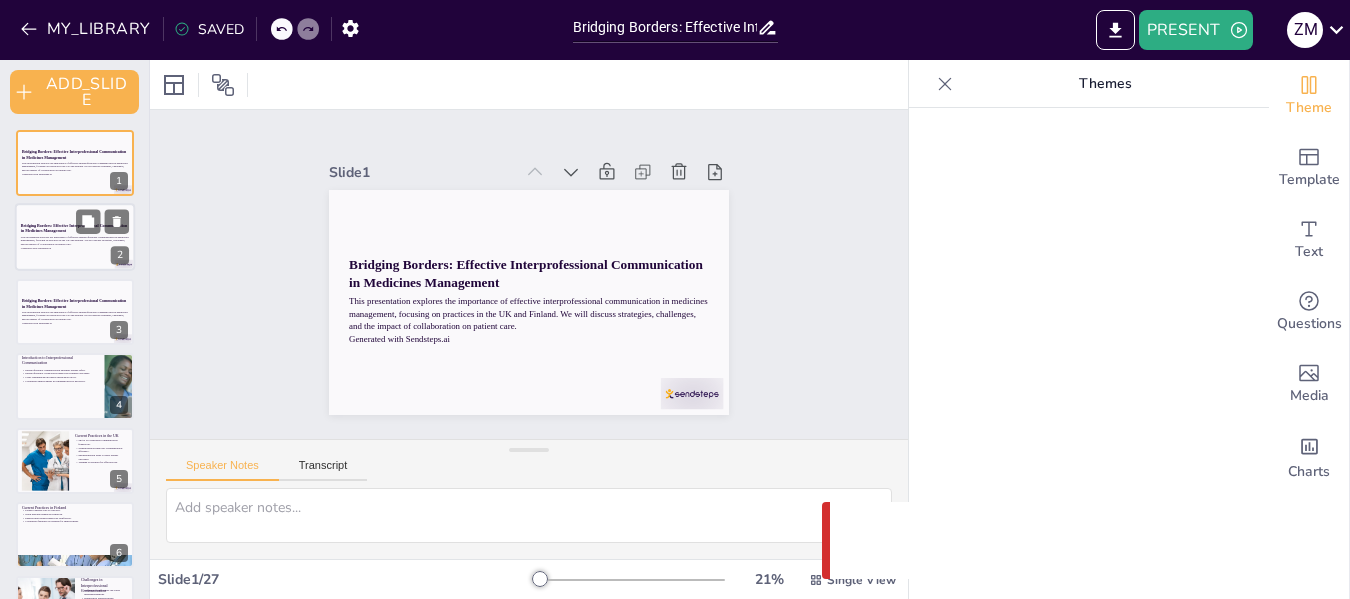 checkbox on "true" 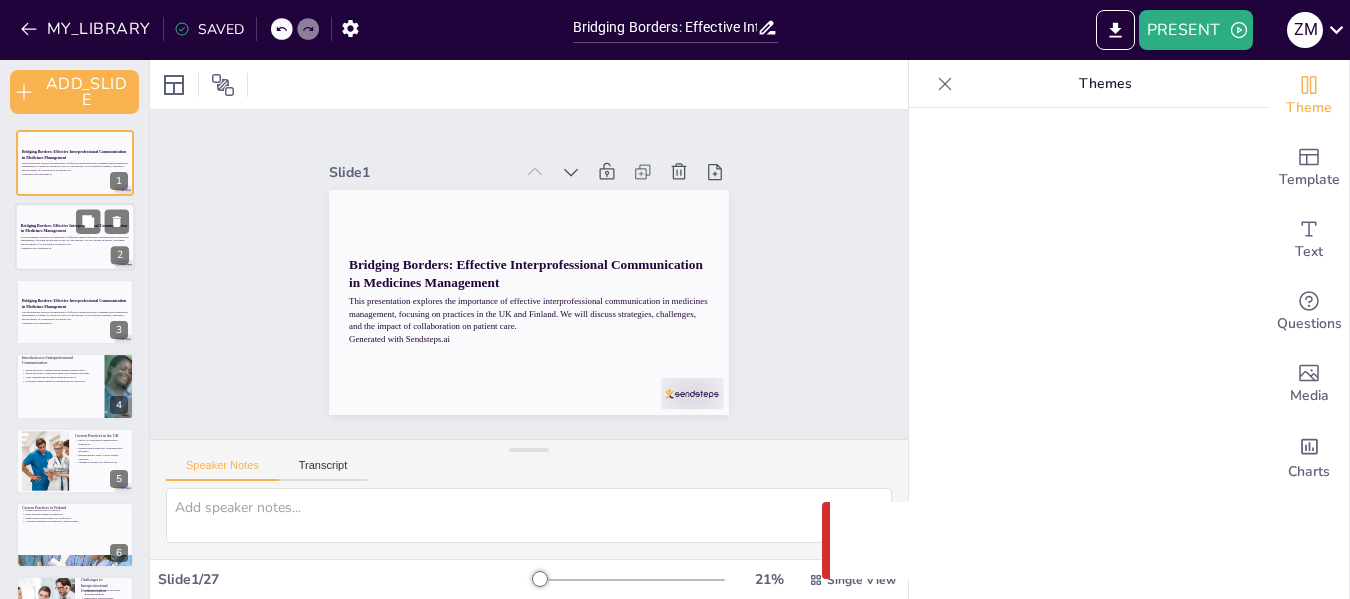 checkbox on "true" 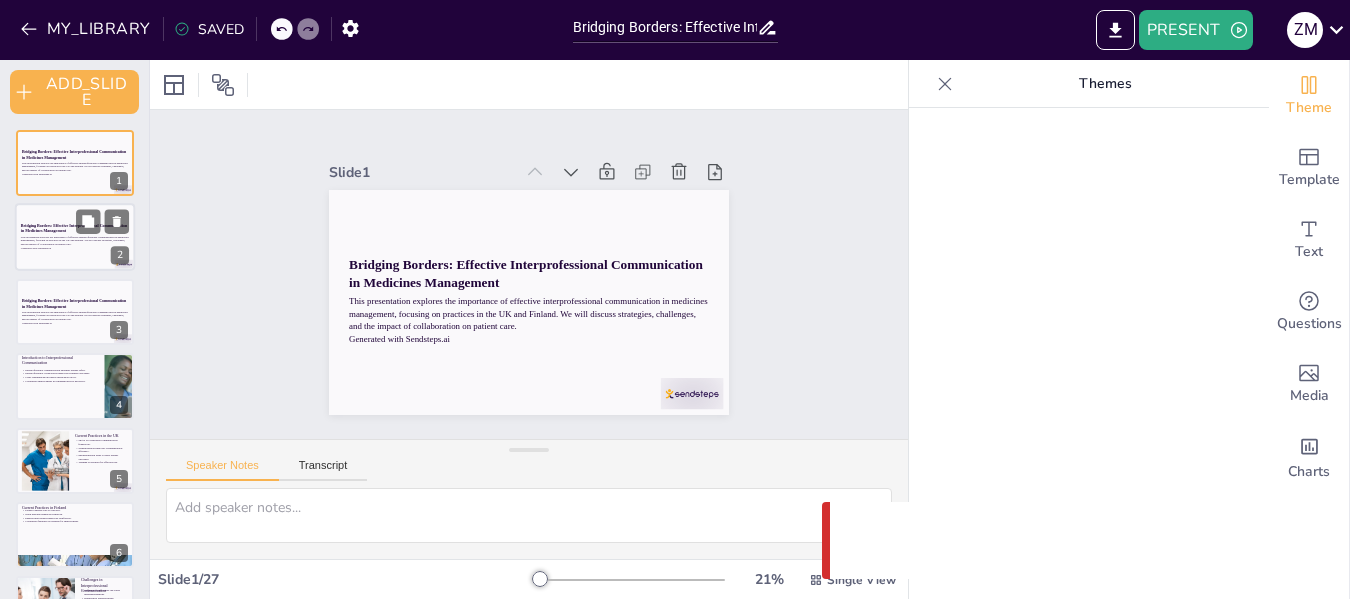 checkbox on "true" 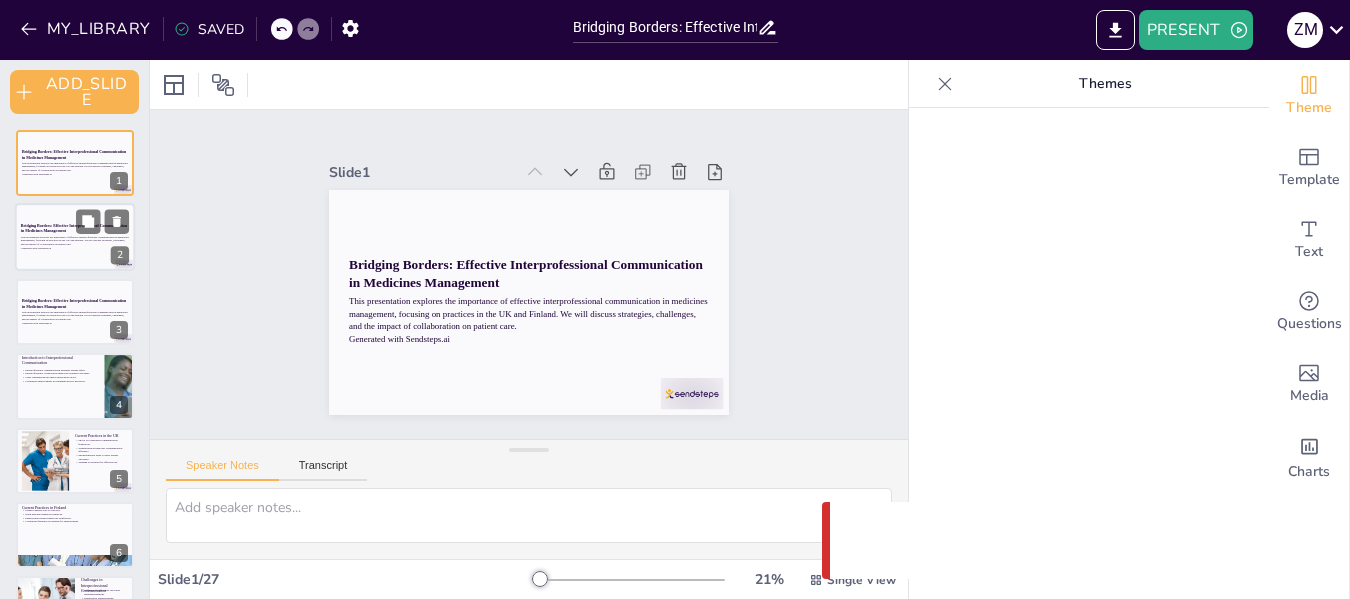 checkbox on "true" 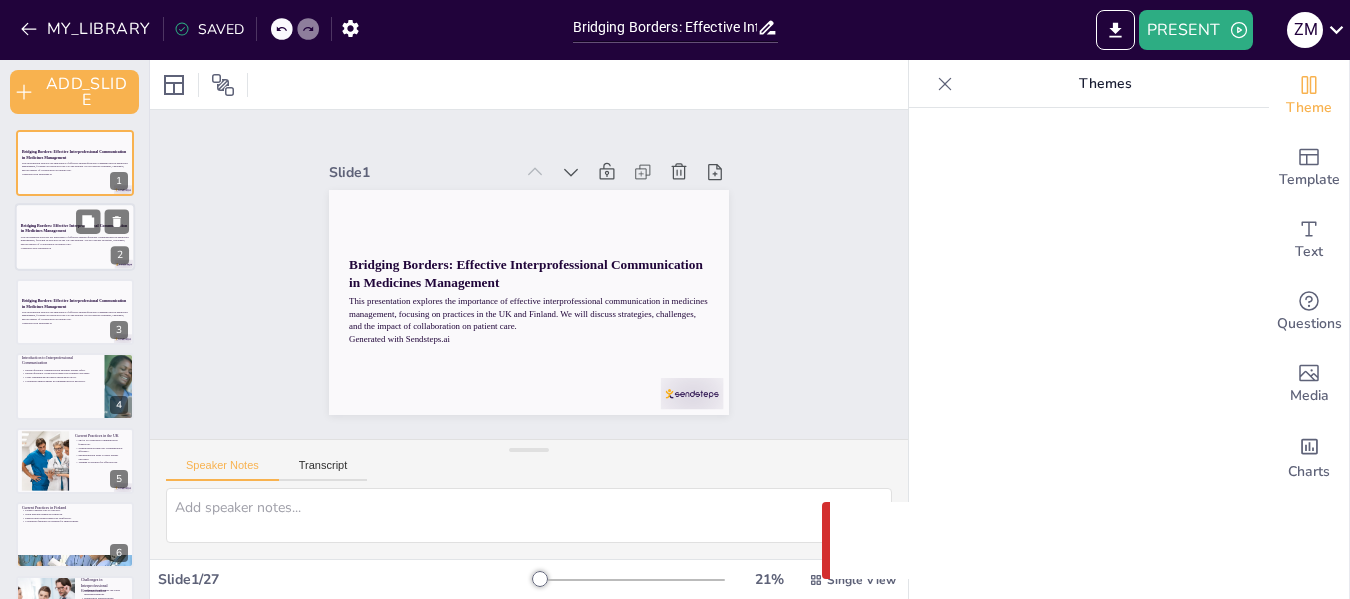 checkbox on "true" 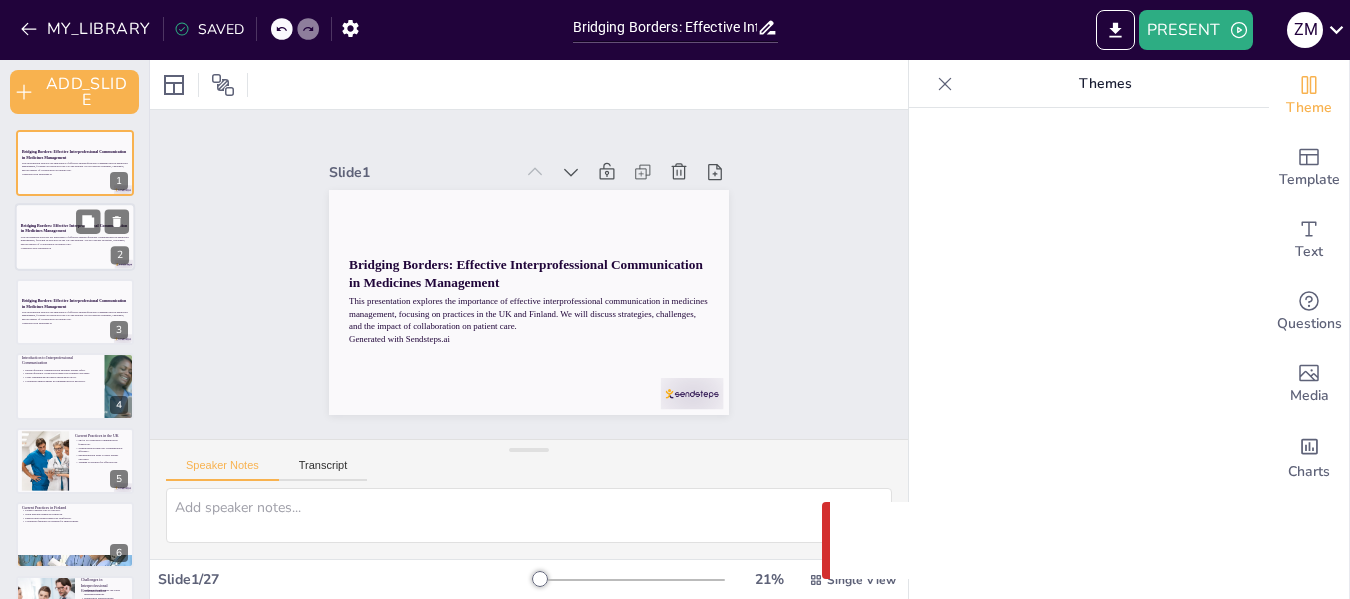click on "This presentation explores the importance of effective interprofessional communication in medicines management, focusing on practices in the UK and Finland. We will discuss strategies, challenges, and the impact of collaboration on patient care." at bounding box center (75, 240) 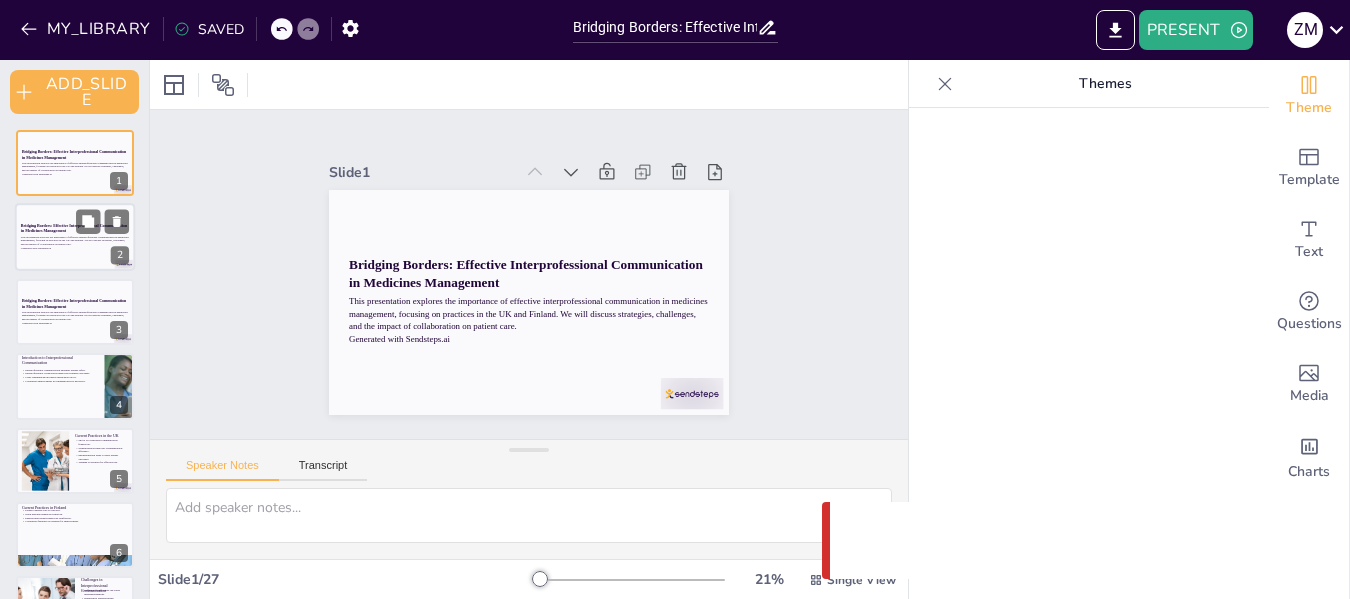checkbox on "true" 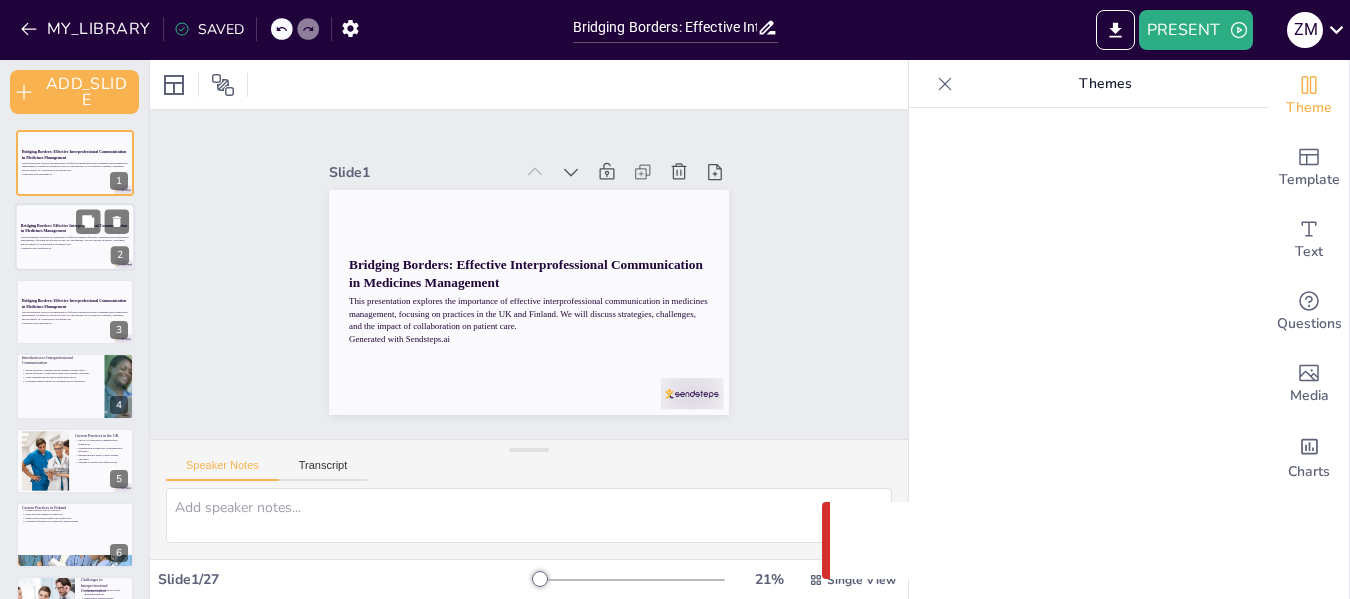 checkbox on "true" 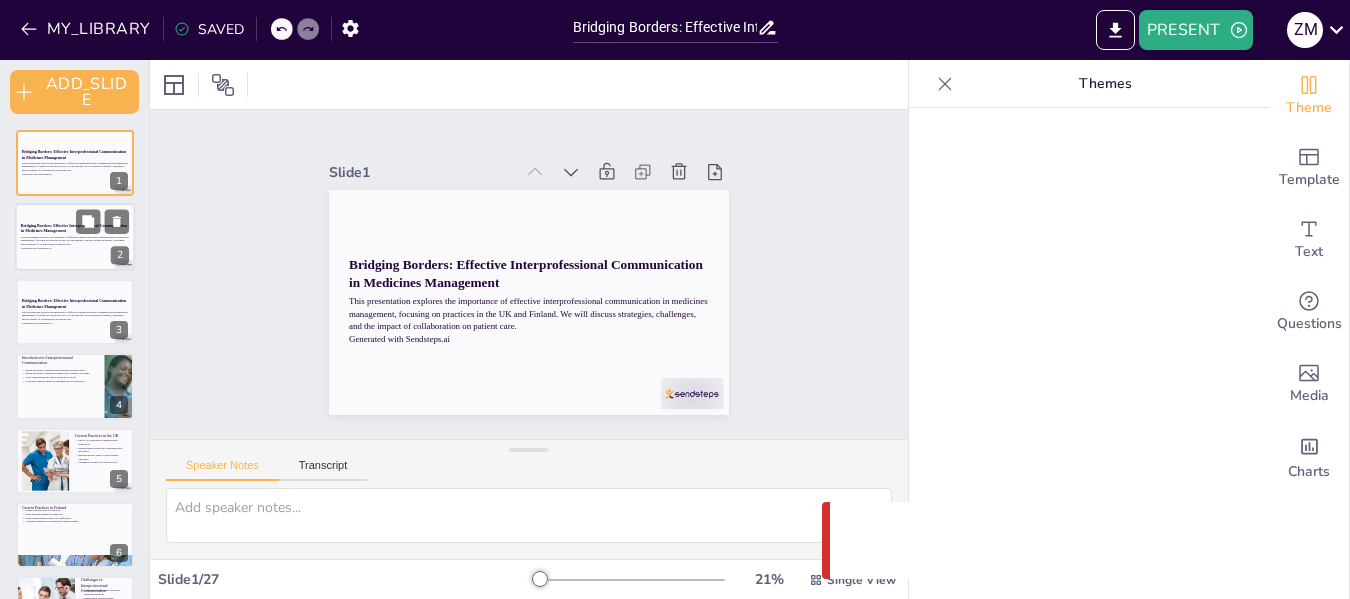 checkbox on "true" 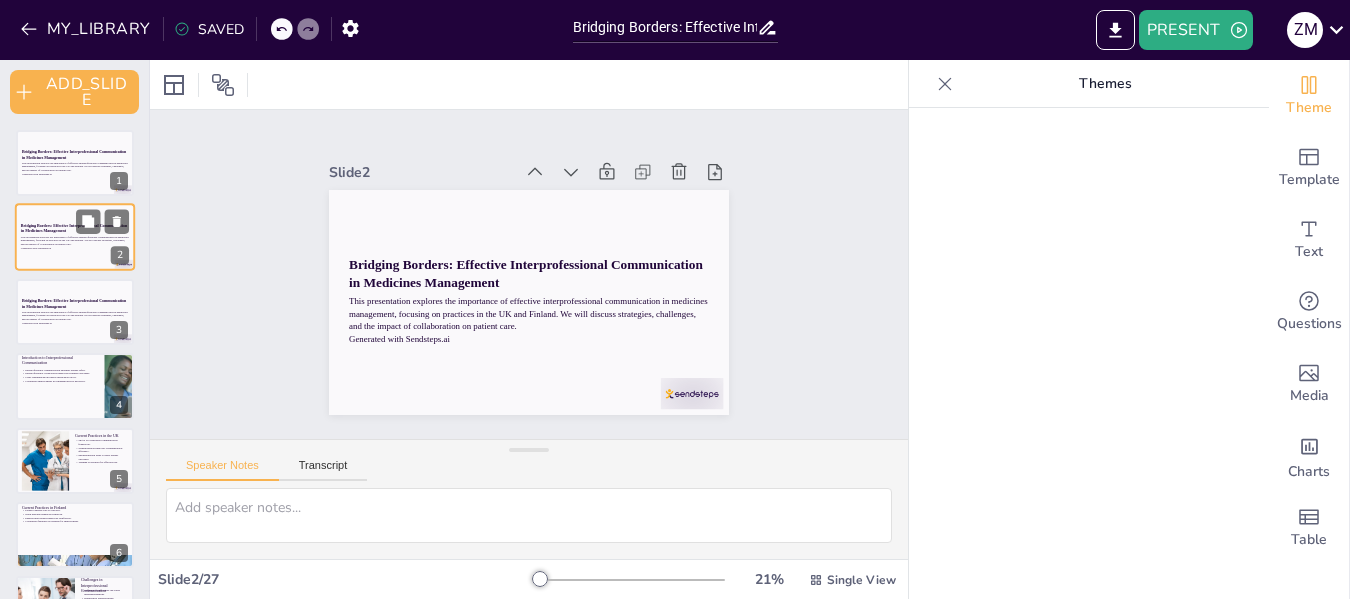 click on "This presentation explores the importance of effective interprofessional communication in medicines management, focusing on practices in the UK and Finland. We will discuss strategies, challenges, and the impact of collaboration on patient care." at bounding box center [75, 240] 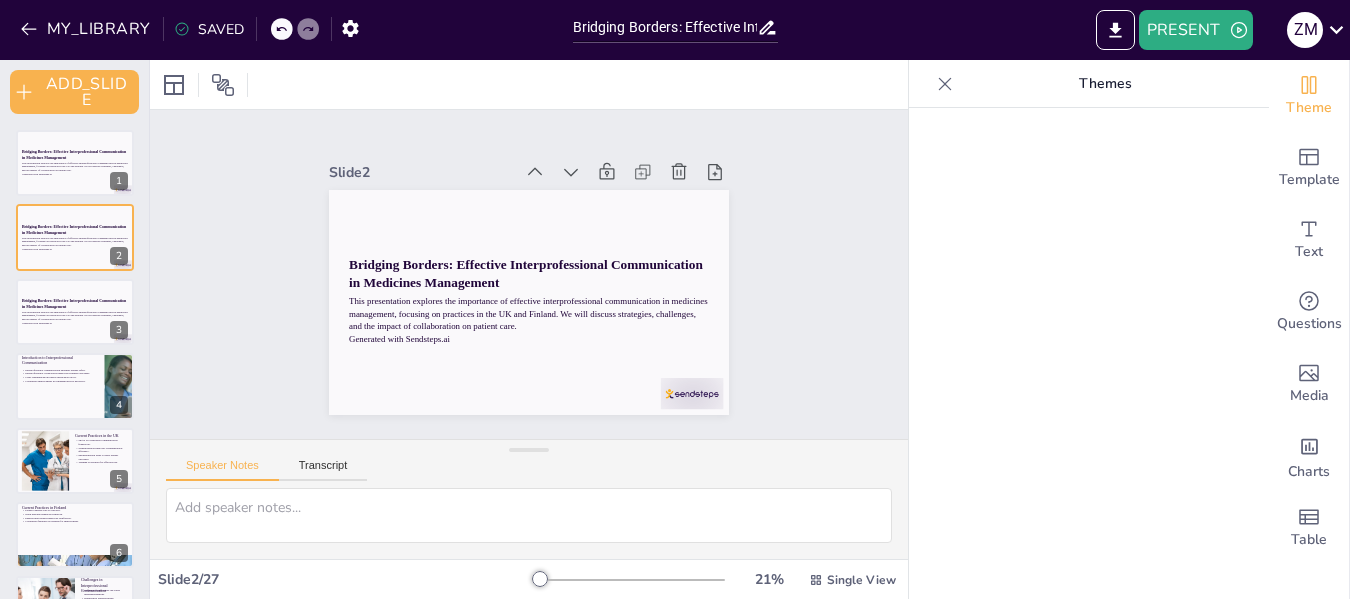 checkbox on "true" 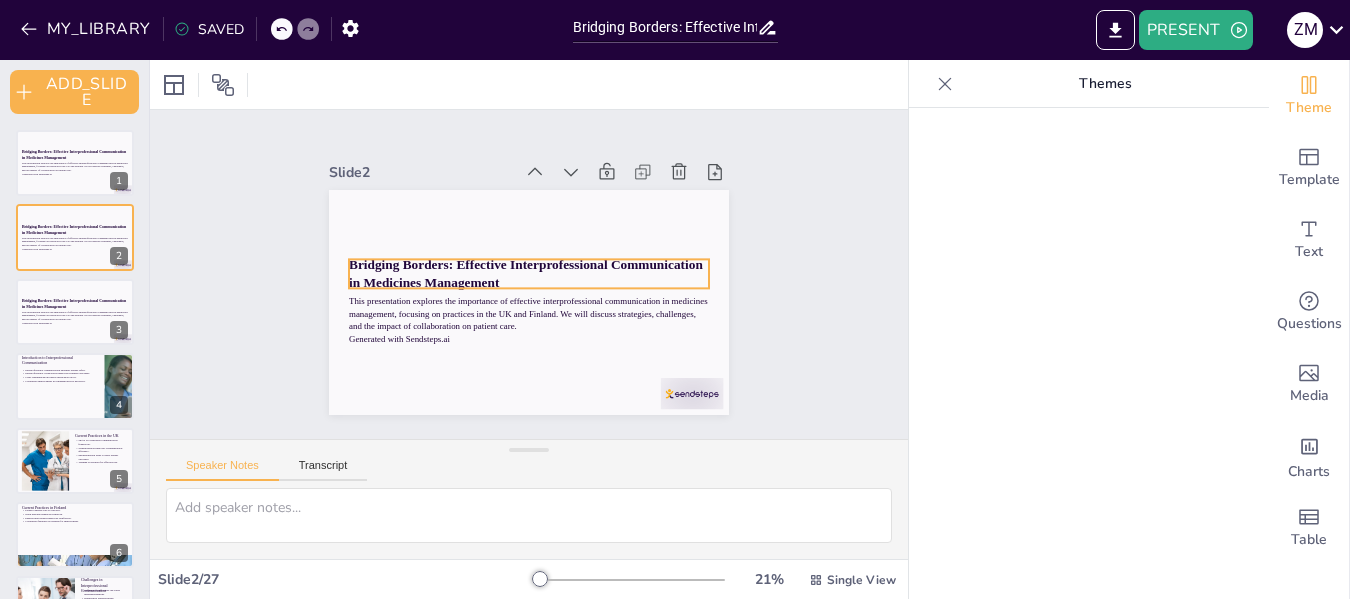 checkbox on "true" 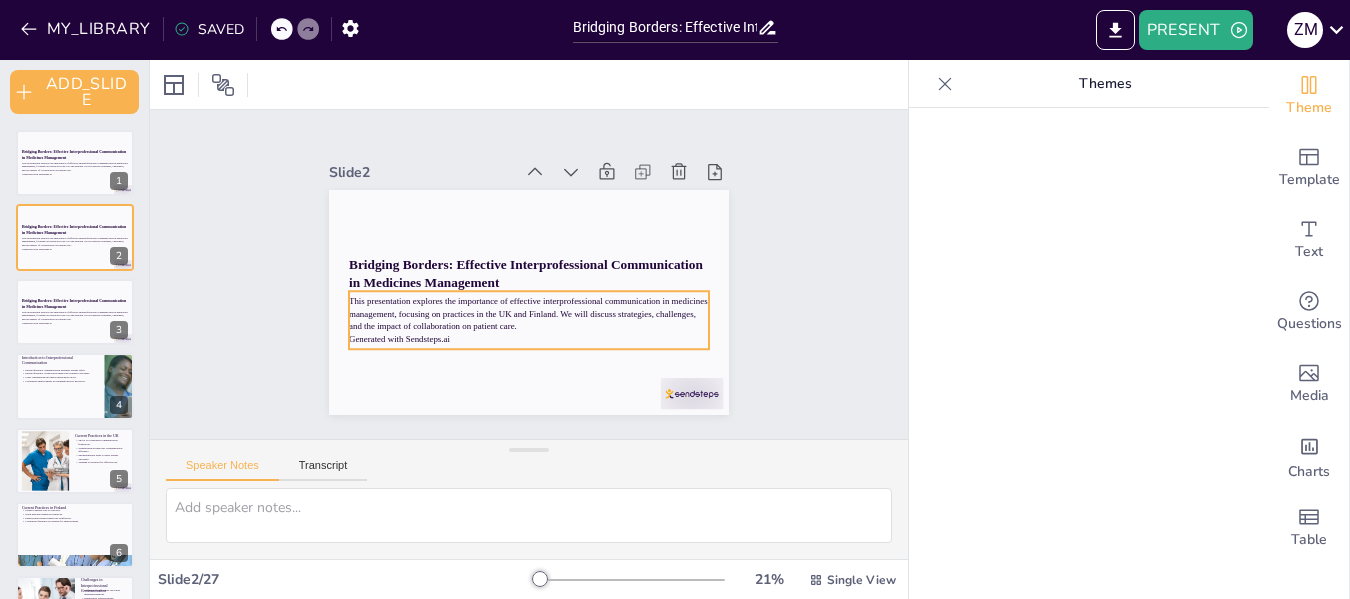 checkbox on "true" 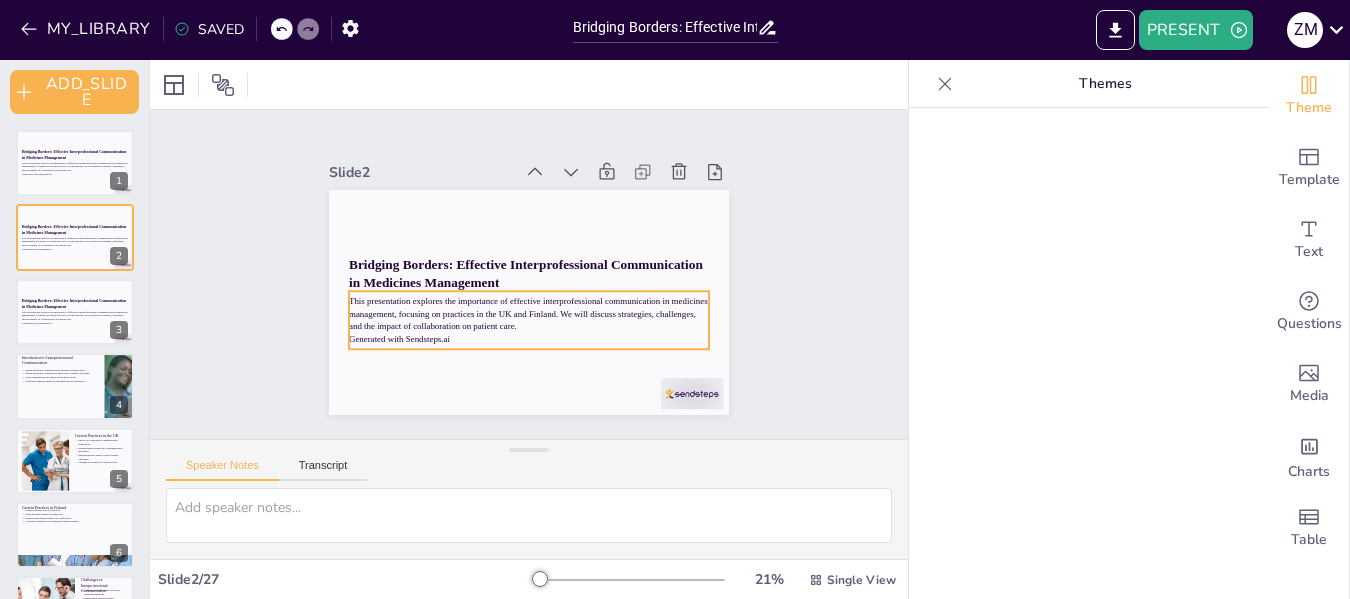 checkbox on "true" 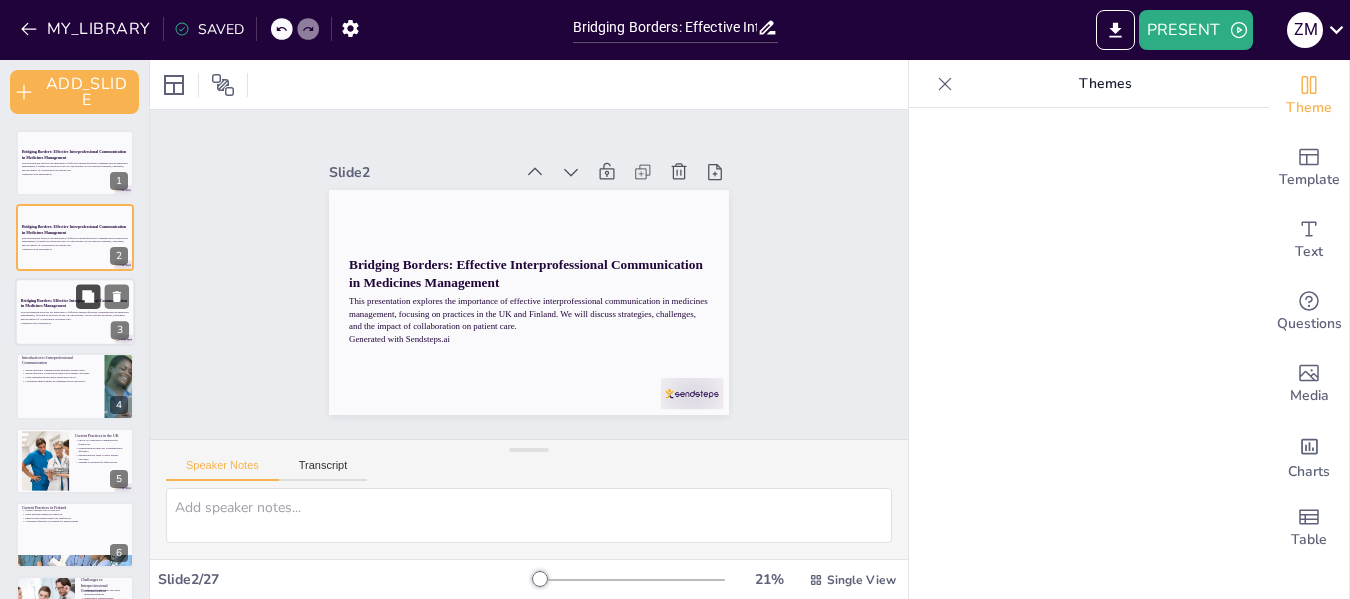 checkbox on "true" 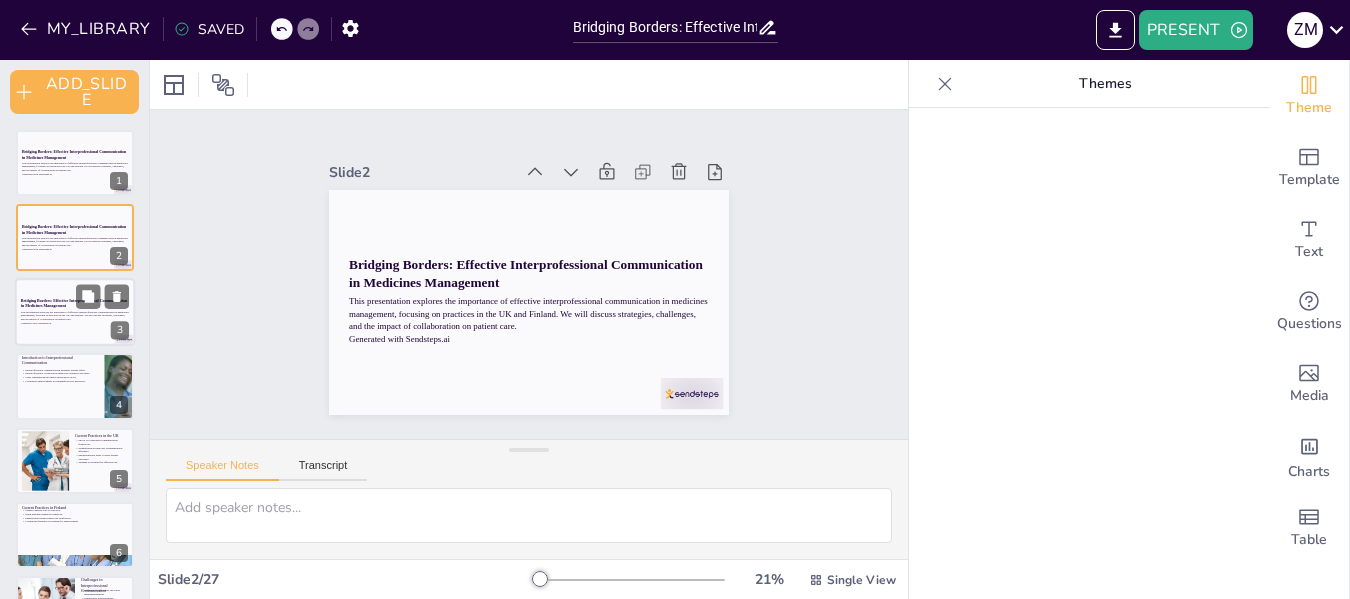 checkbox on "true" 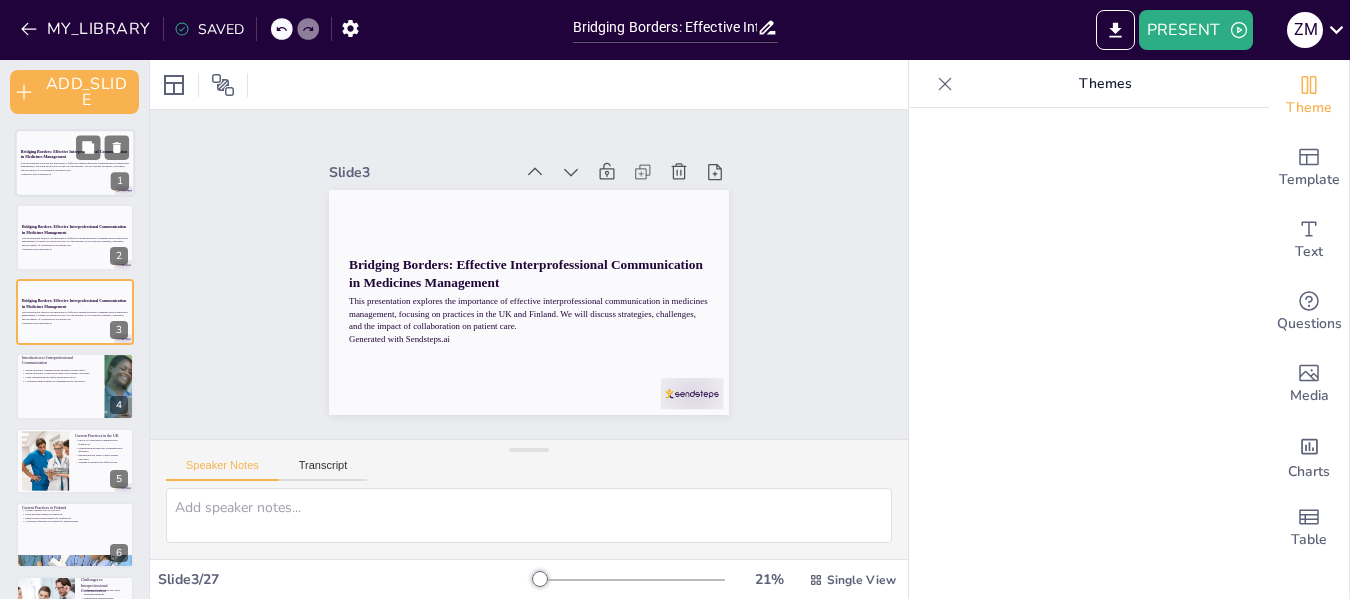 checkbox on "true" 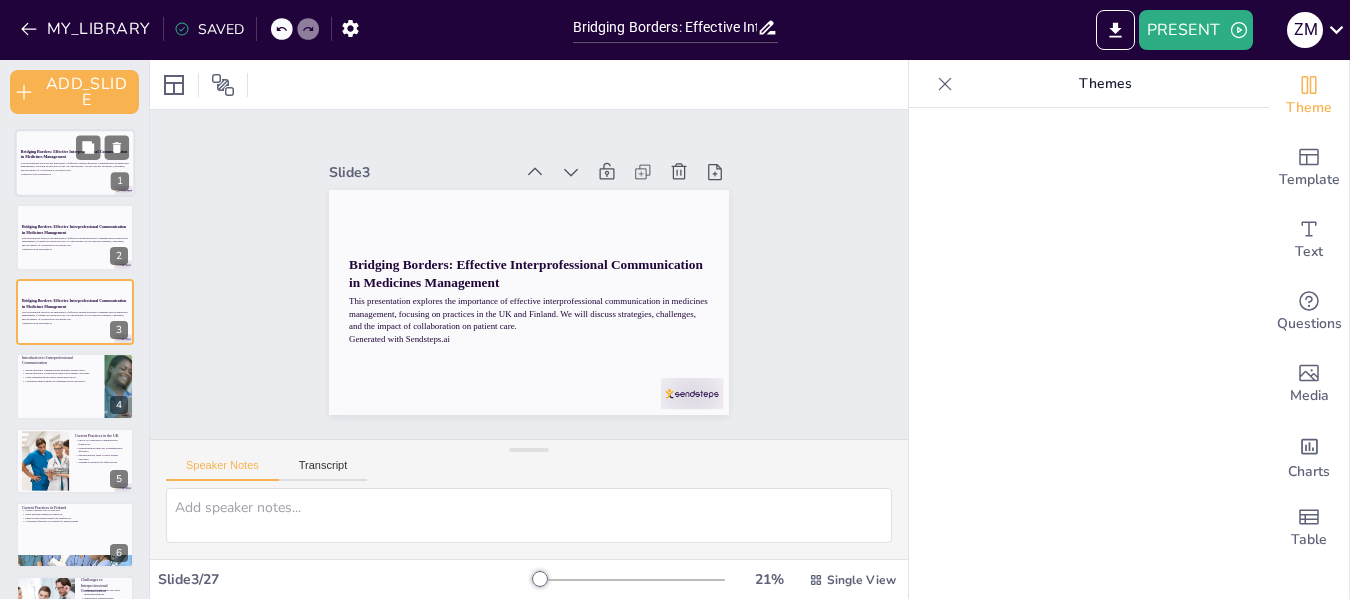 checkbox on "true" 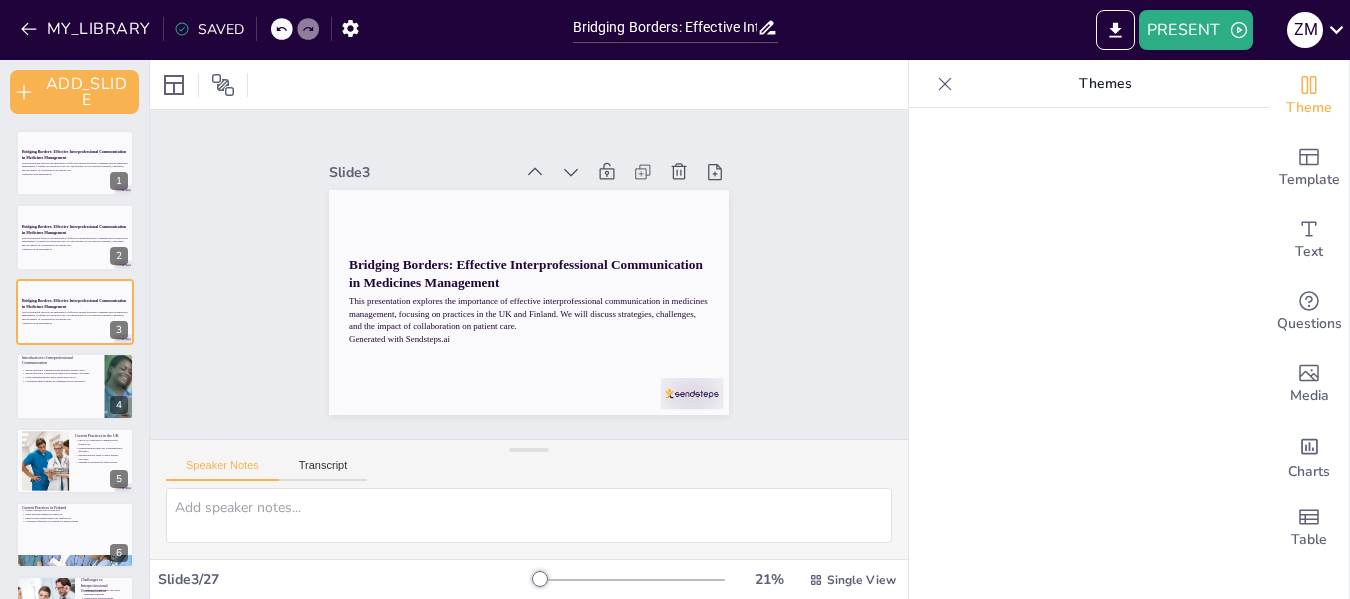 checkbox on "true" 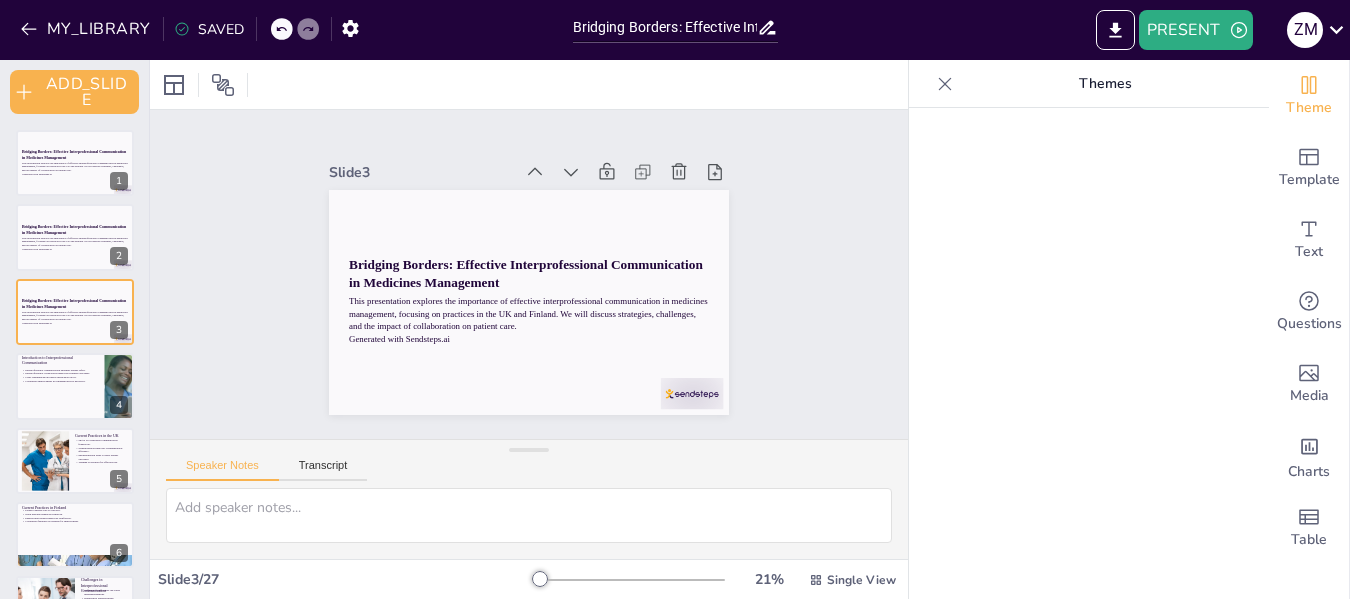 checkbox on "true" 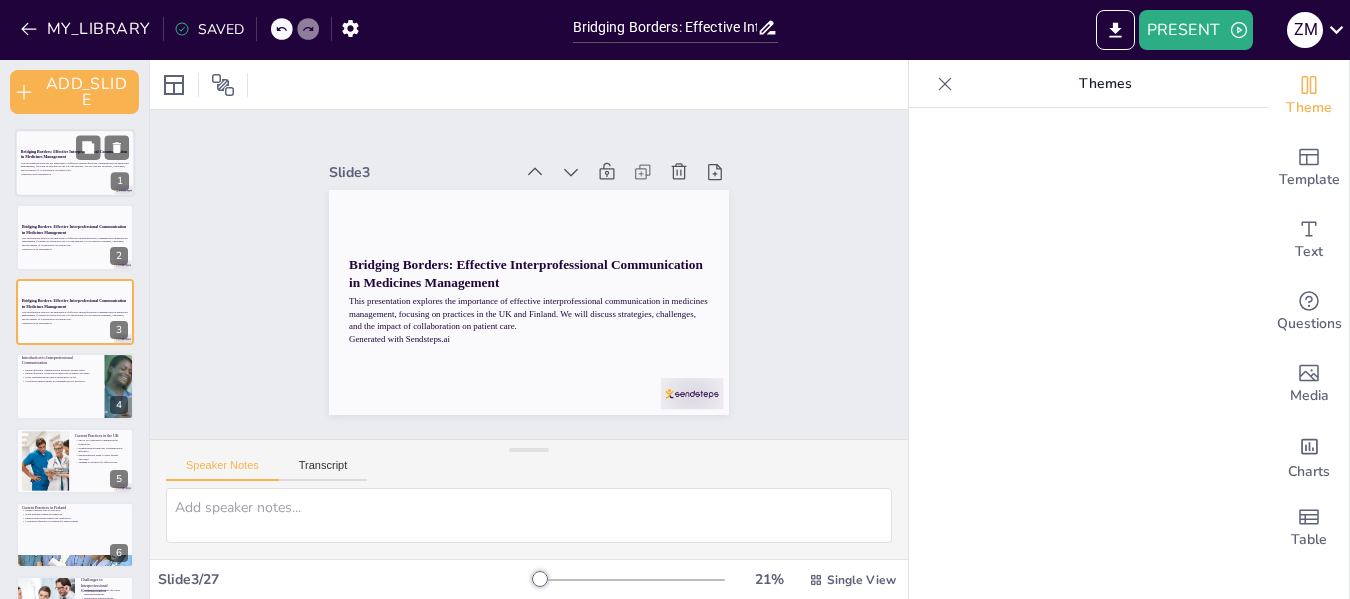 checkbox on "true" 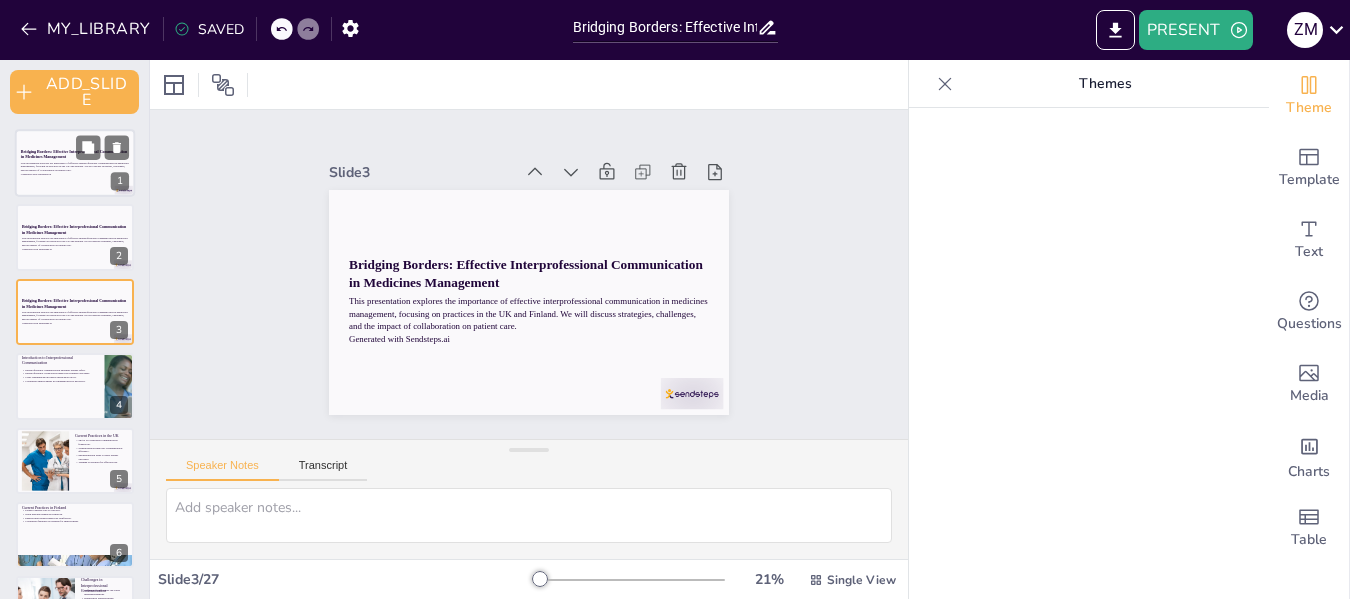 checkbox on "true" 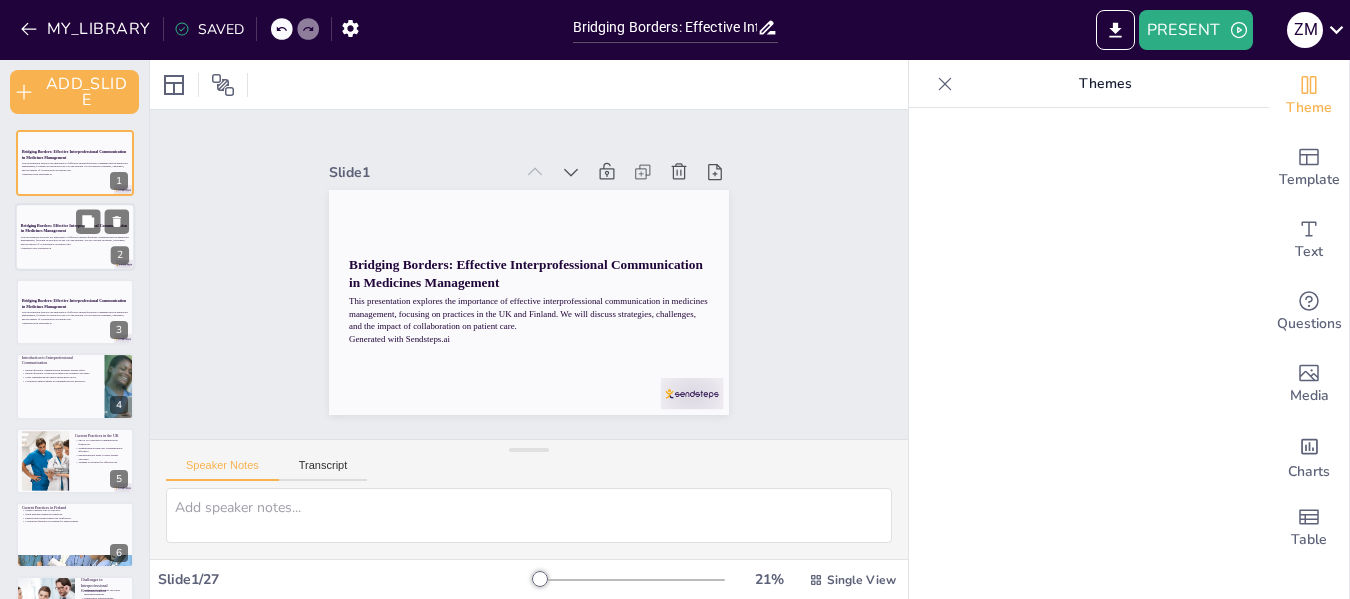 checkbox on "true" 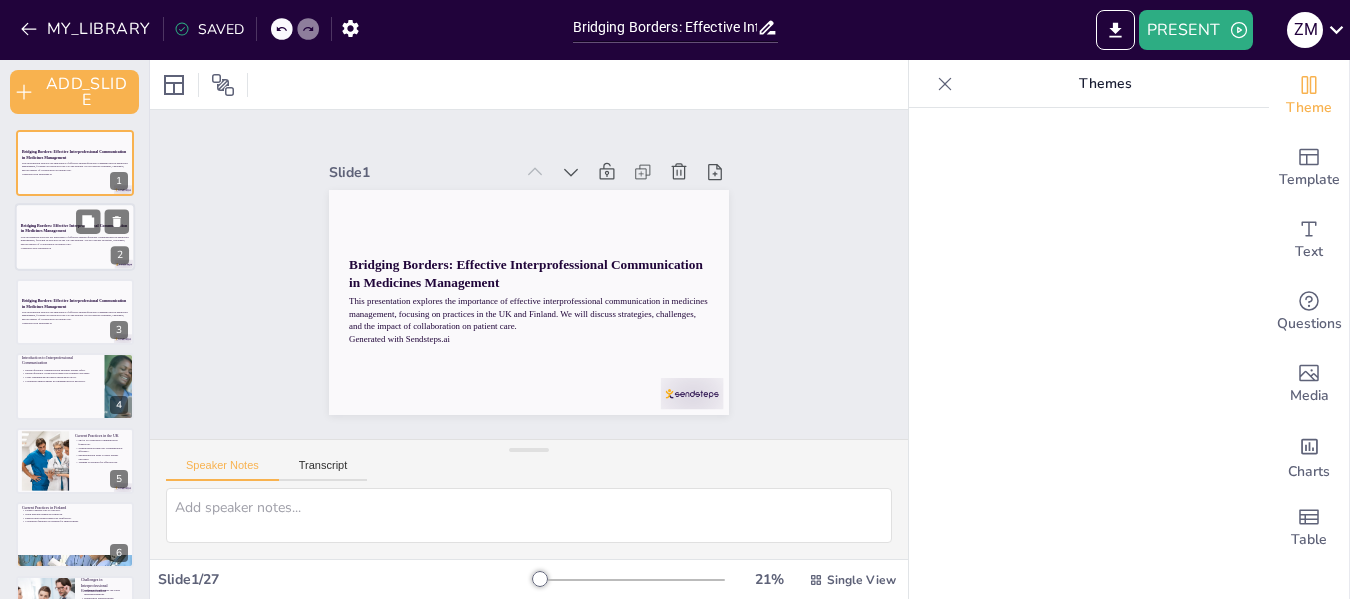 checkbox on "true" 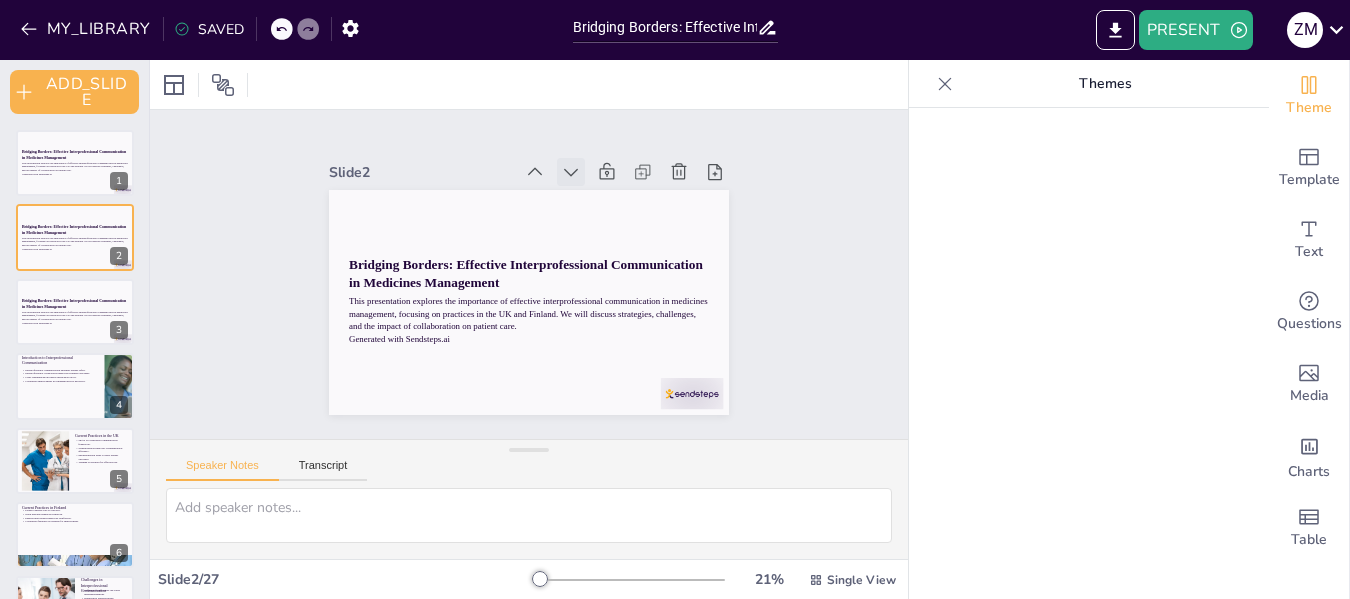 click 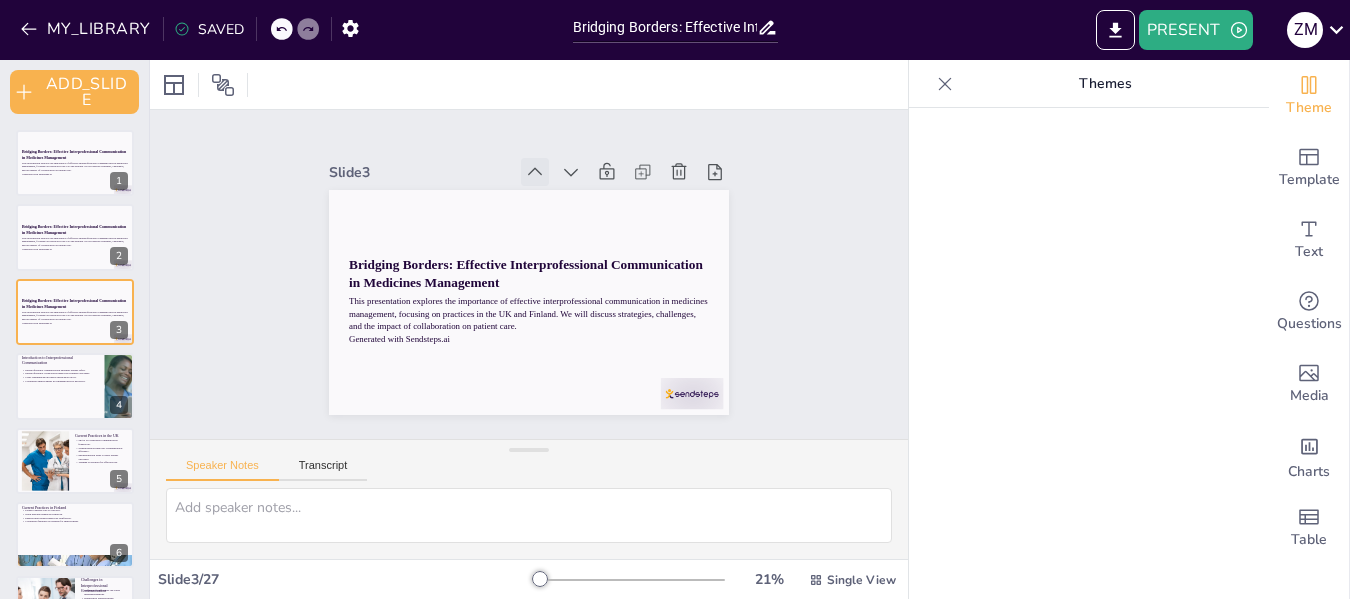 click 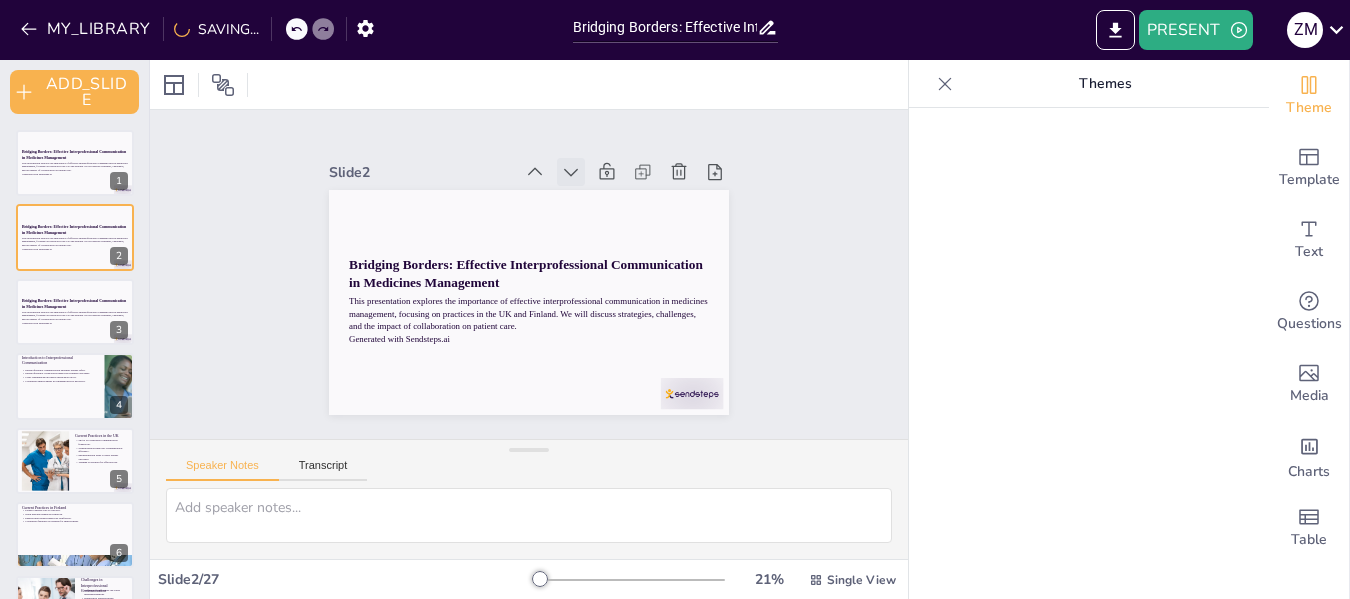 click at bounding box center [581, 177] 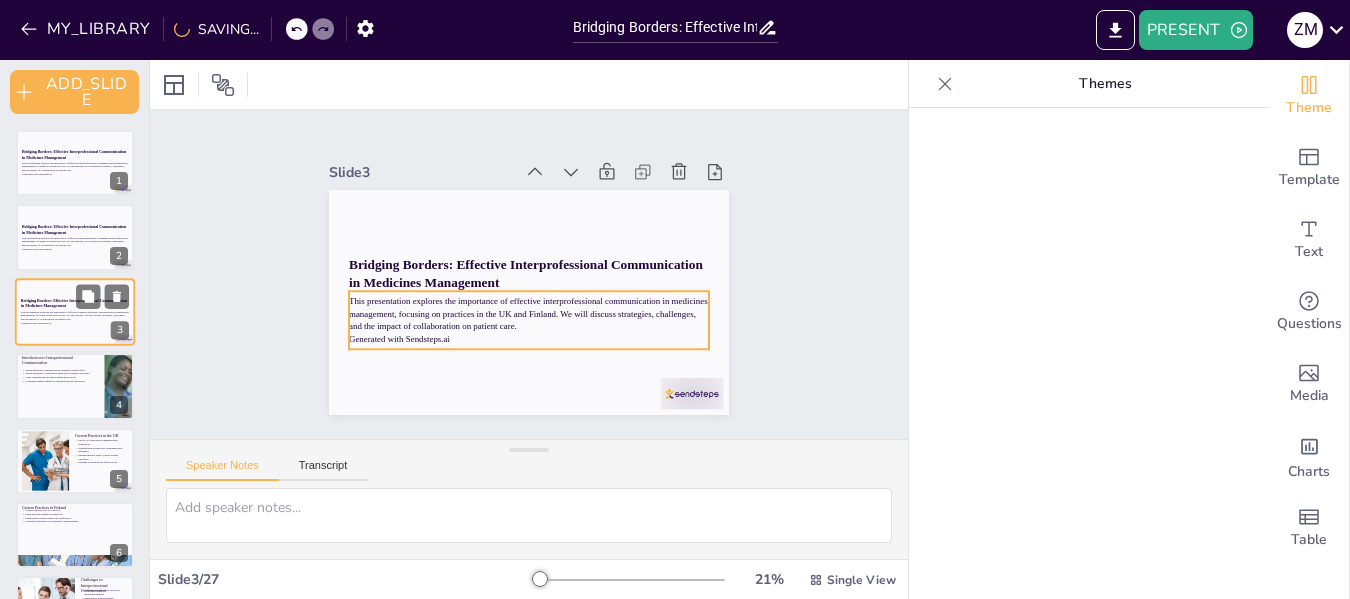 click on "This presentation explores the importance of effective interprofessional communication in medicines management, focusing on practices in the UK and Finland. We will discuss strategies, challenges, and the impact of collaboration on patient care." at bounding box center [75, 315] 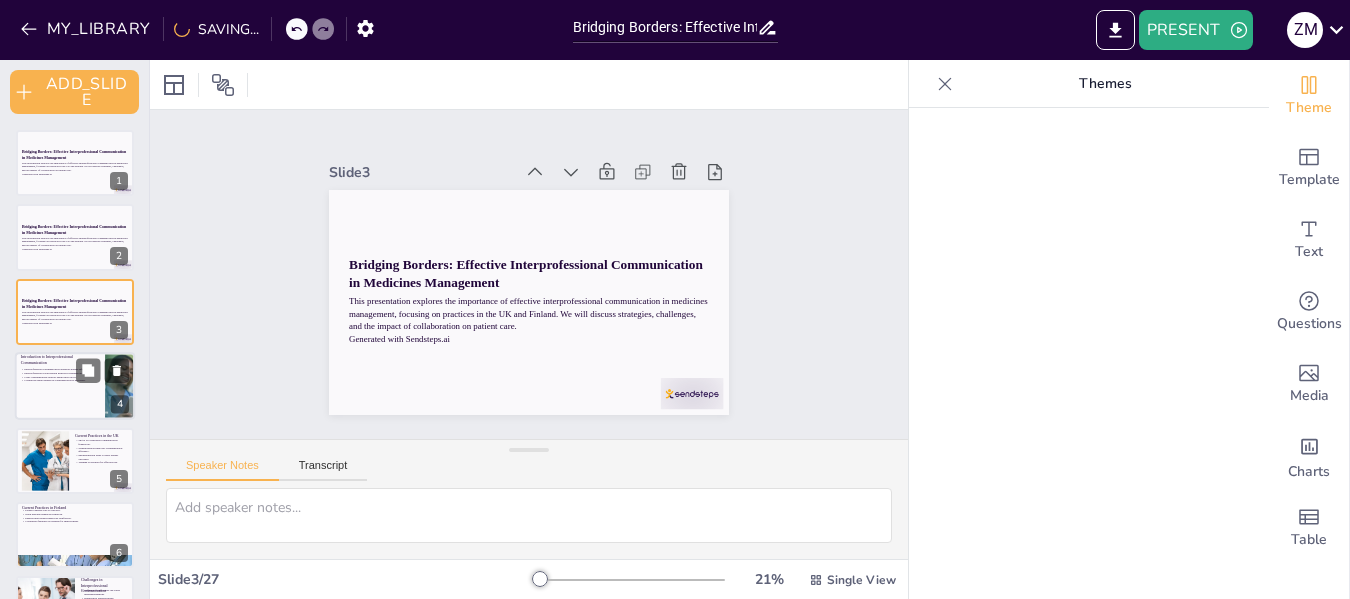 click on "Continuous improvement in communication is necessary." at bounding box center (60, 381) 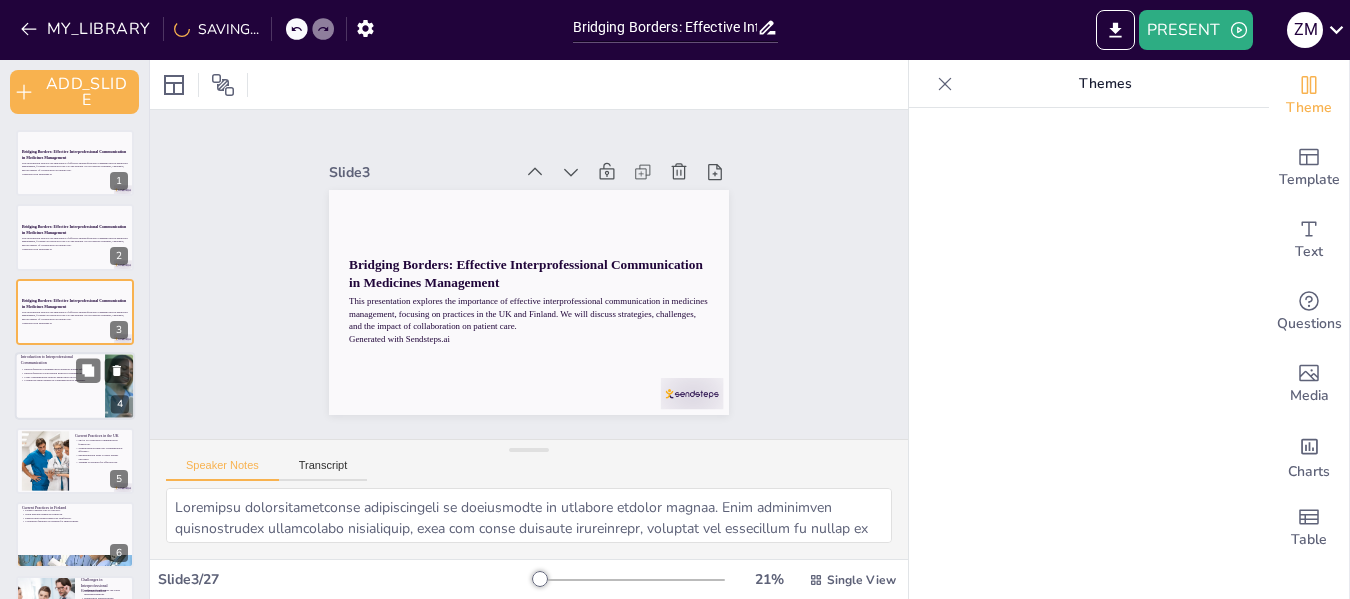 scroll, scrollTop: 30, scrollLeft: 0, axis: vertical 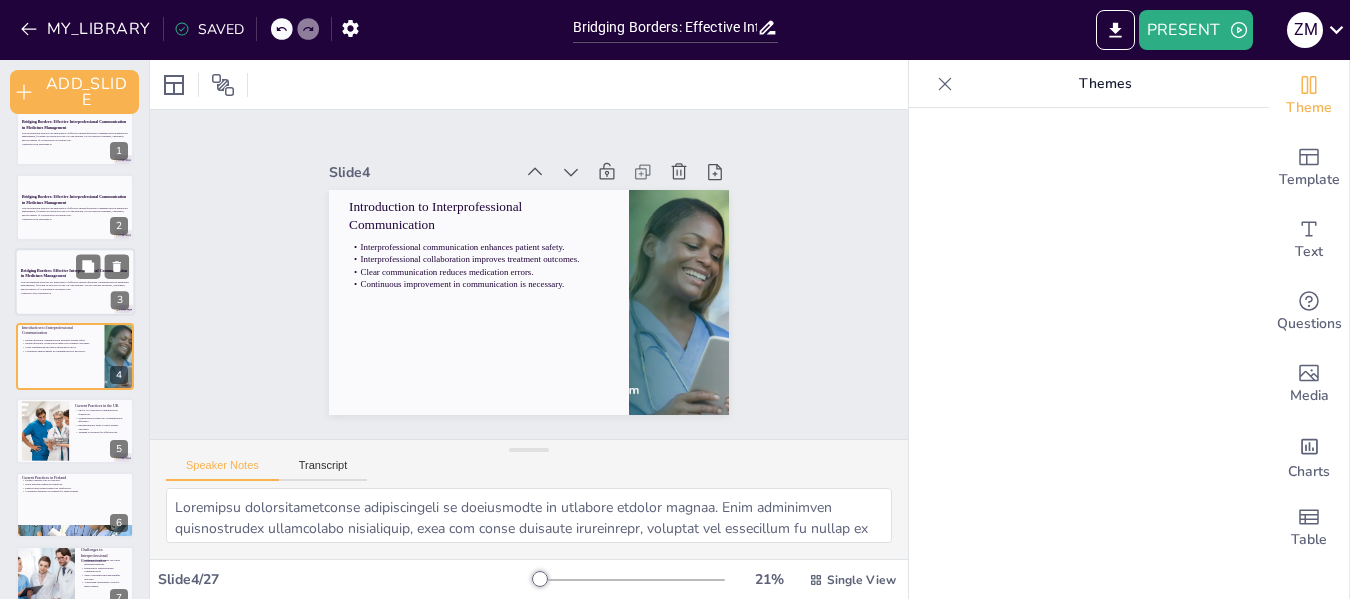 click at bounding box center [75, 282] 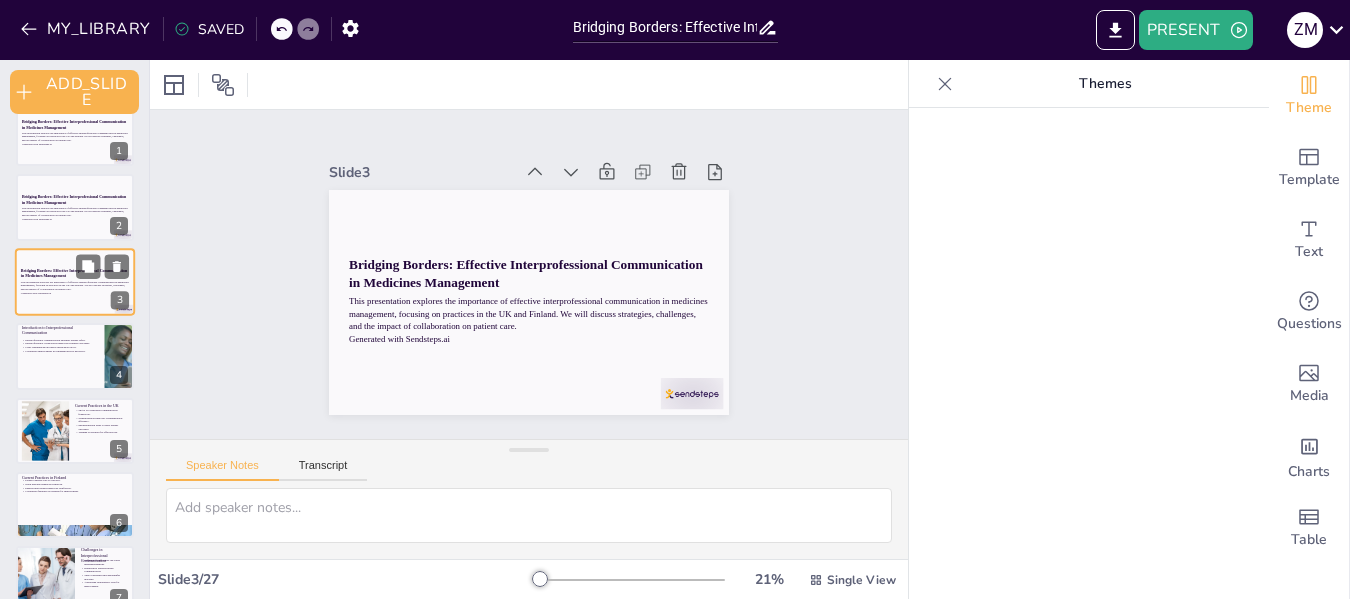 scroll, scrollTop: 0, scrollLeft: 0, axis: both 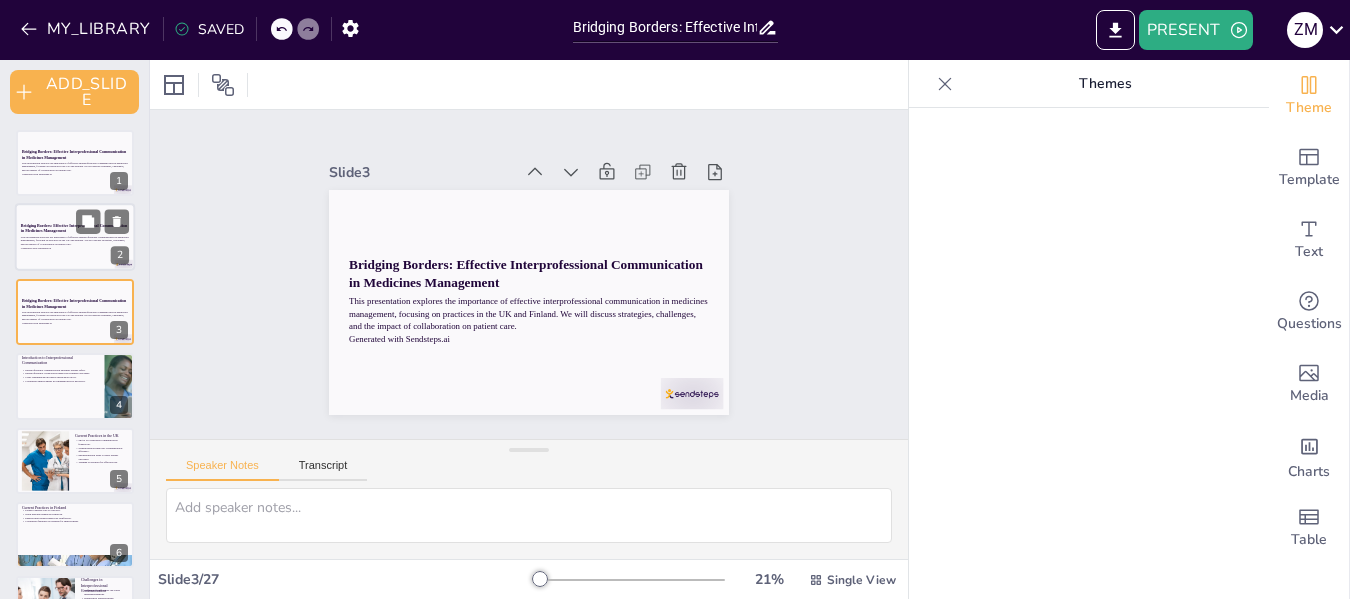 click on "This presentation explores the importance of effective interprofessional communication in medicines management, focusing on practices in the UK and Finland. We will discuss strategies, challenges, and the impact of collaboration on patient care." at bounding box center [75, 240] 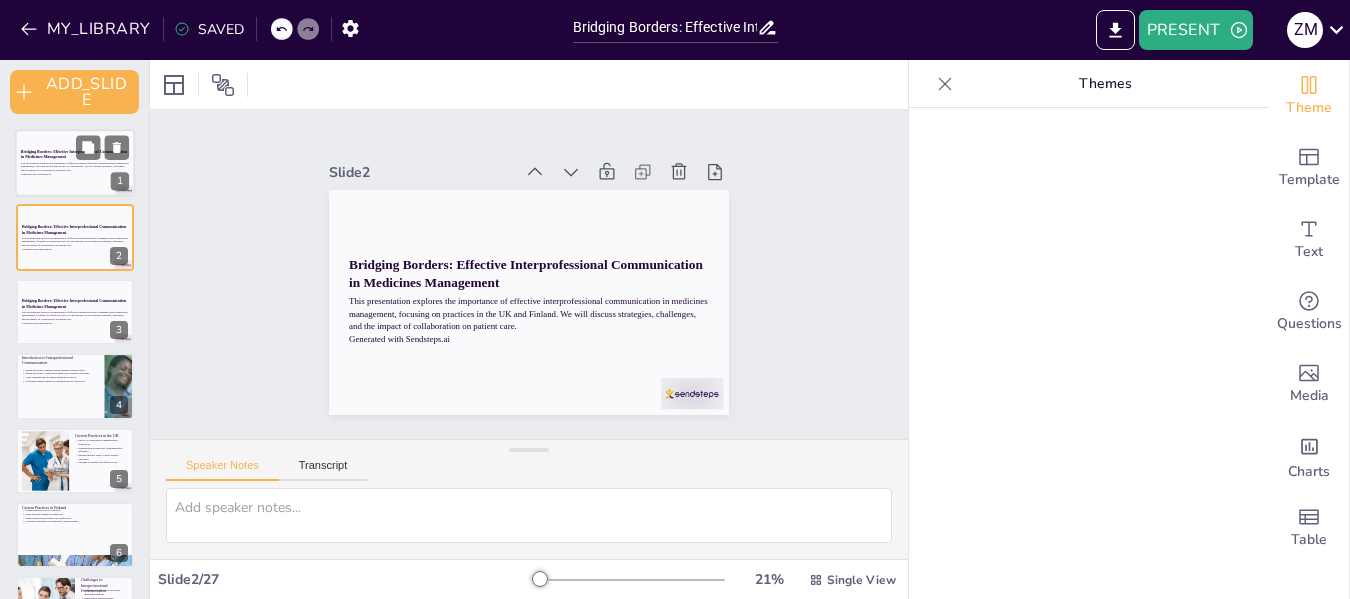 click on "Generated with Sendsteps.ai" at bounding box center (75, 174) 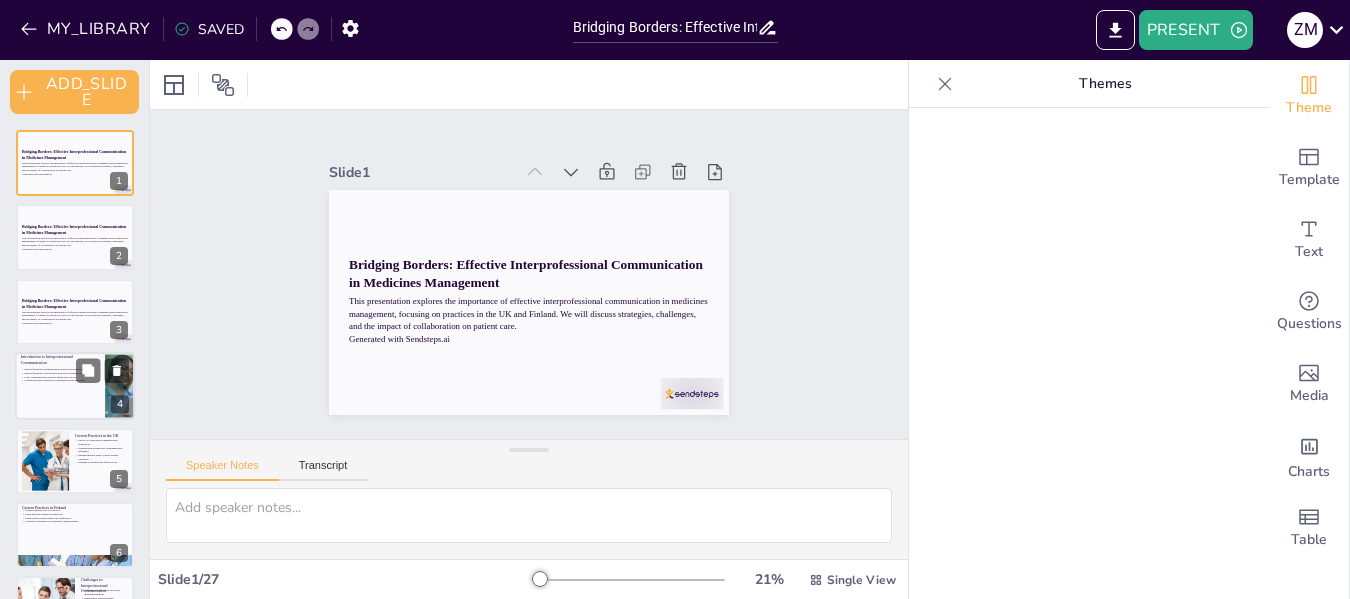 click on "Clear communication reduces medication errors." at bounding box center [60, 377] 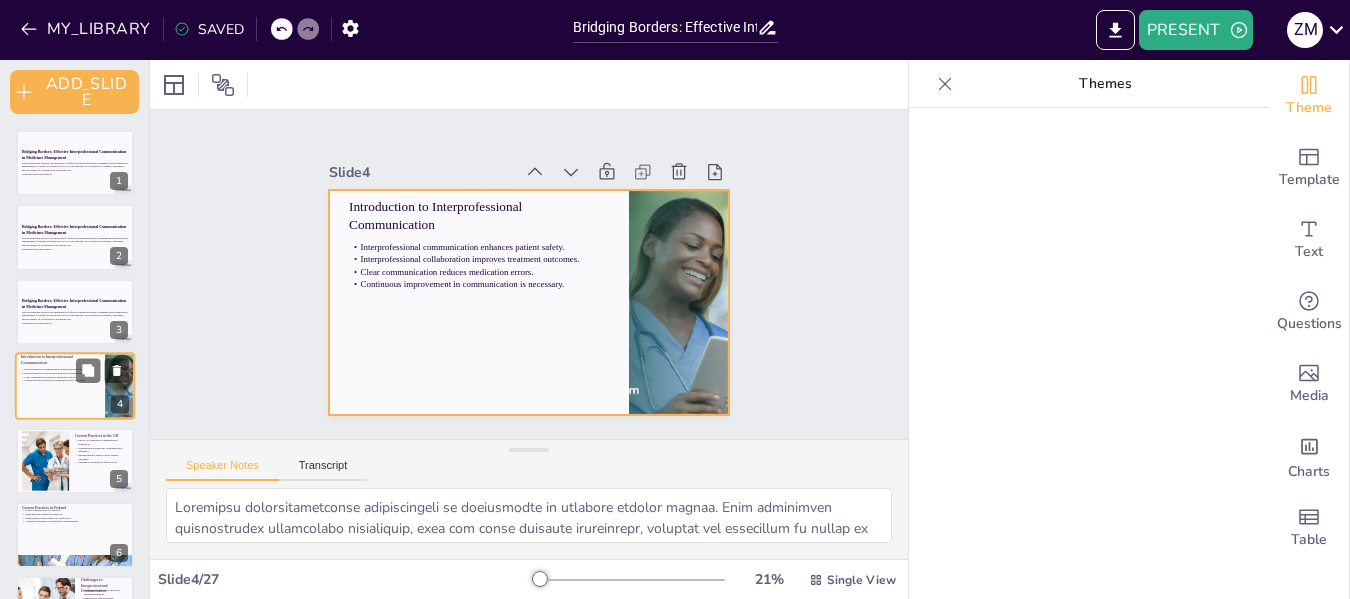 scroll, scrollTop: 30, scrollLeft: 0, axis: vertical 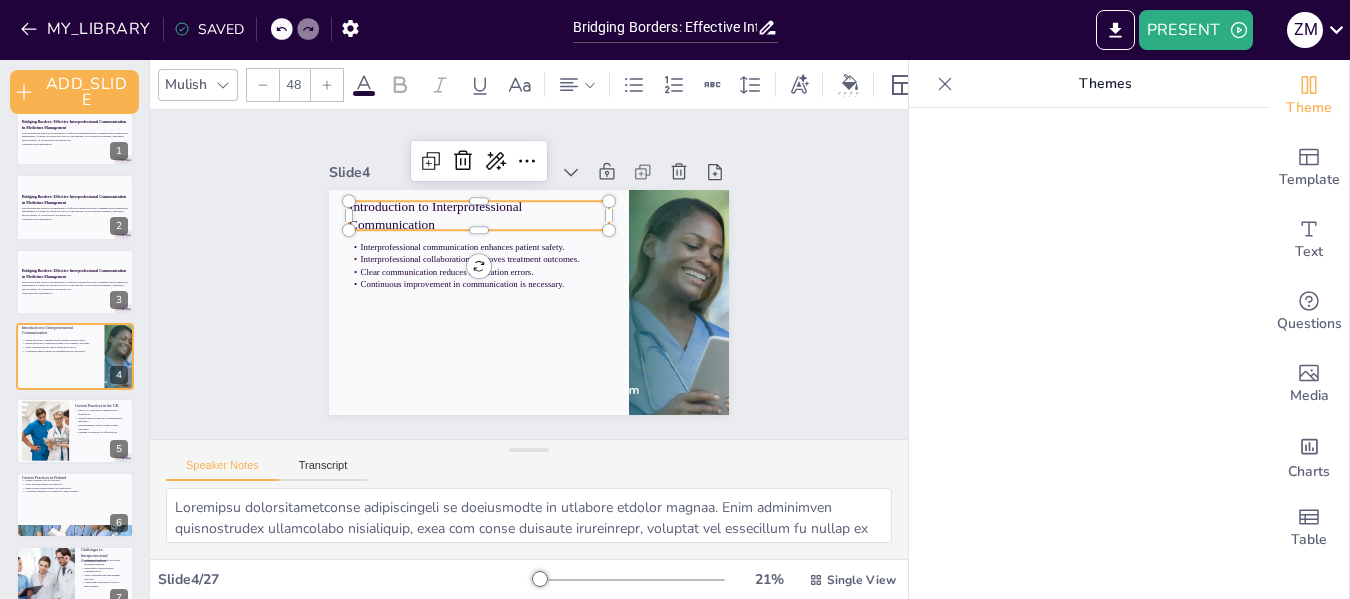 click on "Introduction to Interprofessional Communication" at bounding box center [479, 215] 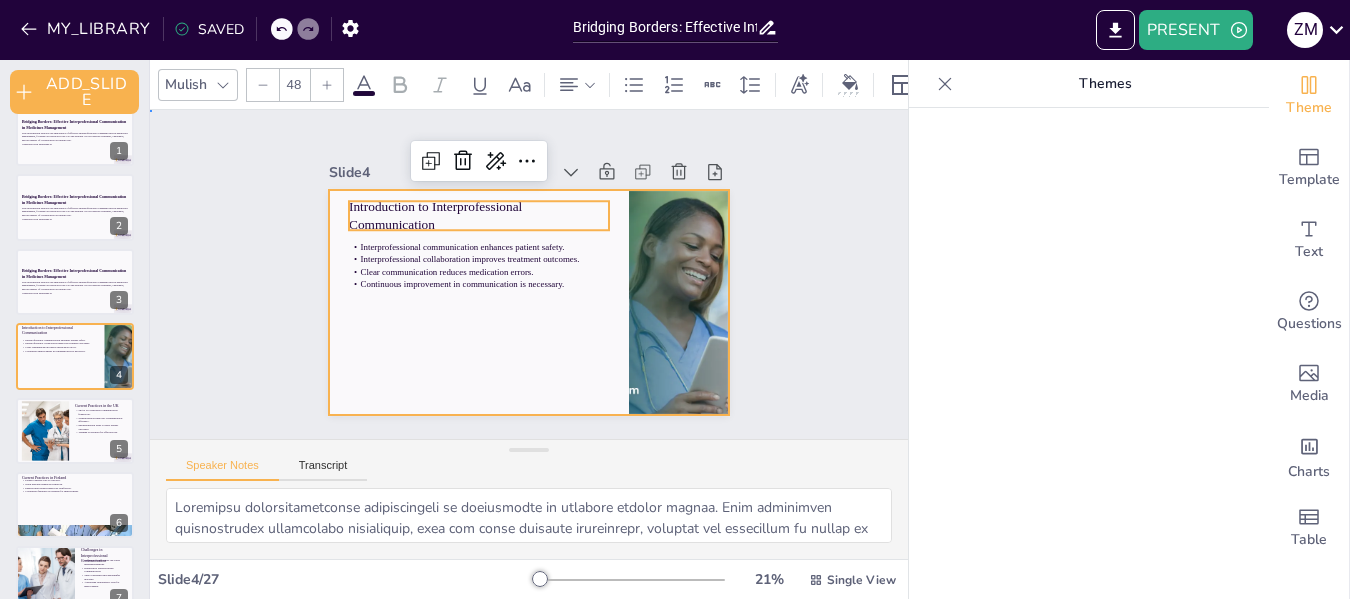 click at bounding box center (506, 291) 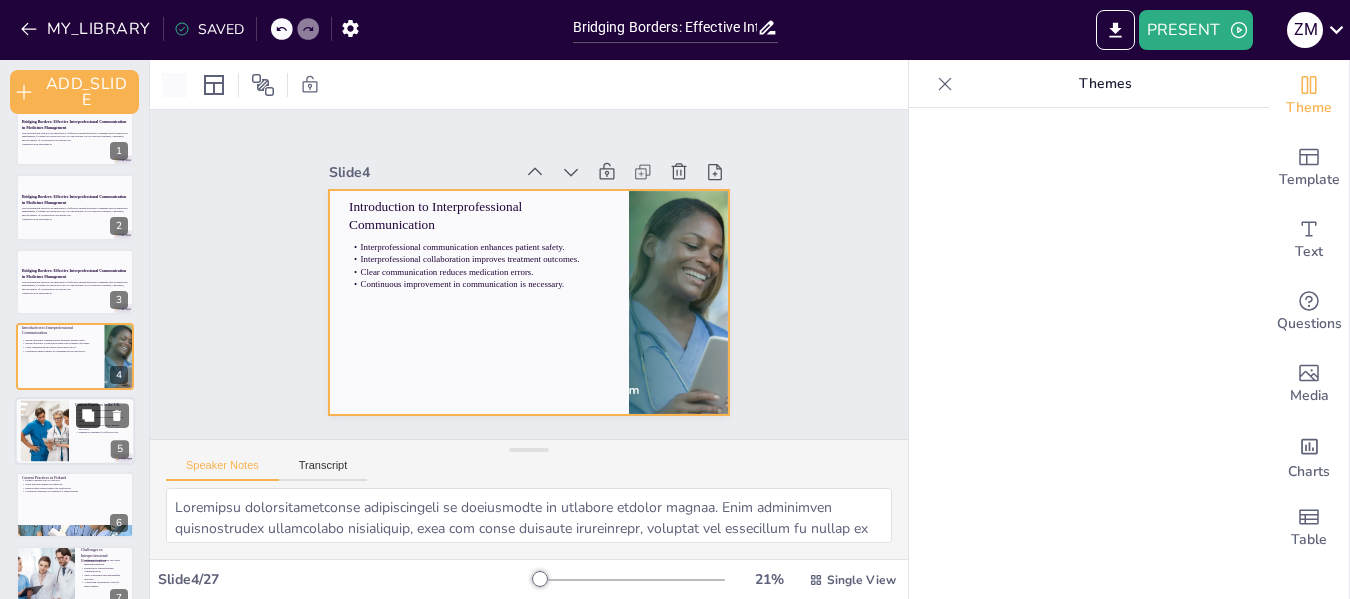 click at bounding box center (88, 415) 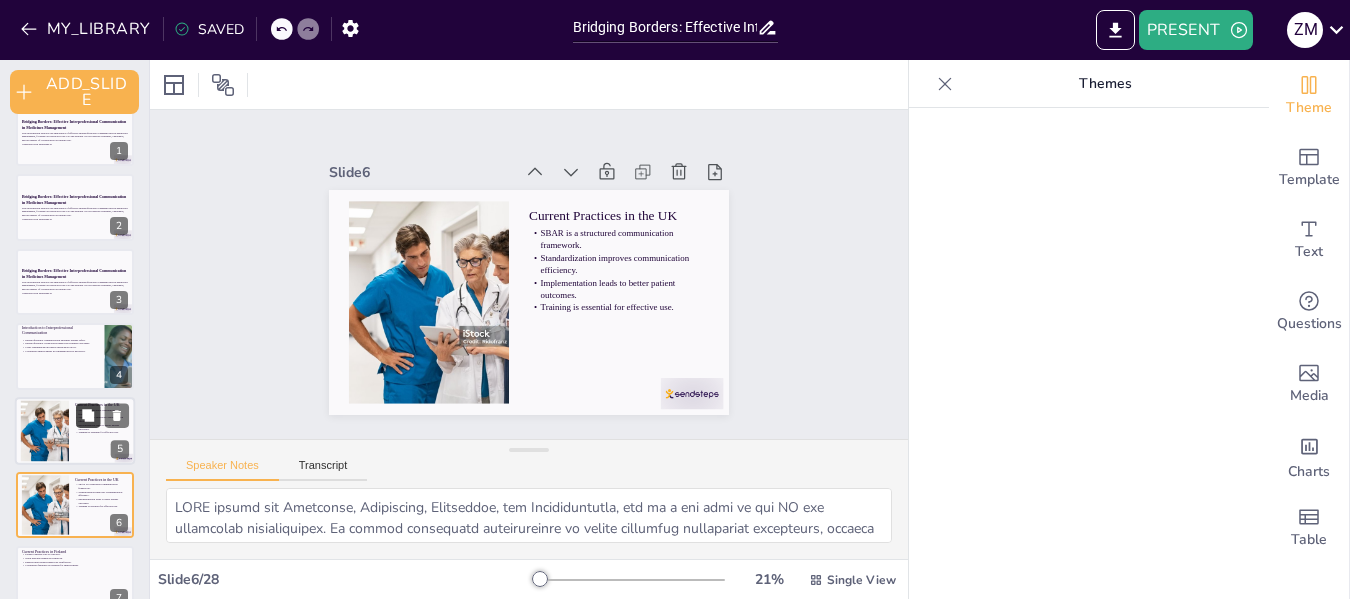 scroll, scrollTop: 179, scrollLeft: 0, axis: vertical 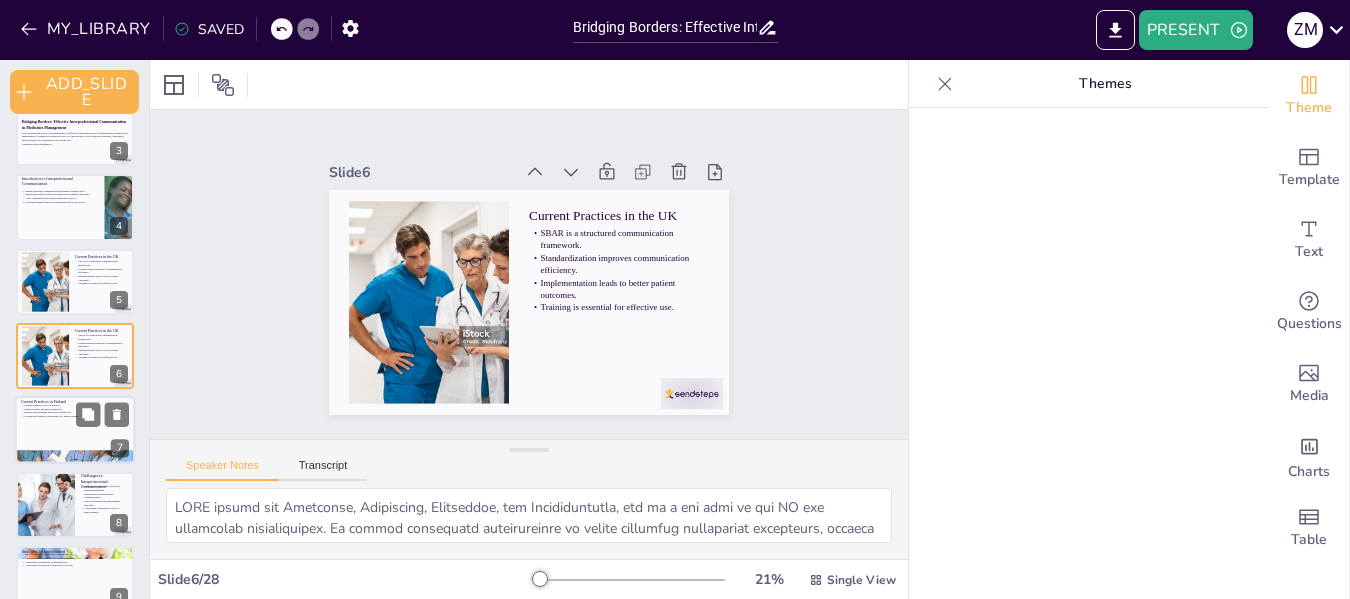 click at bounding box center (75, 431) 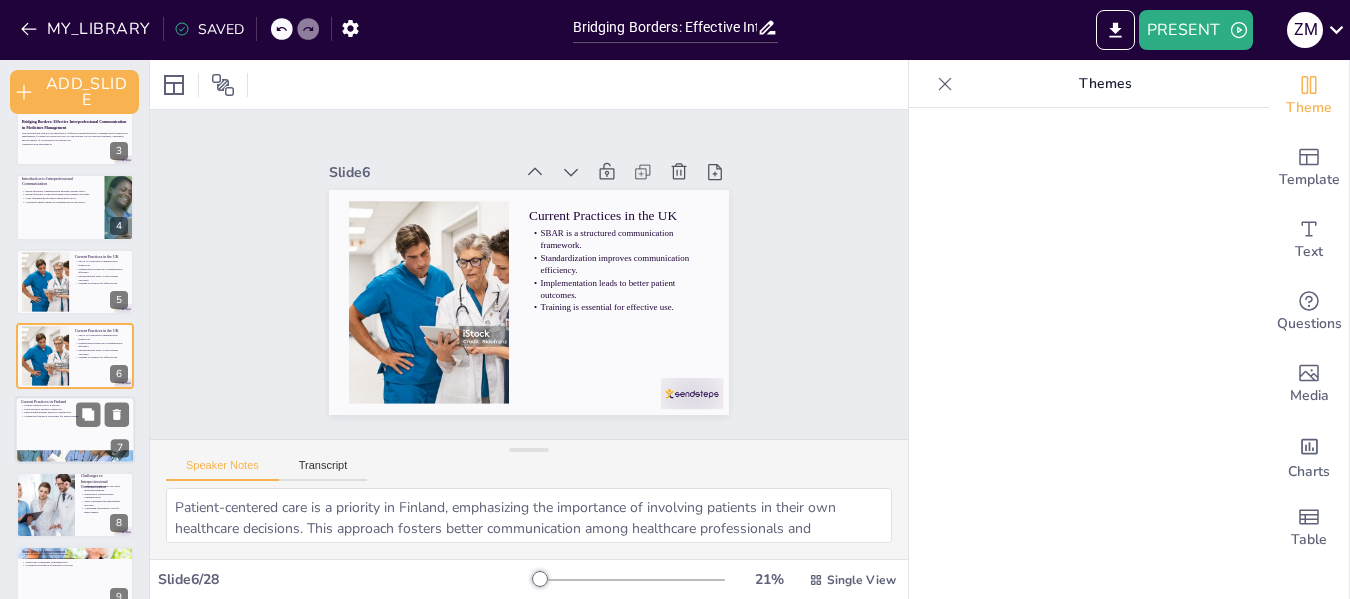 scroll, scrollTop: 253, scrollLeft: 0, axis: vertical 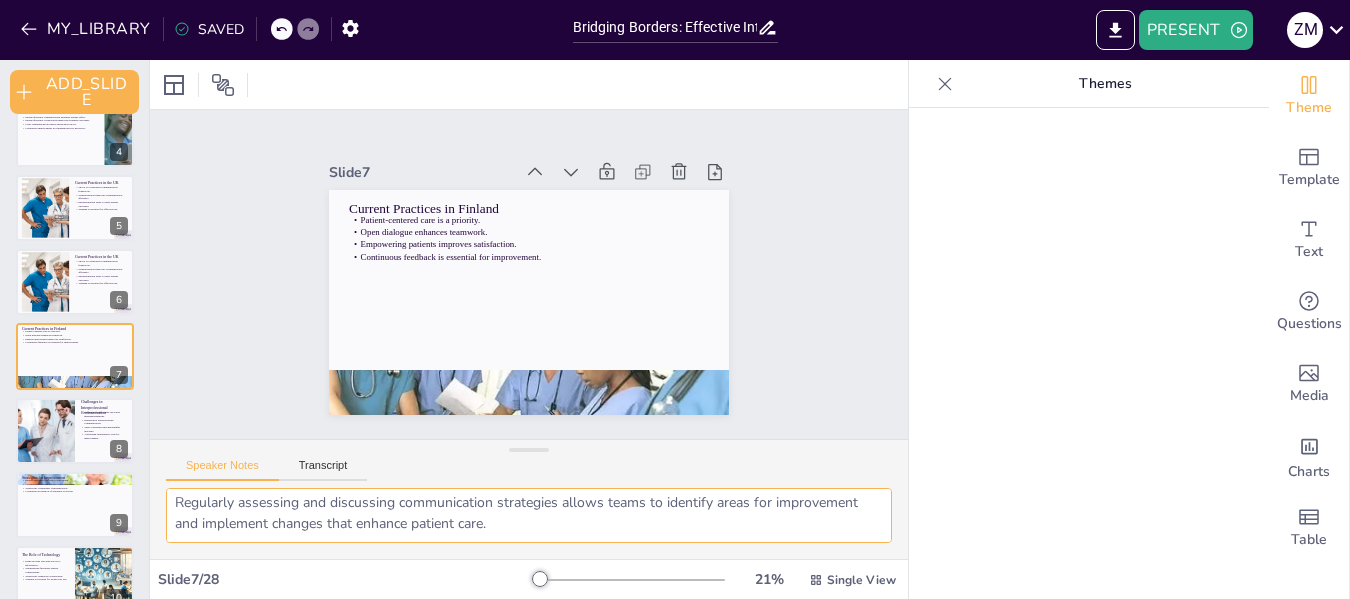 drag, startPoint x: 173, startPoint y: 499, endPoint x: 594, endPoint y: 546, distance: 423.6154 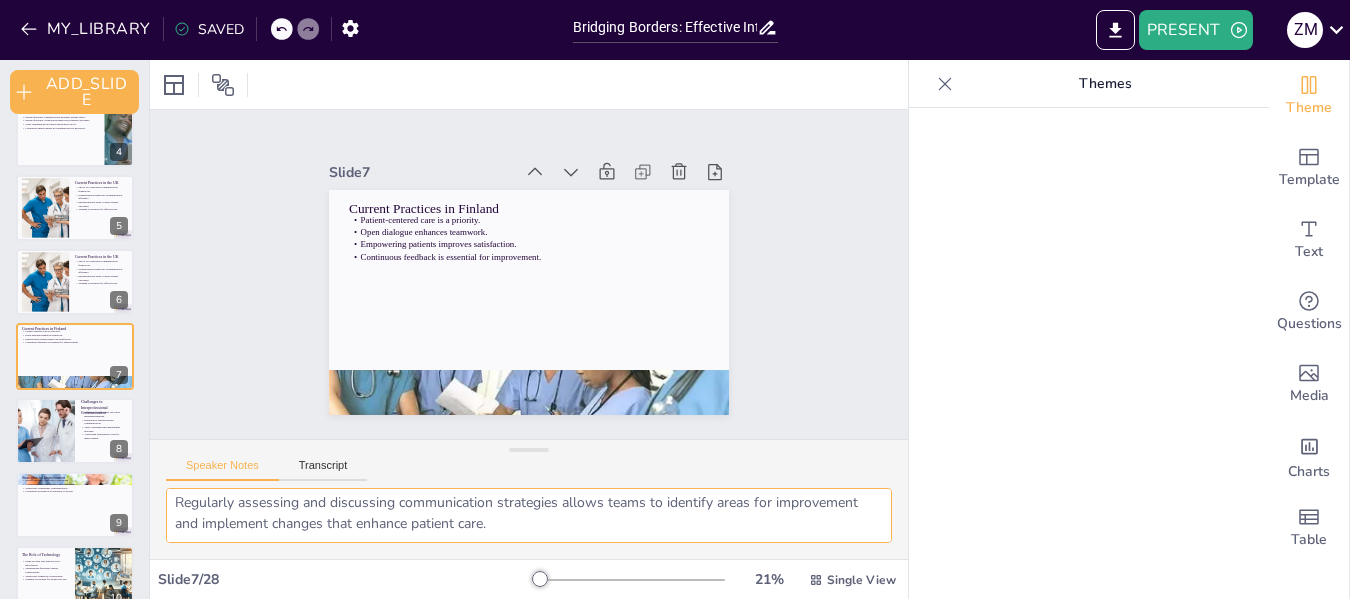 click on "Patient-centered care is a priority in Finland, emphasizing the importance of involving patients in their own healthcare decisions. This approach fosters better communication among healthcare professionals and encourages collaboration that ultimately benefits patient outcomes.
Open dialogue among healthcare professionals enhances teamwork by creating a culture of trust and collaboration. When team members feel comfortable sharing their insights and concerns, they can work together more effectively, leading to improved patient care.
Empowering patients by involving them in their care discussions significantly improves satisfaction. When patients feel heard and valued, they are more likely to adhere to treatment plans, leading to better health outcomes.
Continuous feedback among healthcare professionals is essential for improving communication practices. Regularly assessing and discussing communication strategies allows teams to identify areas for improvement and implement changes that enhance patient care." at bounding box center [529, 523] 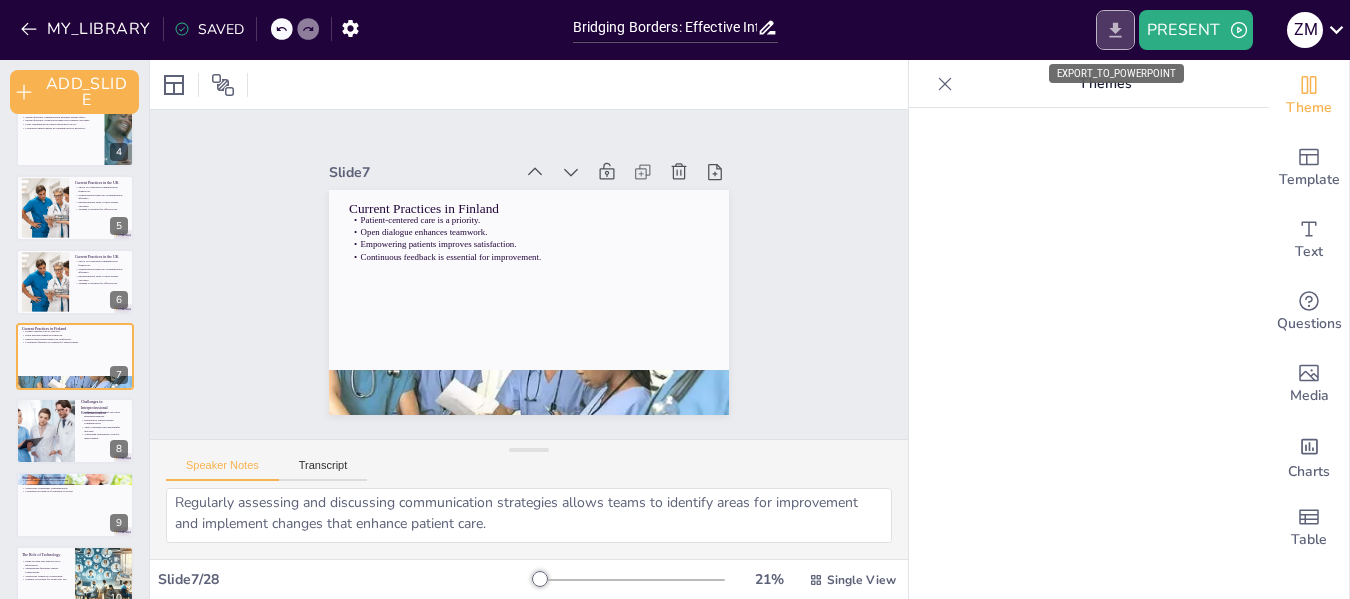 click 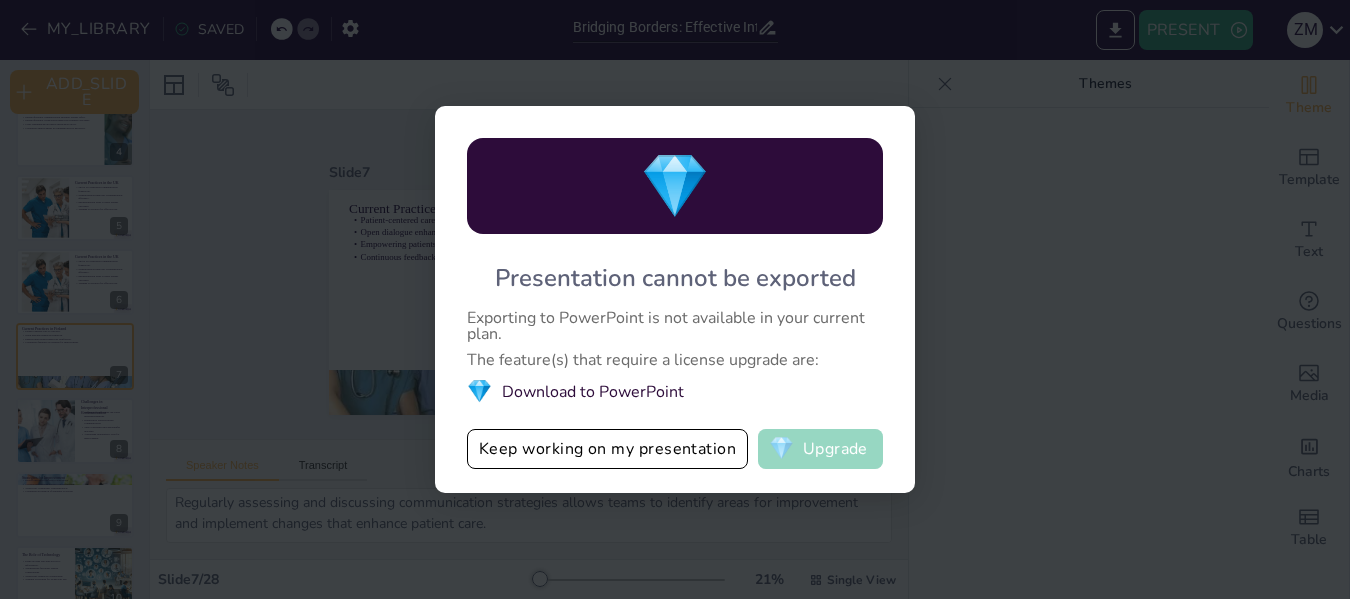 click on "💎" at bounding box center (781, 449) 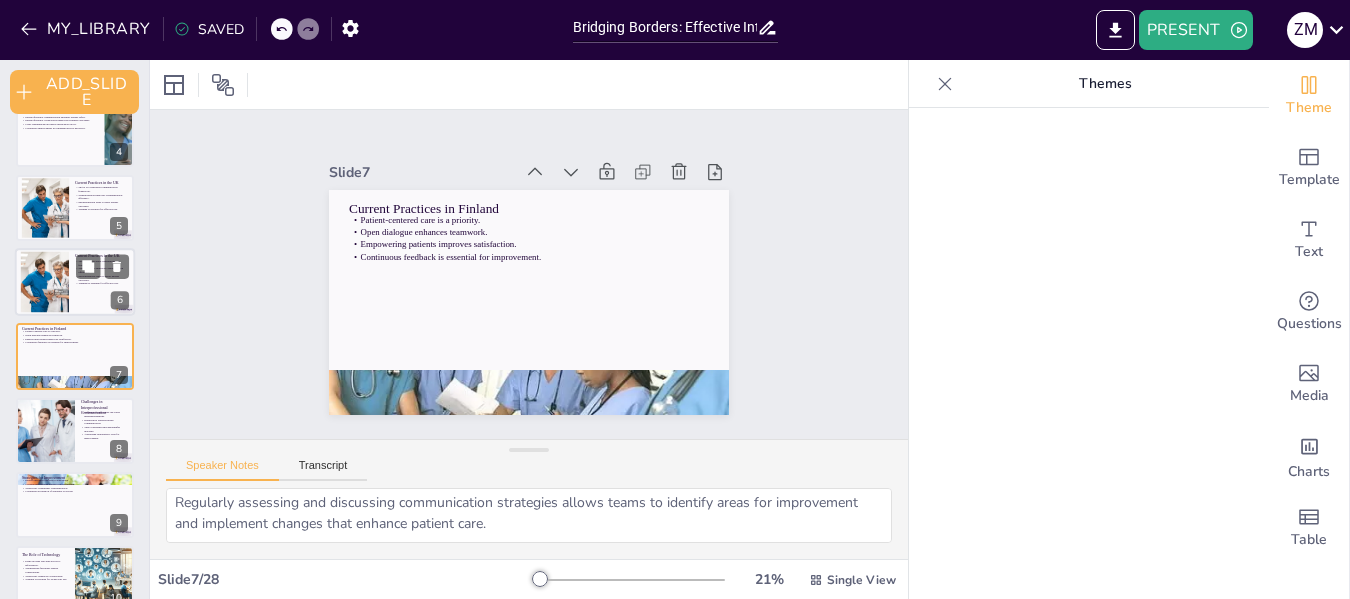 click at bounding box center [44, 282] 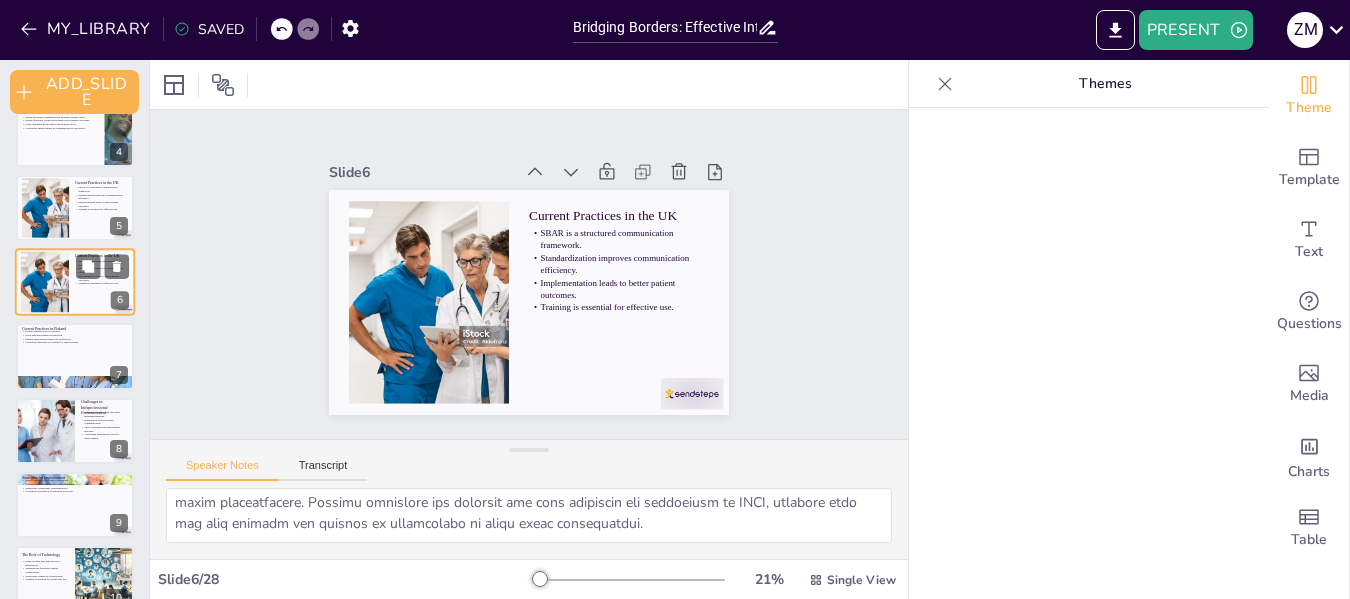 scroll, scrollTop: 179, scrollLeft: 0, axis: vertical 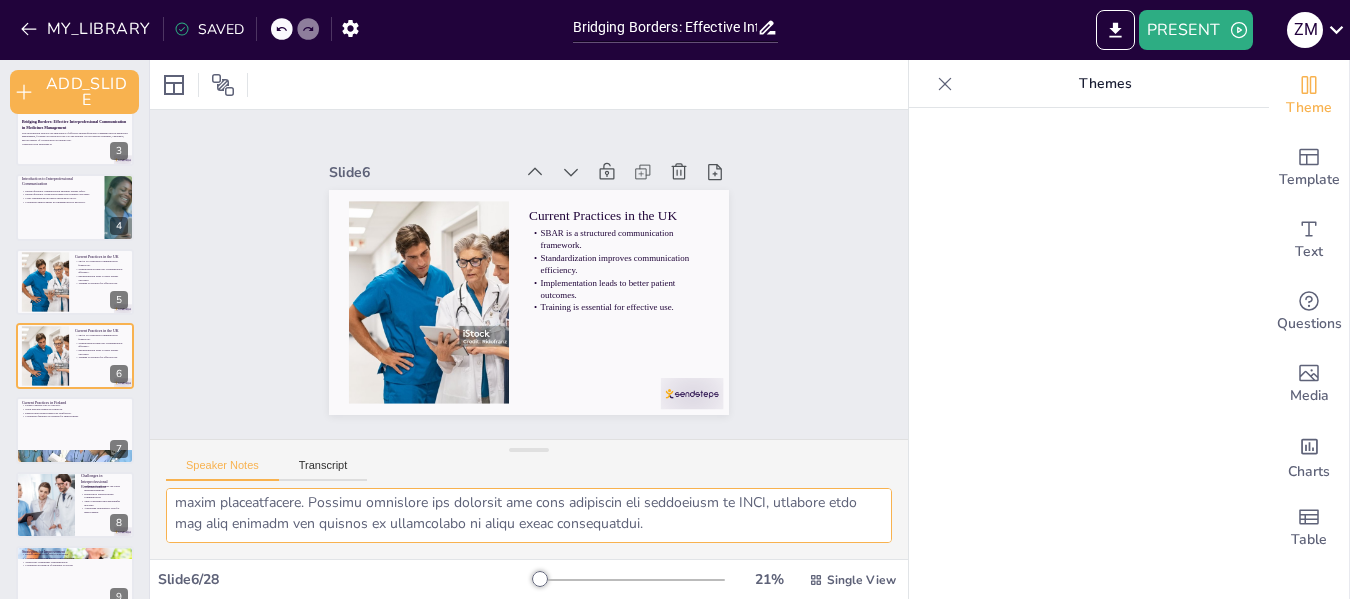 drag, startPoint x: 173, startPoint y: 504, endPoint x: 627, endPoint y: 527, distance: 454.5822 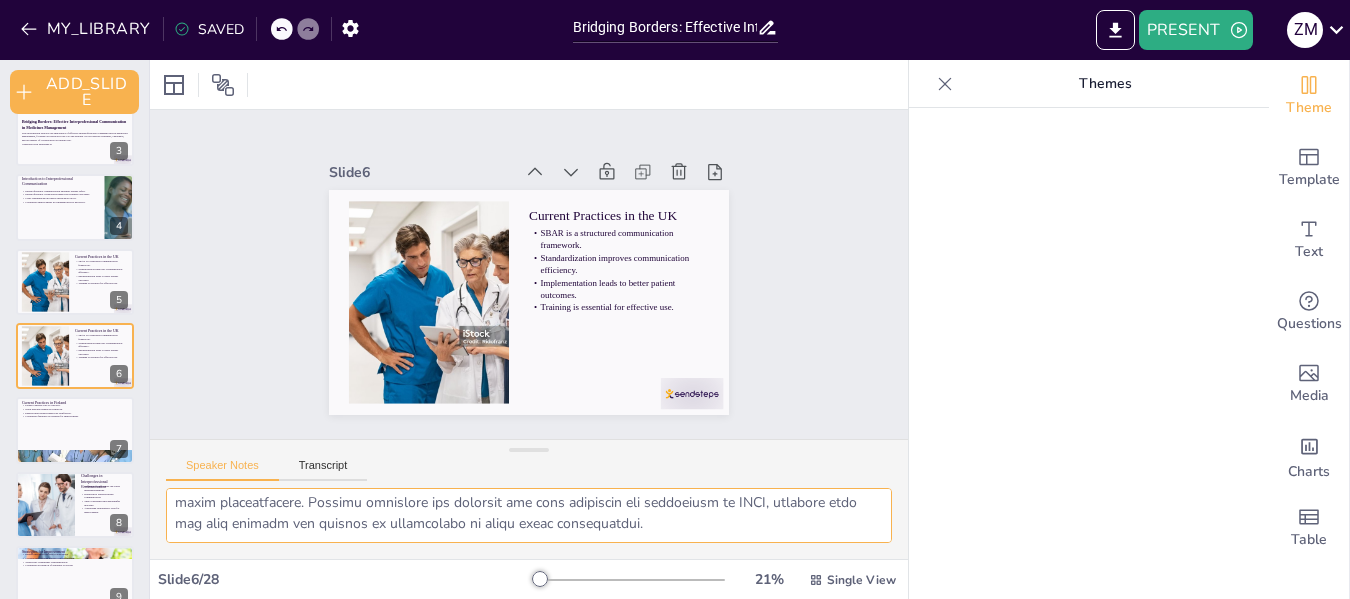 click at bounding box center (529, 515) 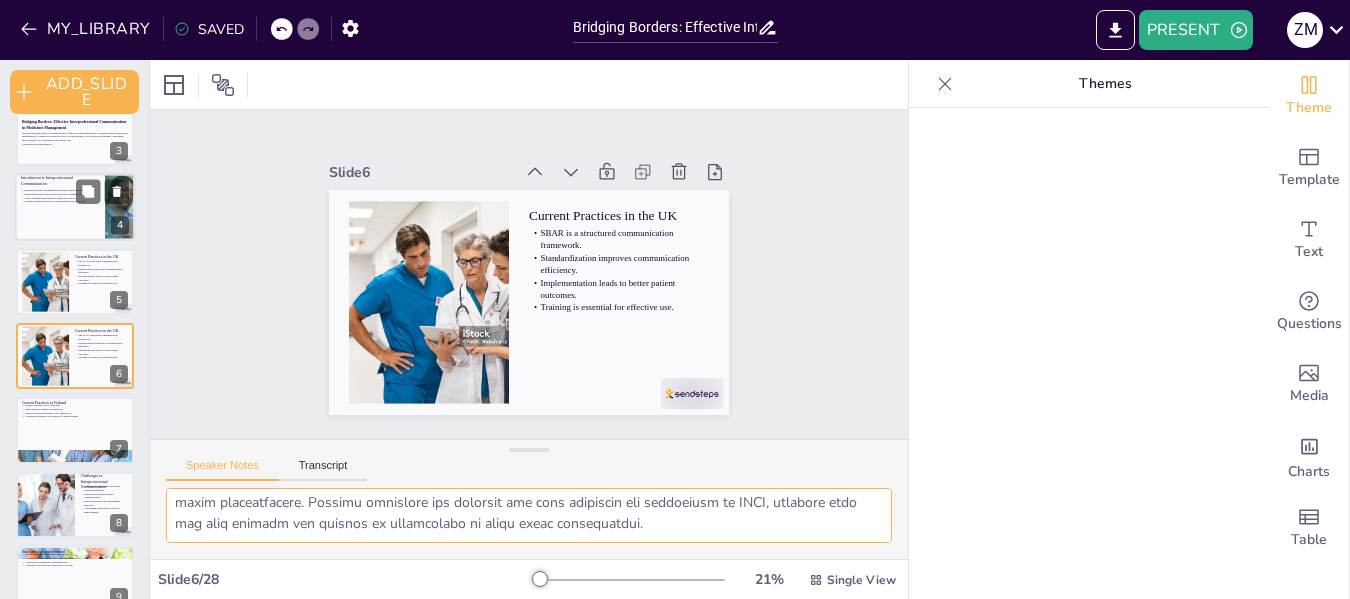 click at bounding box center (75, 207) 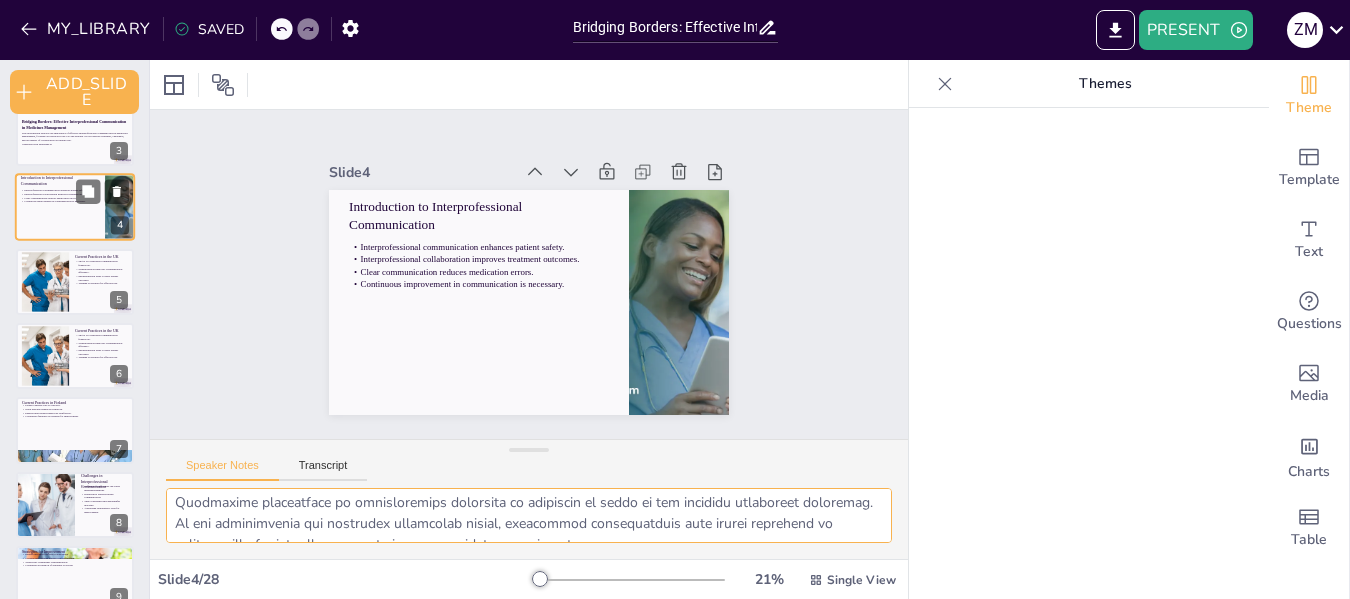 scroll, scrollTop: 30, scrollLeft: 0, axis: vertical 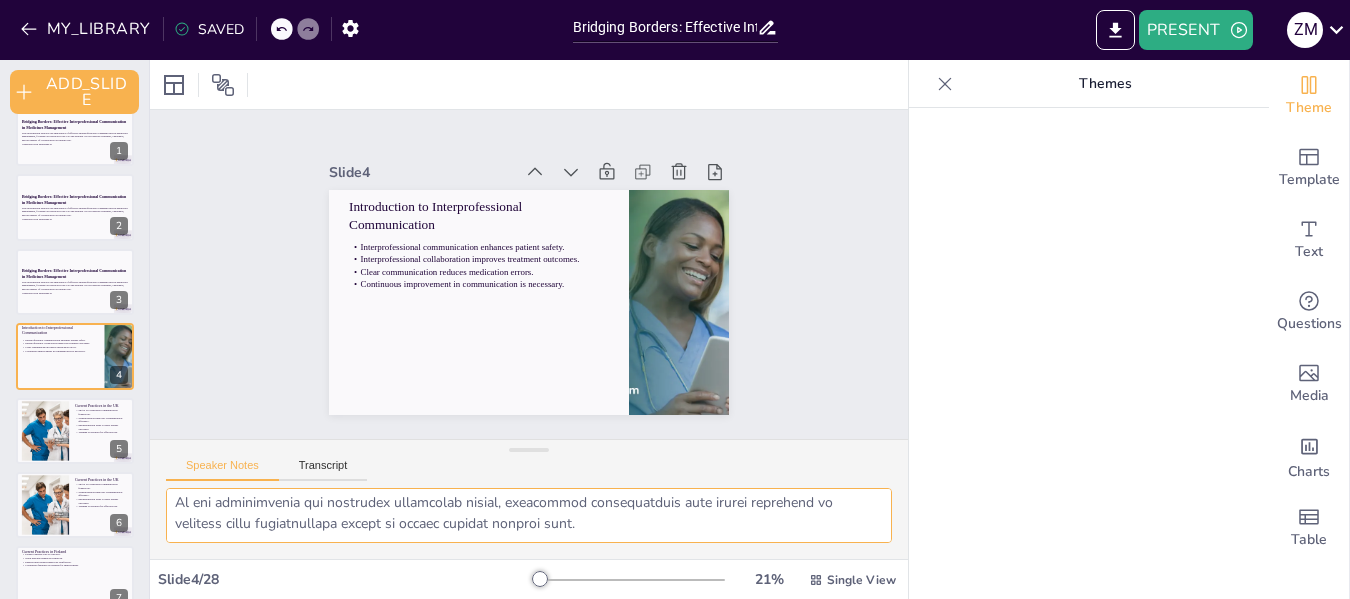 drag, startPoint x: 174, startPoint y: 498, endPoint x: 706, endPoint y: 550, distance: 534.53534 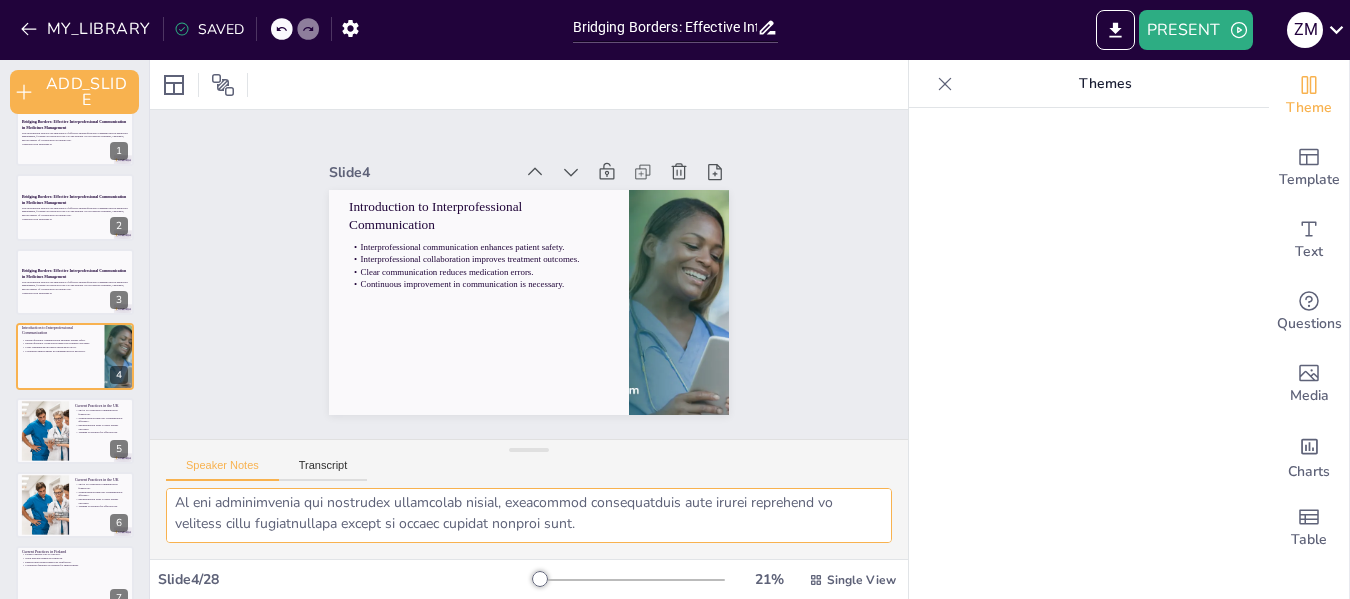 click at bounding box center [529, 523] 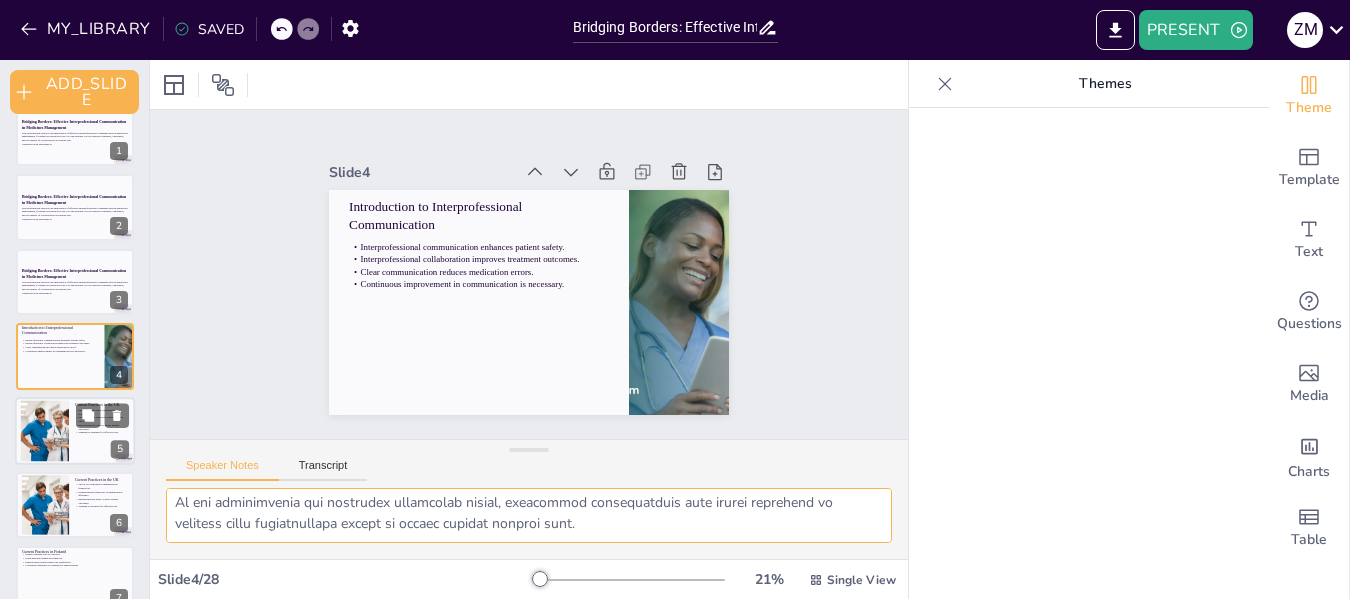 click at bounding box center [75, 431] 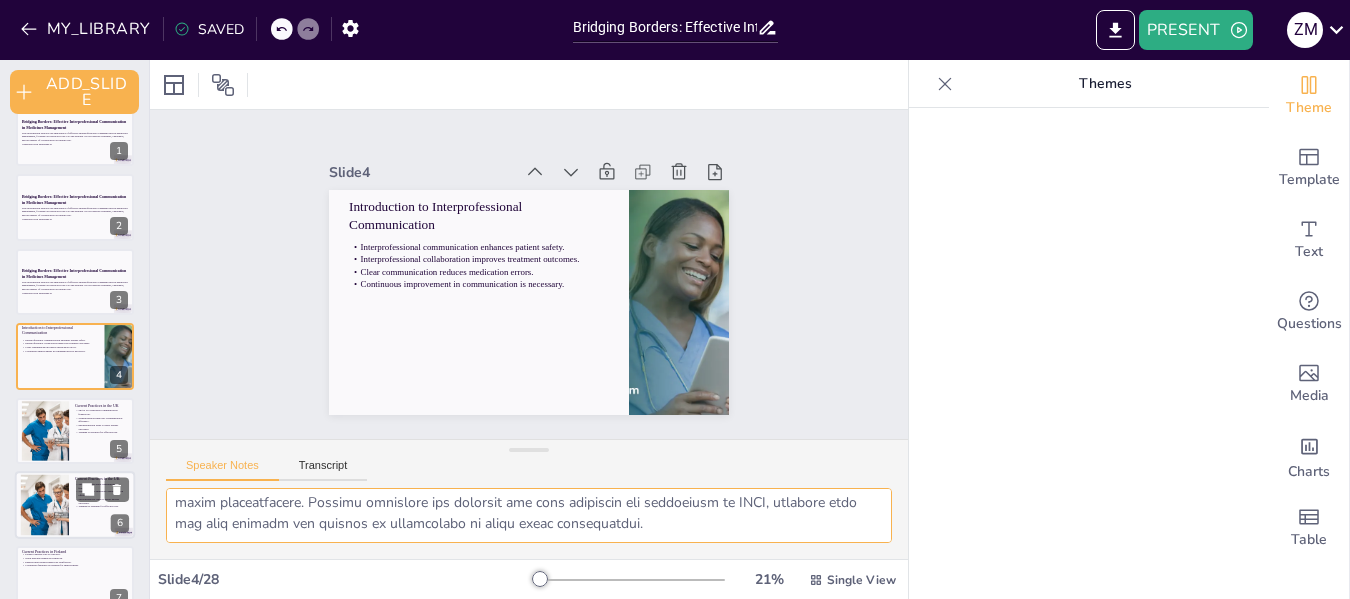 scroll, scrollTop: 104, scrollLeft: 0, axis: vertical 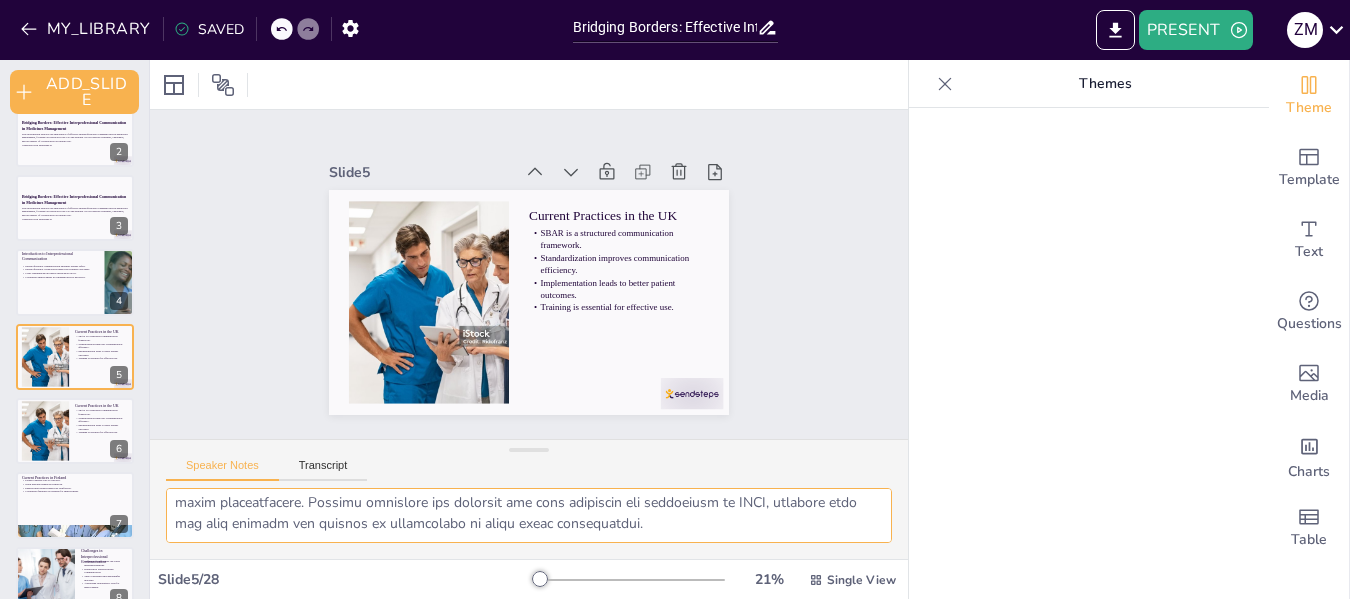 drag, startPoint x: 173, startPoint y: 495, endPoint x: 610, endPoint y: 536, distance: 438.91913 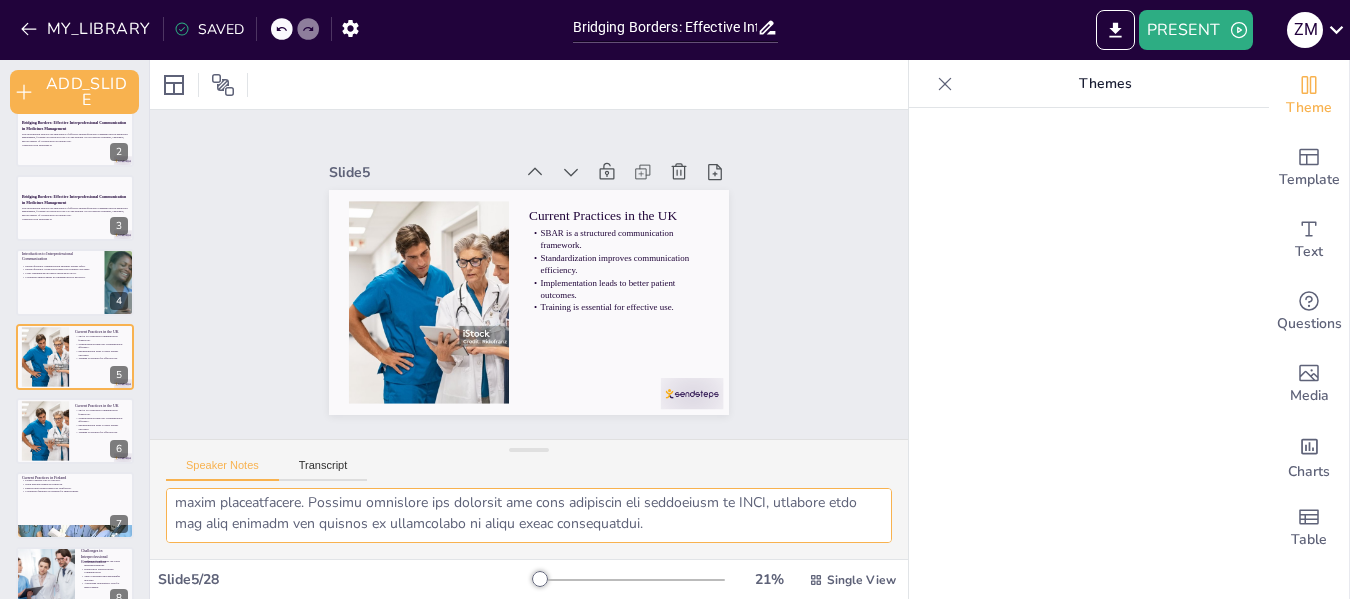 click at bounding box center (529, 515) 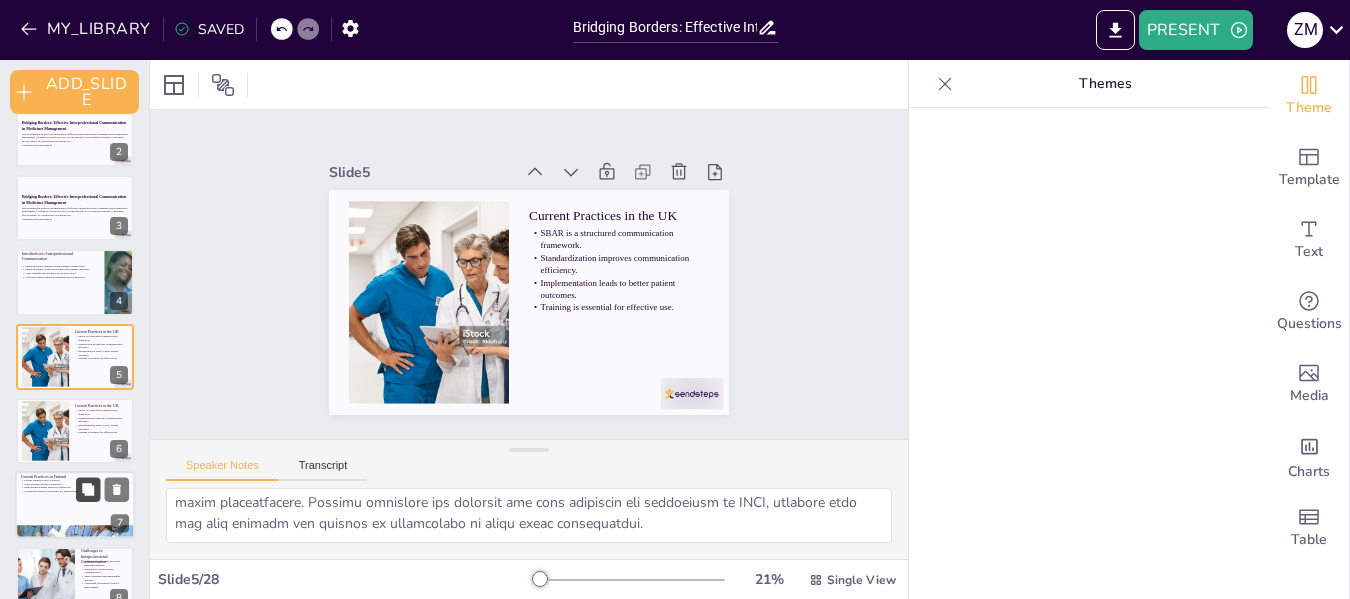 click at bounding box center (88, 490) 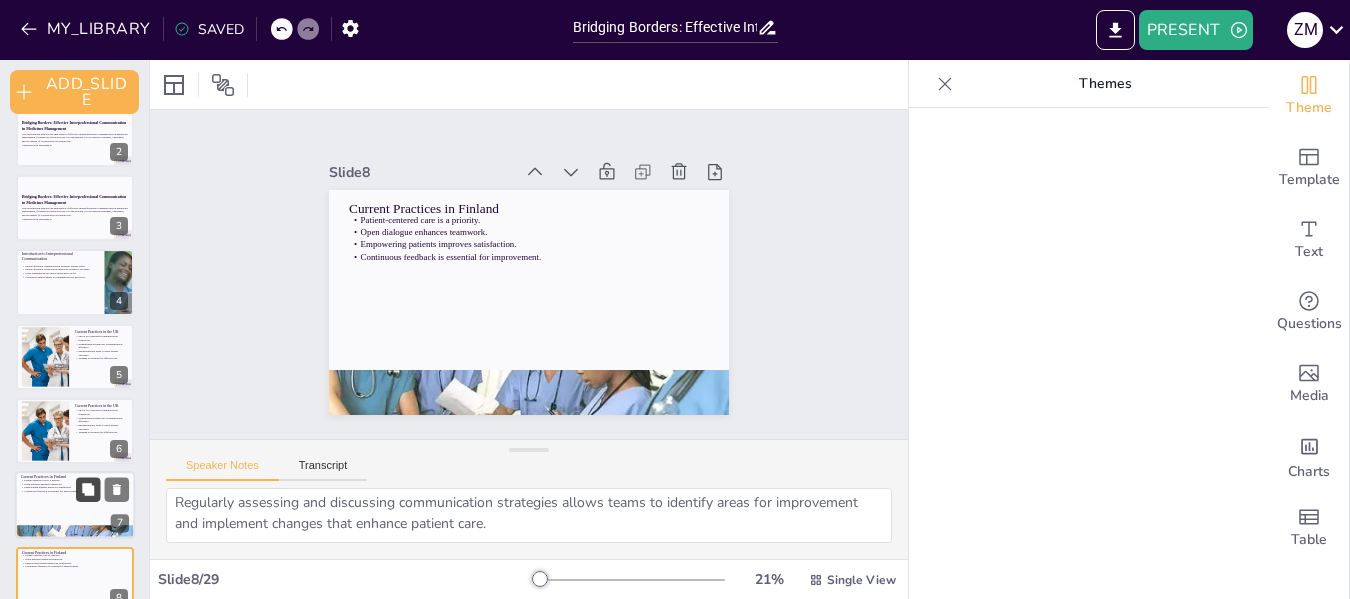 scroll, scrollTop: 327, scrollLeft: 0, axis: vertical 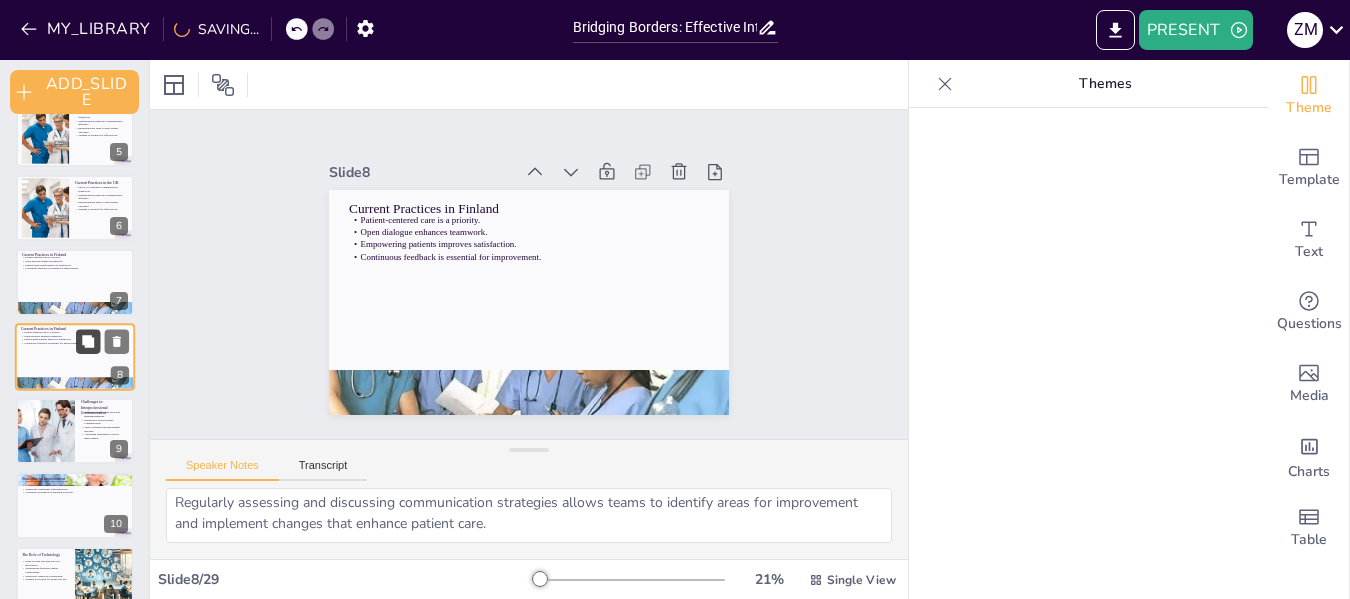 click at bounding box center (88, 341) 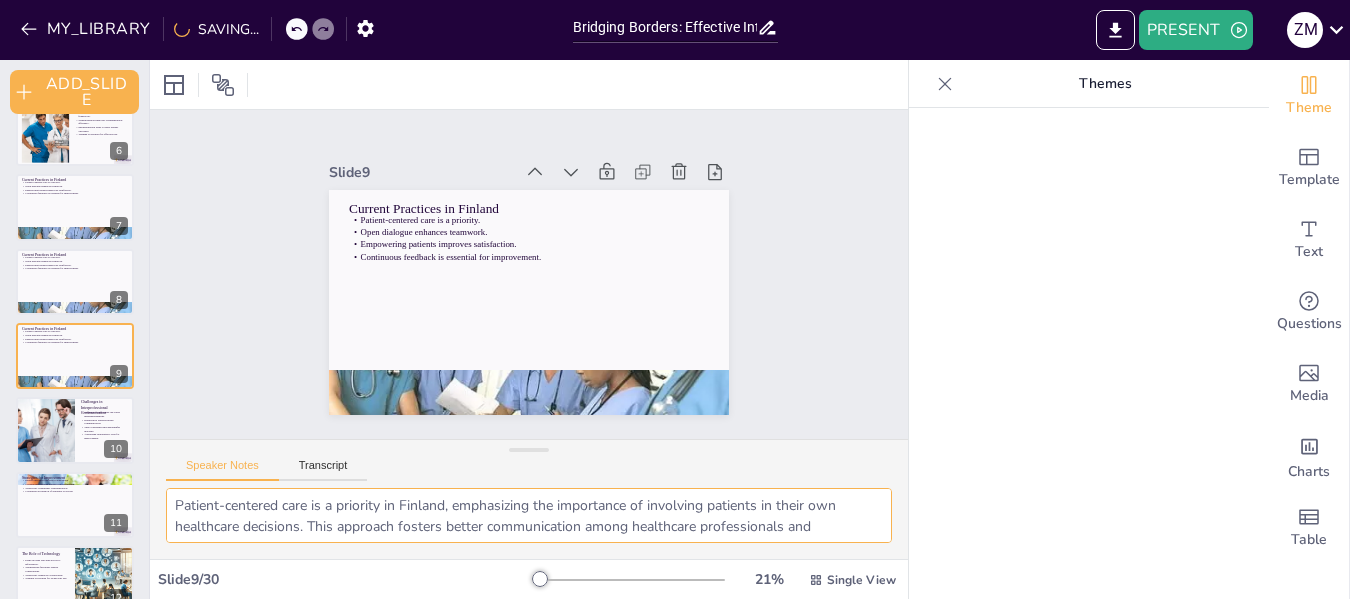 scroll, scrollTop: 0, scrollLeft: 0, axis: both 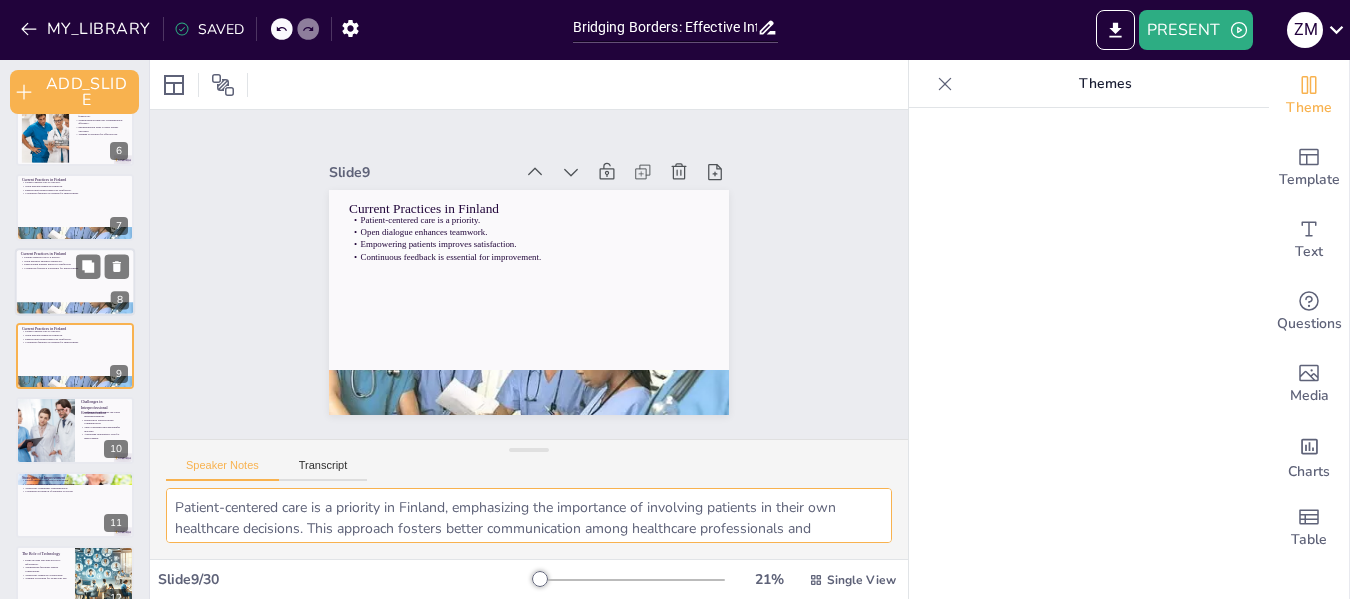 click on "Empowering patients improves satisfaction." at bounding box center [75, 265] 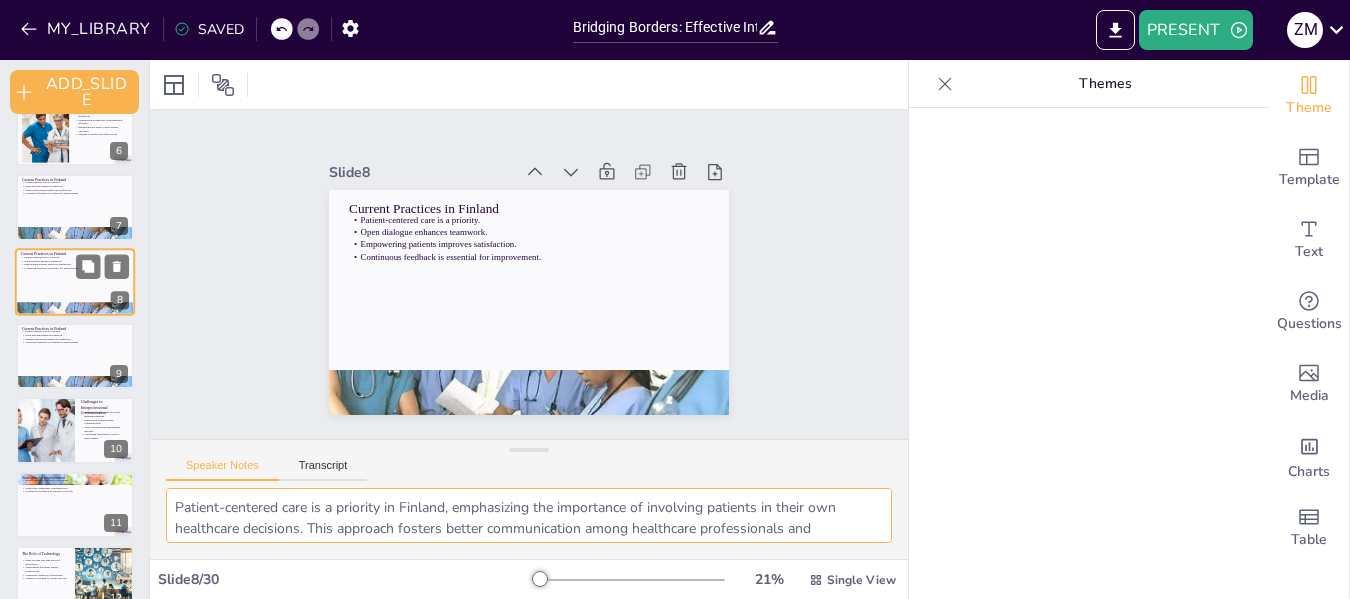 scroll, scrollTop: 327, scrollLeft: 0, axis: vertical 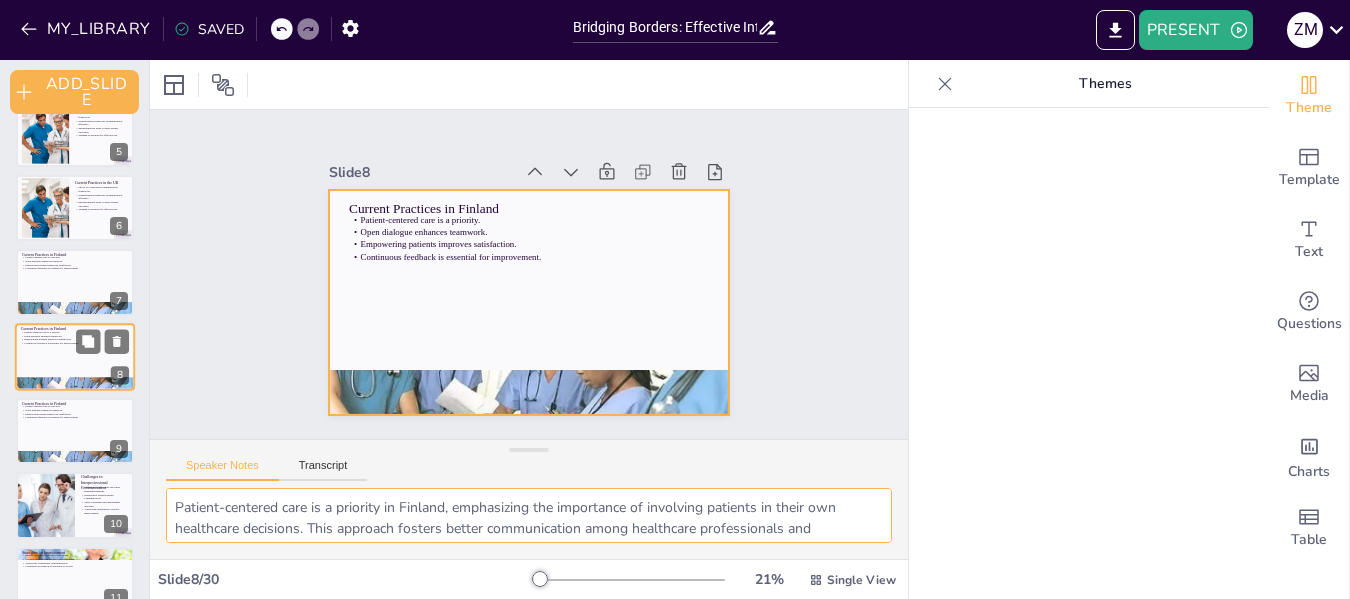 click at bounding box center (75, 357) 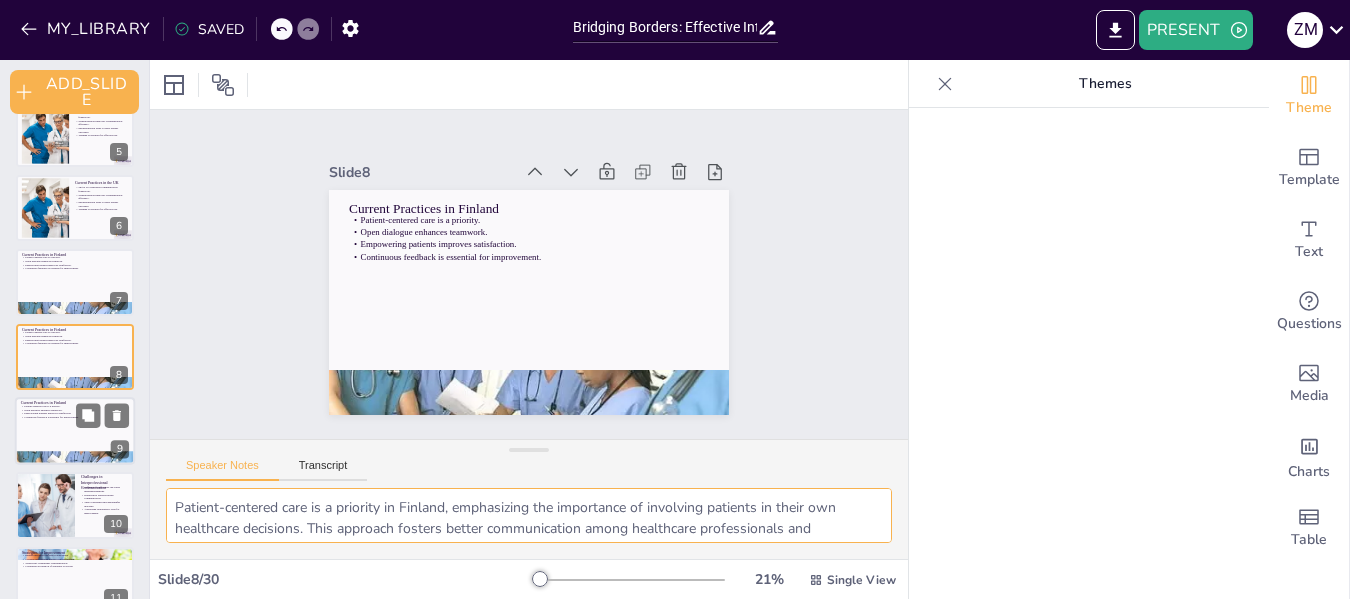 click at bounding box center (75, 431) 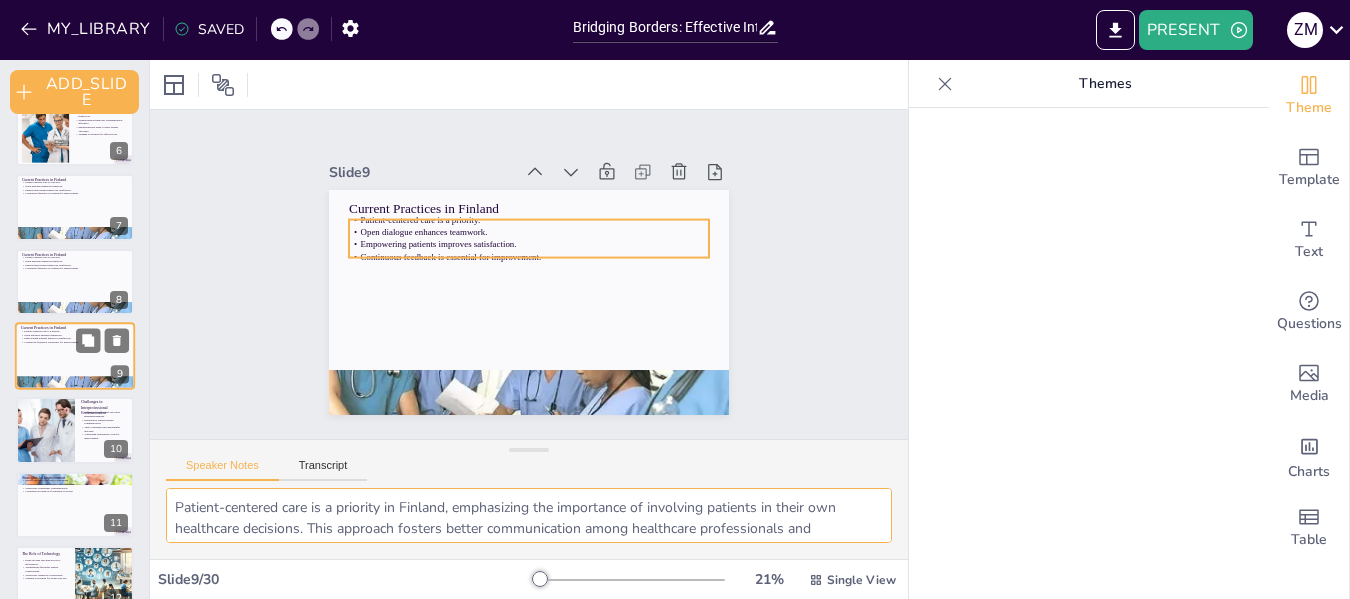 click on "Empowering patients improves satisfaction." at bounding box center [75, 339] 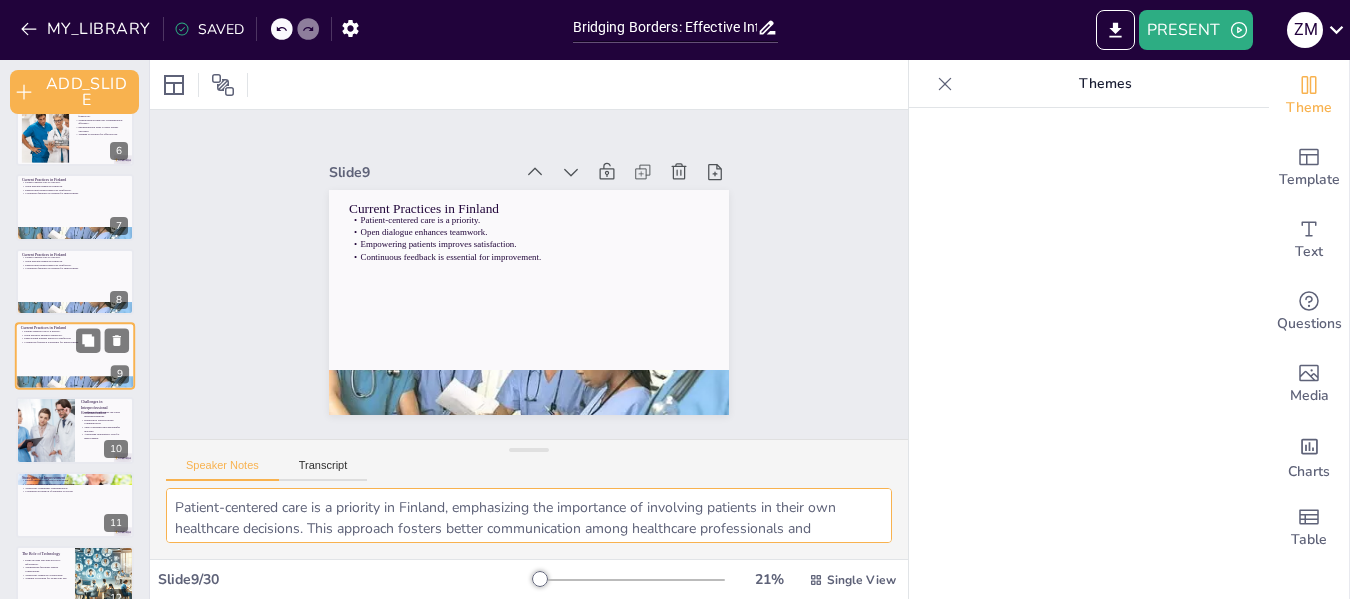 click on "Empowering patients improves satisfaction." at bounding box center (75, 339) 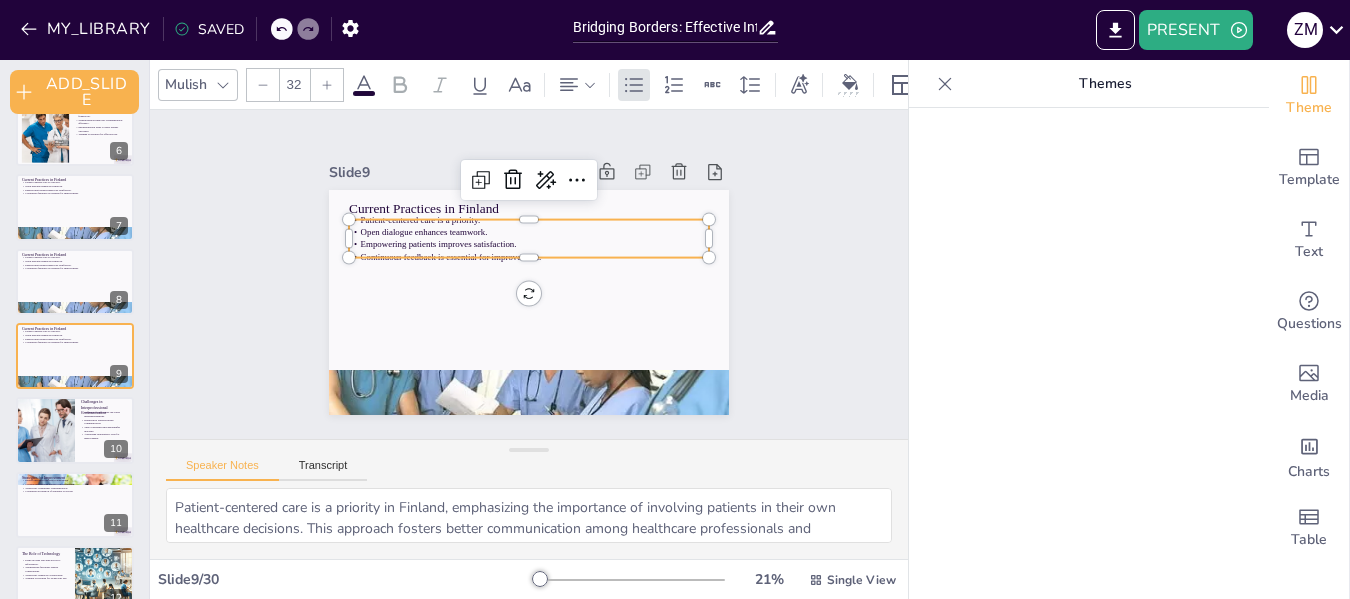 click on "Empowering patients improves satisfaction." at bounding box center [538, 245] 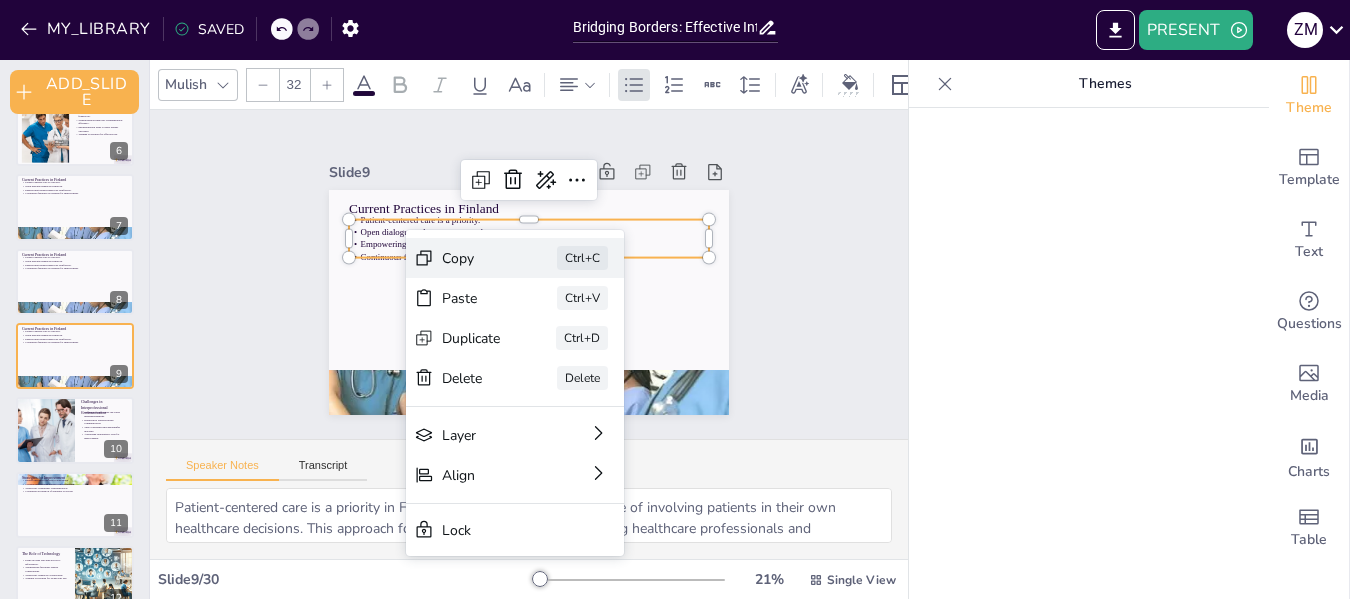click on "Copy Ctrl+C" at bounding box center (600, 424) 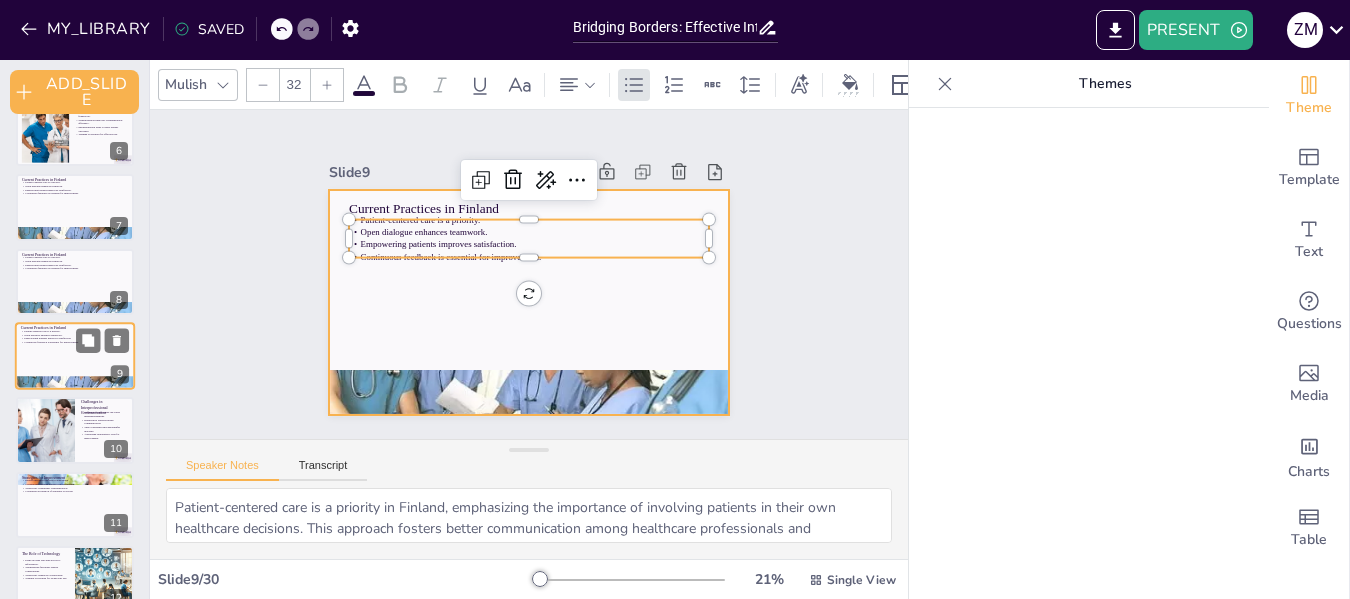 click at bounding box center (75, 356) 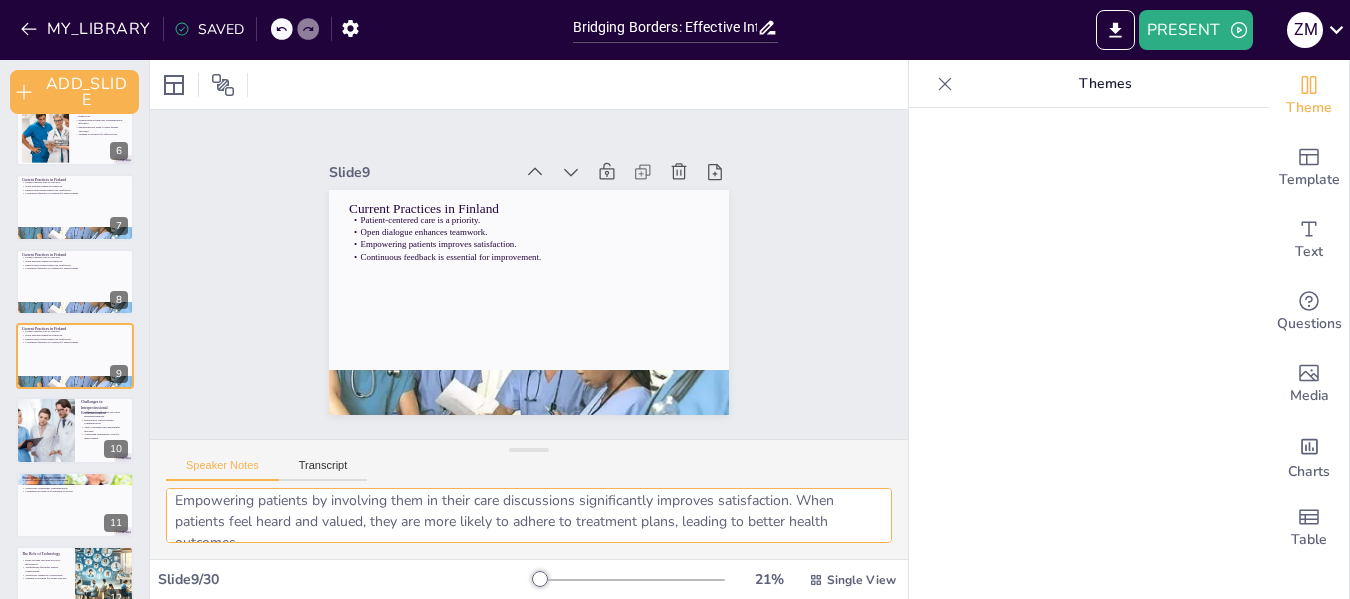 scroll, scrollTop: 215, scrollLeft: 0, axis: vertical 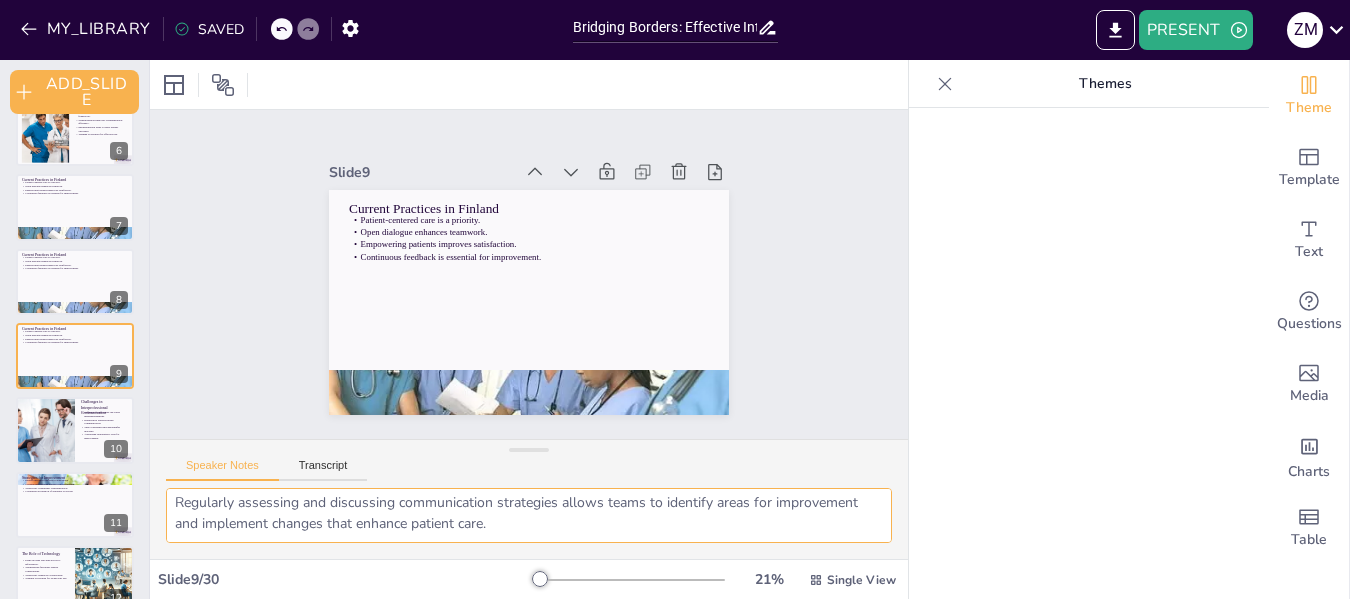 drag, startPoint x: 174, startPoint y: 503, endPoint x: 572, endPoint y: 561, distance: 402.20392 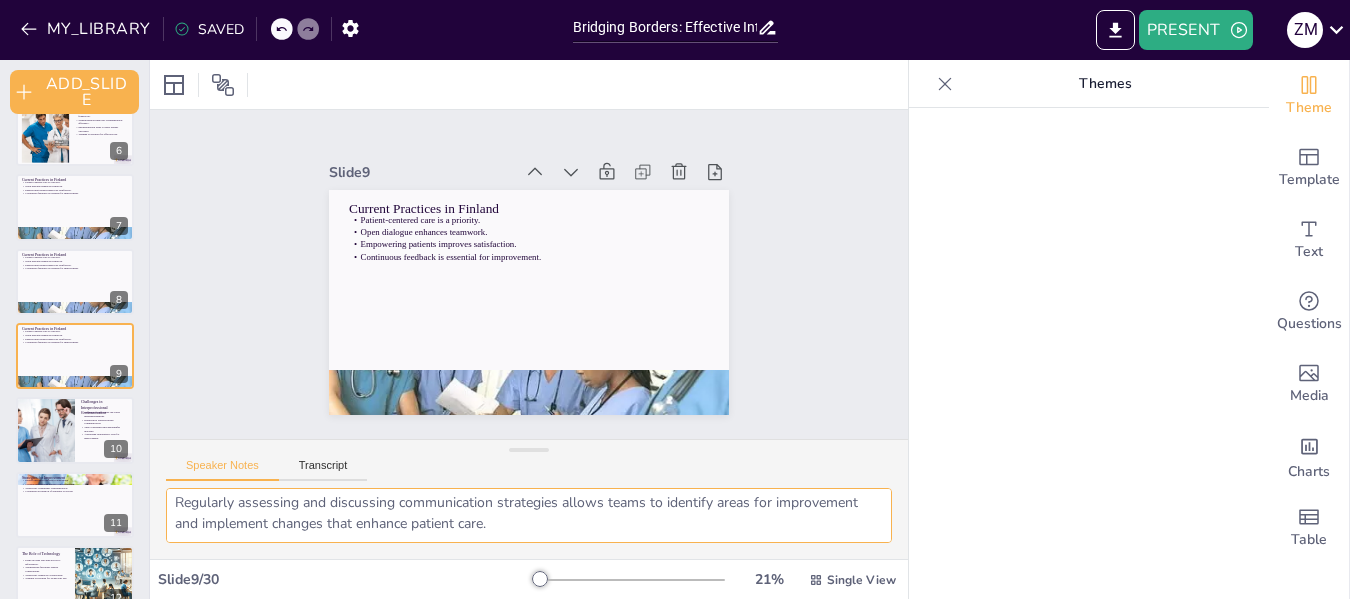click on "Slide  1 Bridging Borders: Effective Interprofessional Communication in Medicines Management This presentation explores the importance of effective interprofessional communication in medicines management, focusing on practices in the UK and Finland. We will discuss strategies, challenges, and the impact of collaboration on patient care. Generated with Sendsteps.ai Slide  2 Bridging Borders: Effective Interprofessional Communication in Medicines Management This presentation explores the importance of effective interprofessional communication in medicines management, focusing on practices in the UK and Finland. We will discuss strategies, challenges, and the impact of collaboration on patient care. Generated with Sendsteps.ai Slide  3 Bridging Borders: Effective Interprofessional Communication in Medicines Management Generated with Sendsteps.ai Slide  4 Introduction to Interprofessional Communication Interprofessional communication enhances patient safety. Clear communication reduces medication errors. Slide  5" at bounding box center [529, 329] 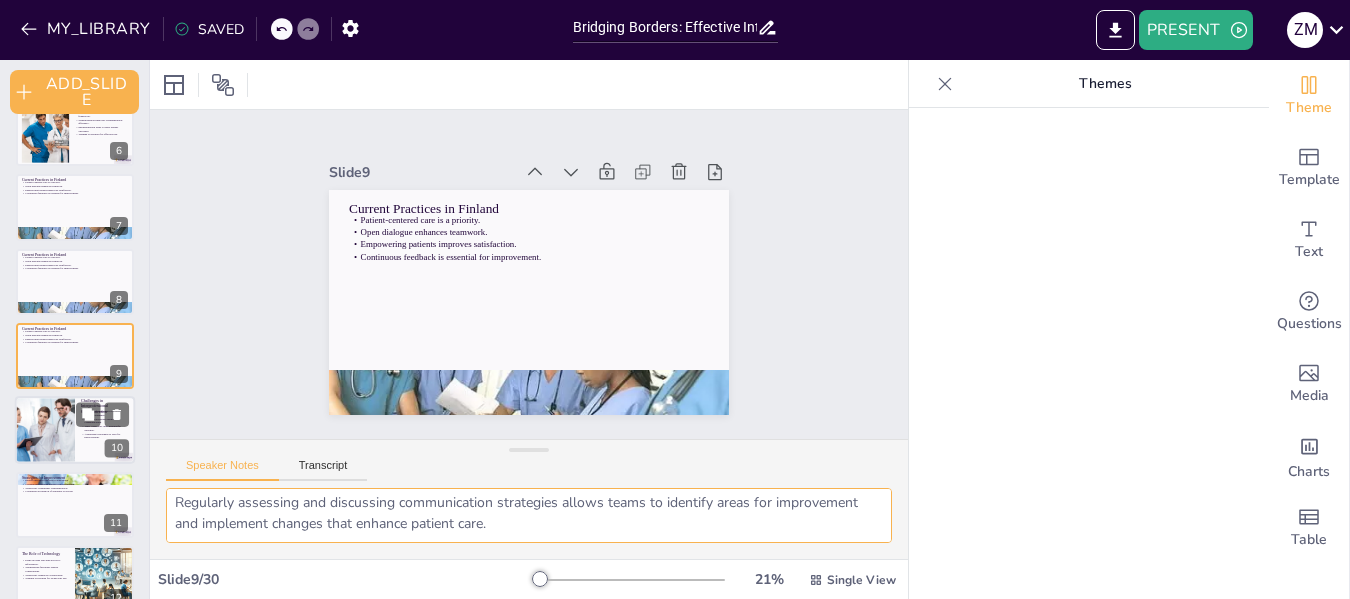 click at bounding box center [45, 431] 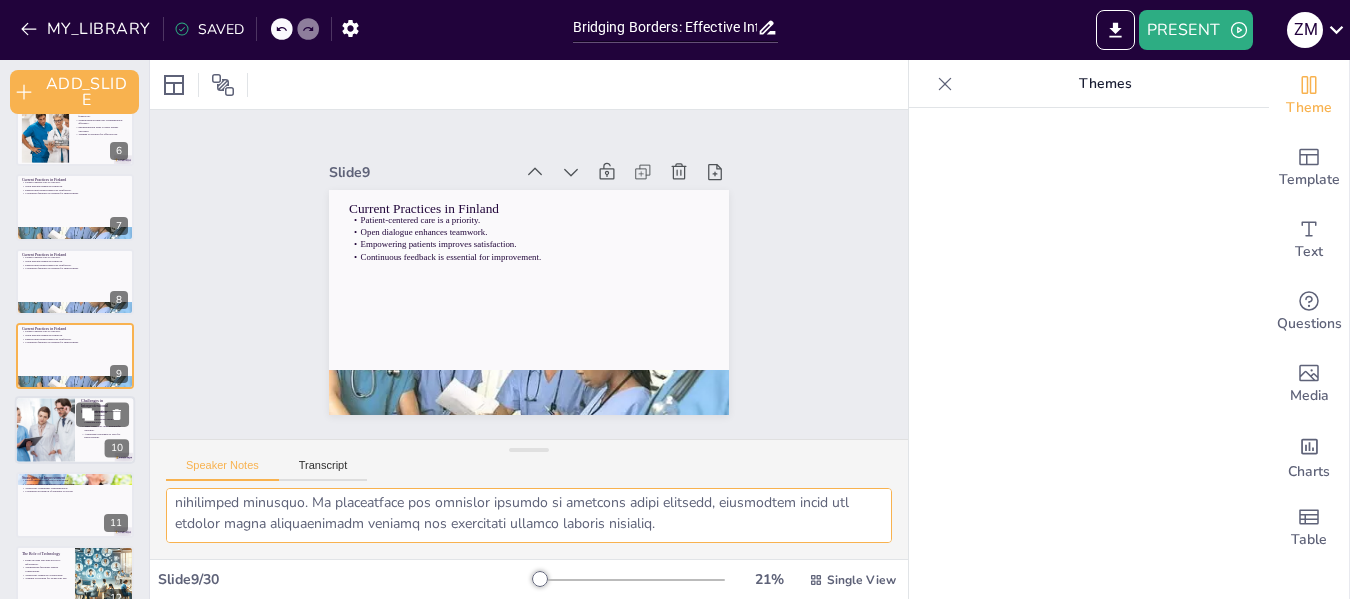 scroll, scrollTop: 476, scrollLeft: 0, axis: vertical 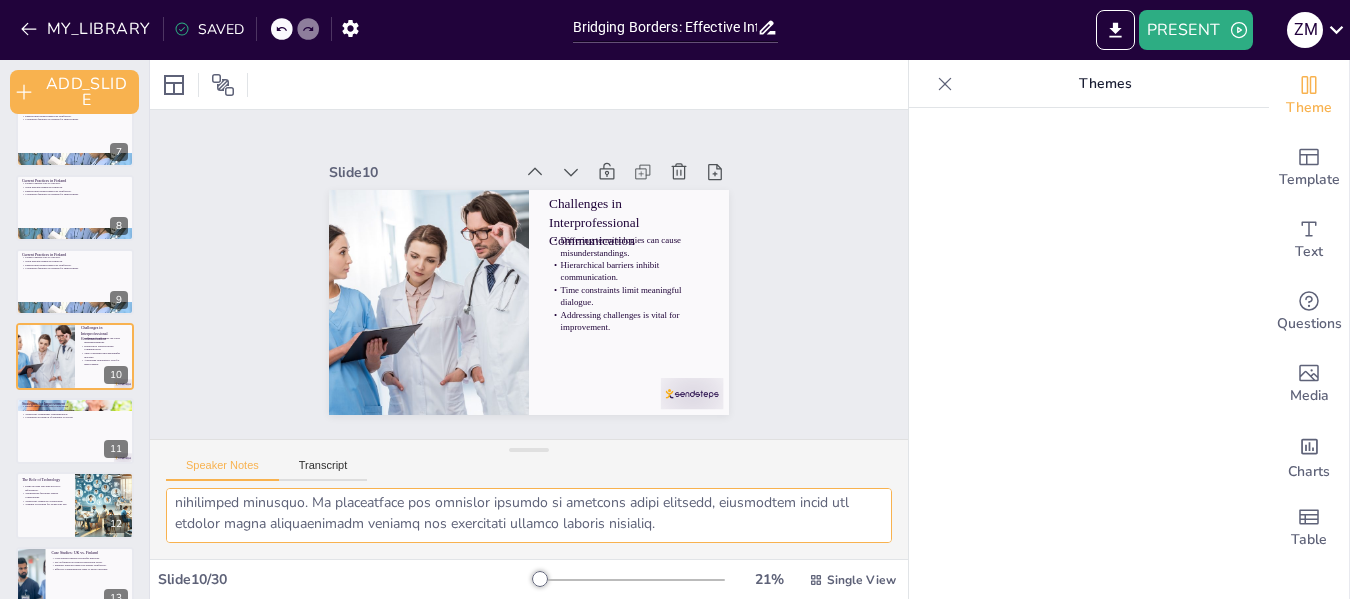 drag, startPoint x: 175, startPoint y: 505, endPoint x: 672, endPoint y: 533, distance: 497.78812 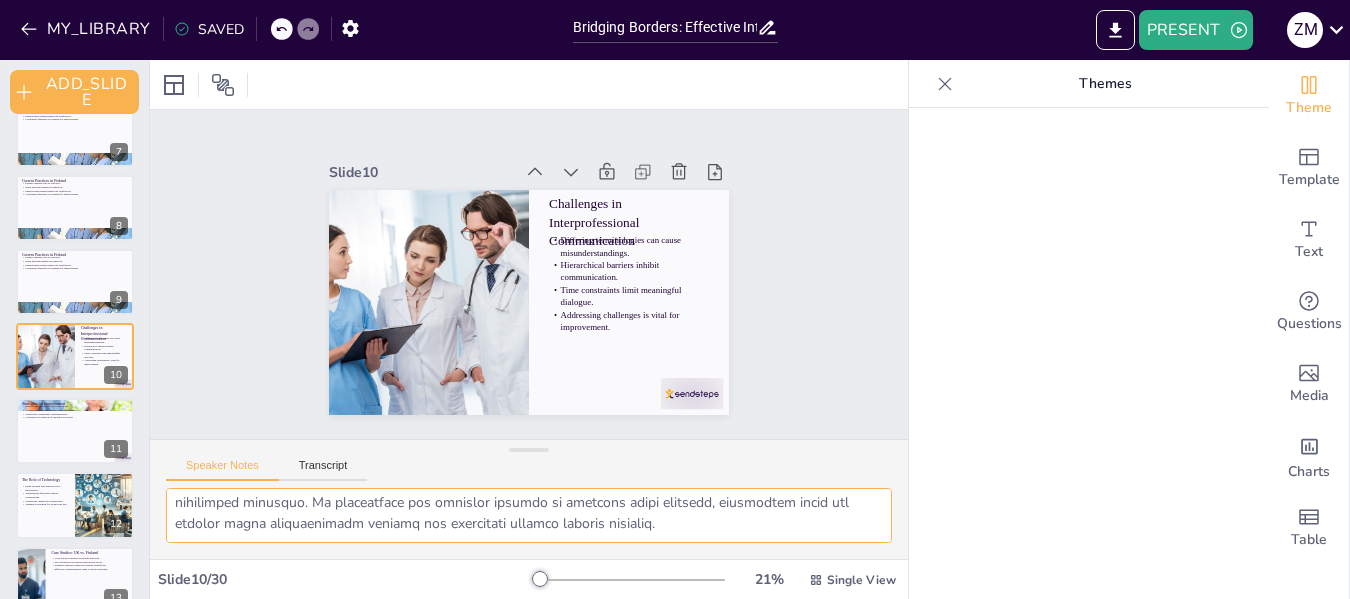 click at bounding box center [529, 515] 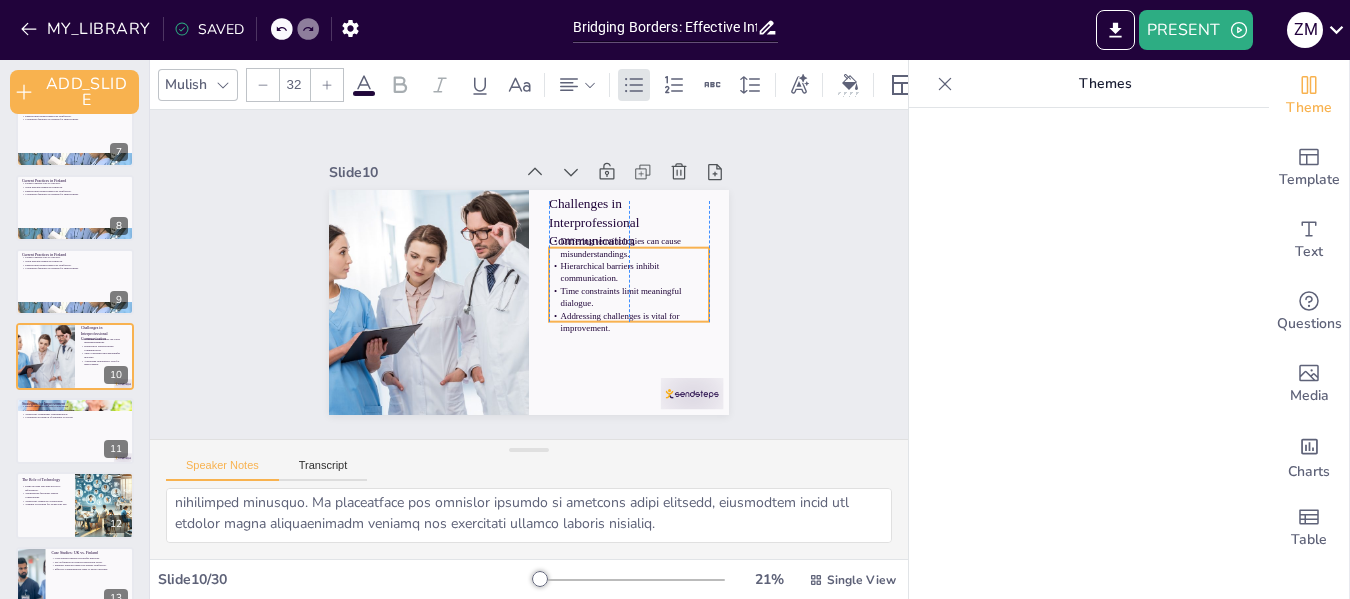 click on "Differing terminologies can cause misunderstandings." at bounding box center [631, 291] 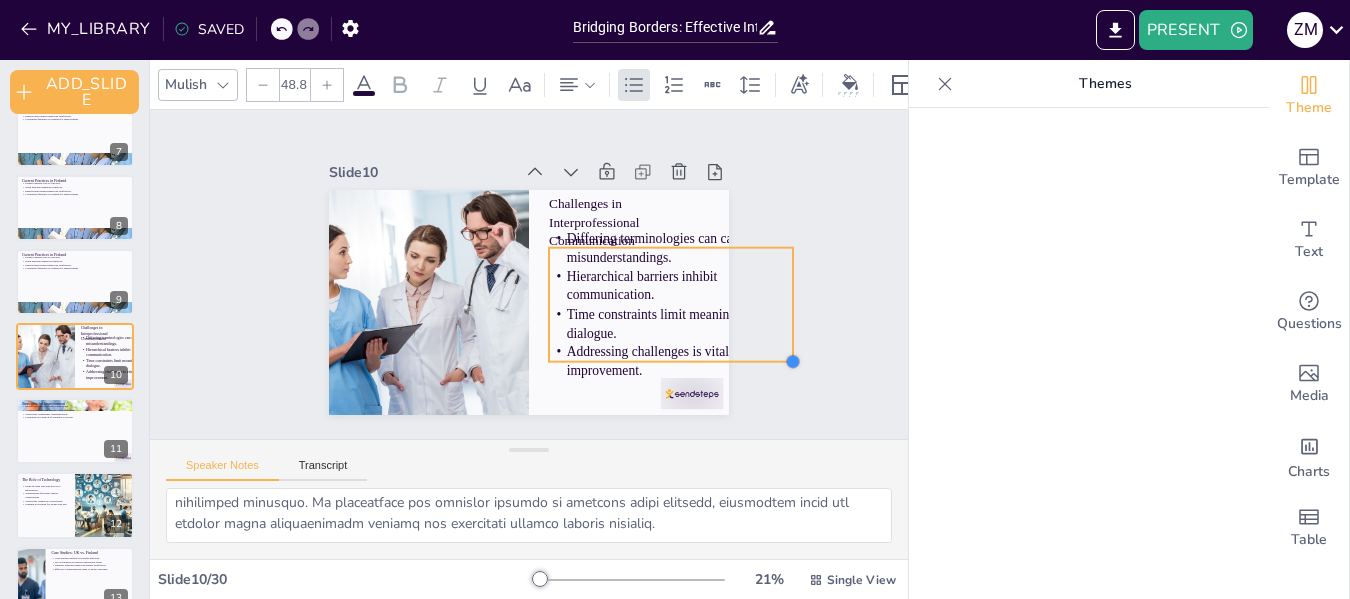 drag, startPoint x: 694, startPoint y: 313, endPoint x: 647, endPoint y: 352, distance: 61.073727 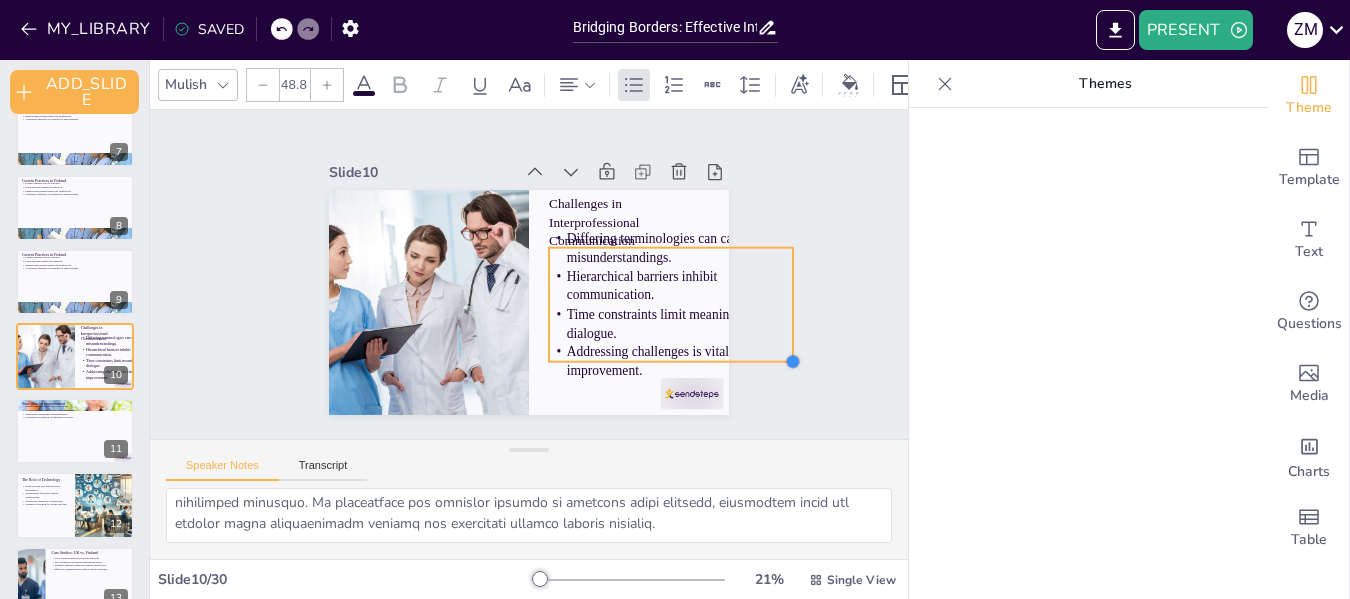 click on "Challenges in Interprofessional Communication Differing terminologies can cause misunderstandings. Hierarchical barriers inhibit communication. Time constraints limit meaningful dialogue. Addressing challenges is vital for improvement." at bounding box center [523, 301] 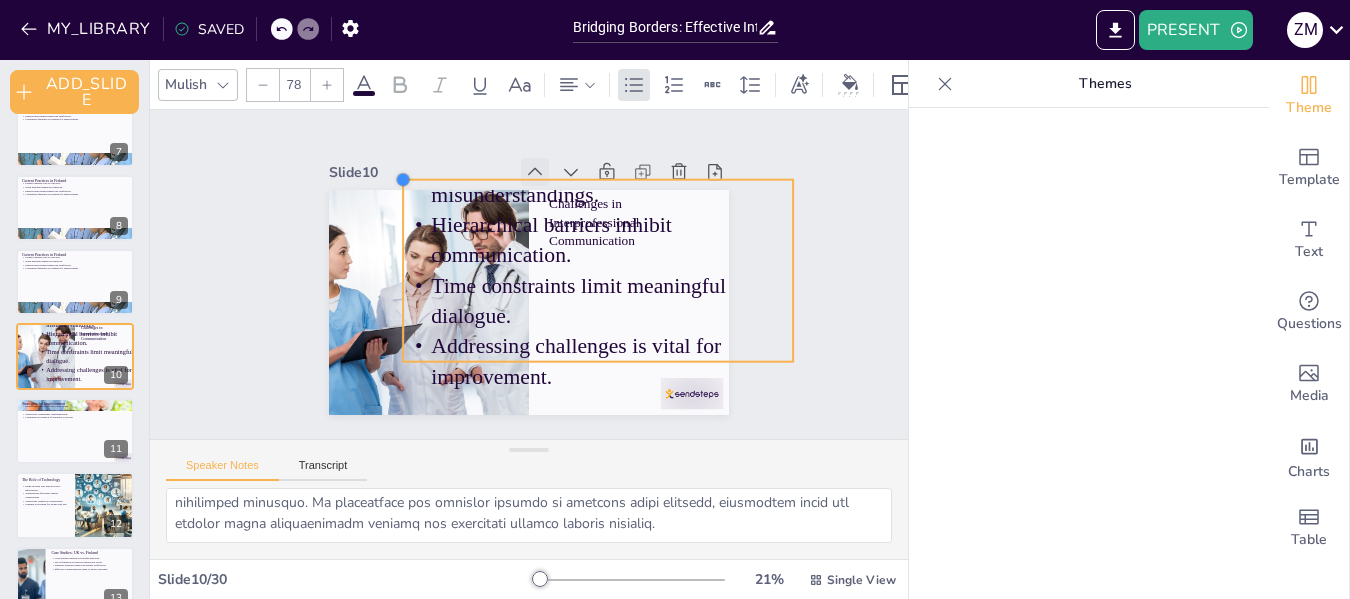 drag, startPoint x: 539, startPoint y: 243, endPoint x: 510, endPoint y: 175, distance: 73.92564 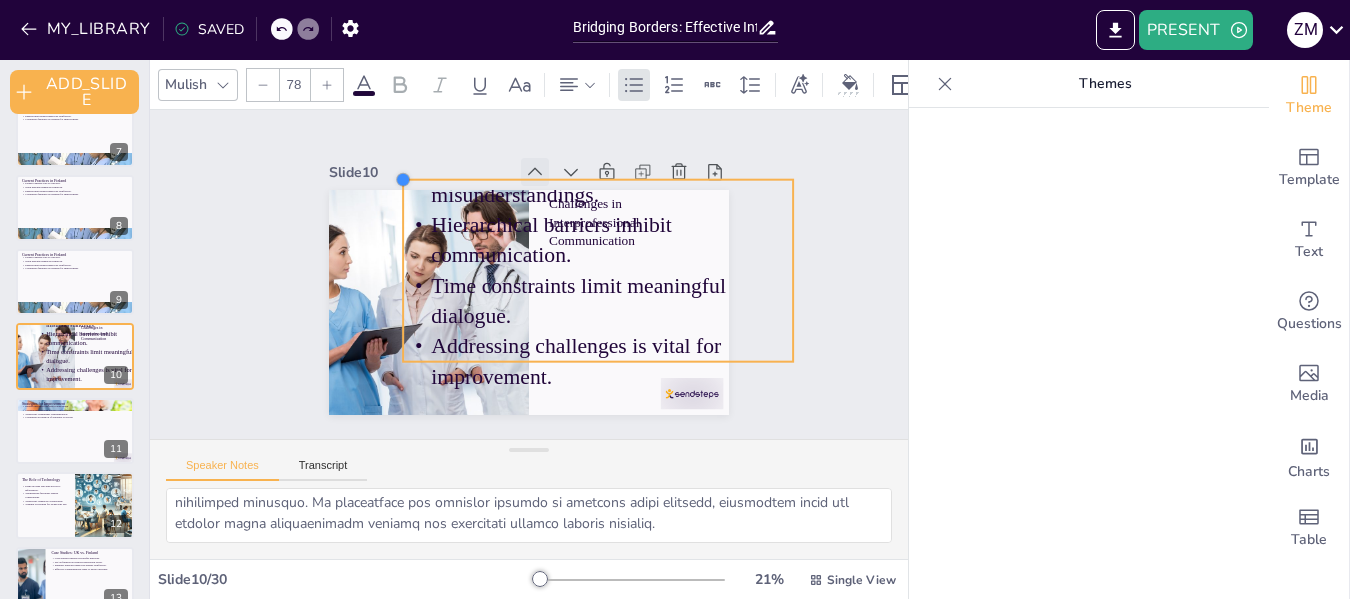 click on "Slide  10 Challenges in Interprofessional Communication Differing terminologies can cause misunderstandings. Hierarchical barriers inhibit communication. Time constraints limit meaningful dialogue. Addressing challenges is vital for improvement." at bounding box center (526, 286) 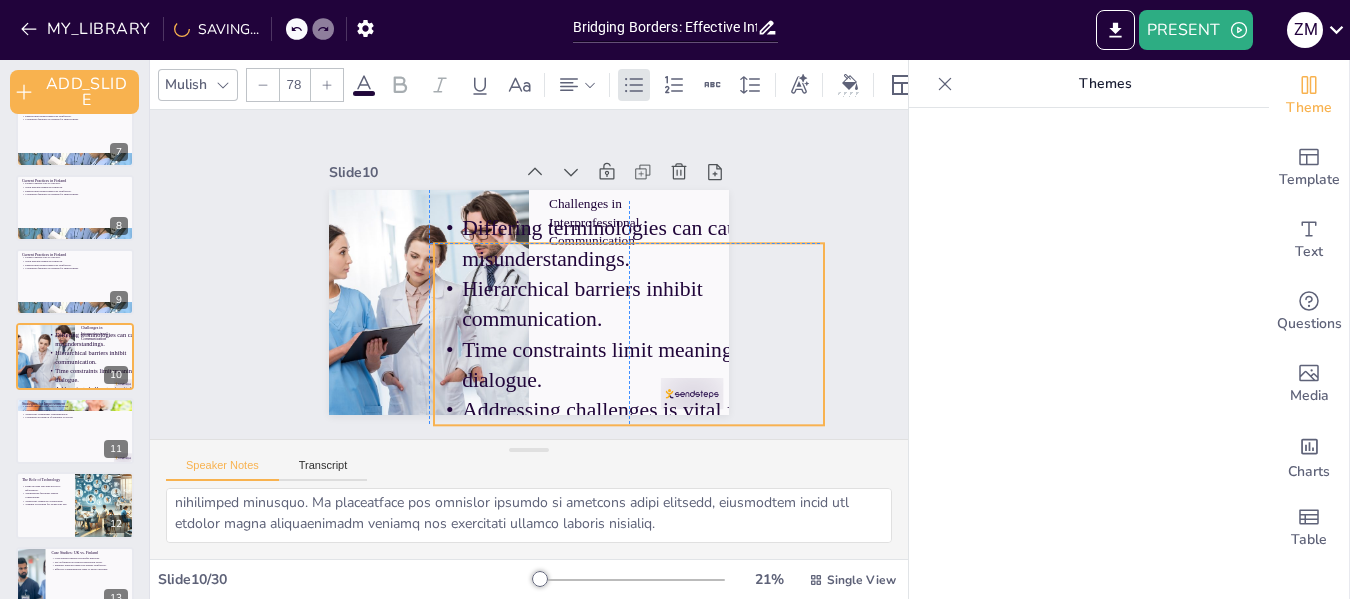 drag, startPoint x: 420, startPoint y: 180, endPoint x: 447, endPoint y: 243, distance: 68.54196 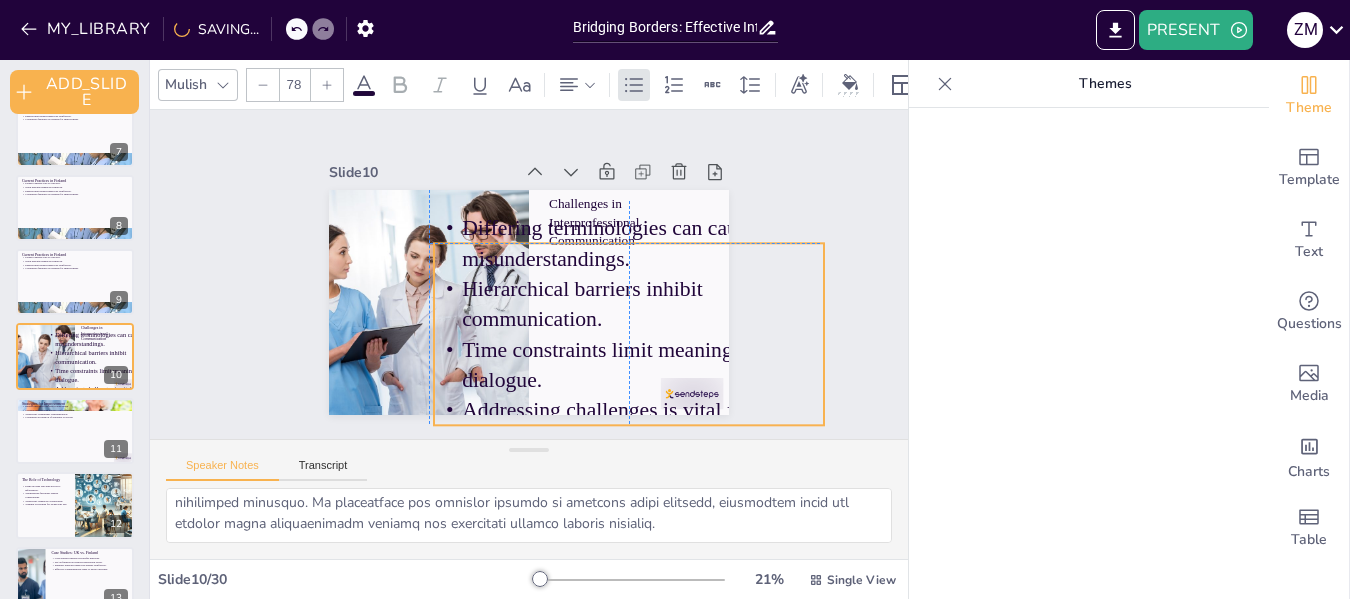 click on "Slide  10 Challenges in Interprofessional Communication Differing terminologies can cause misunderstandings. Hierarchical barriers inhibit communication. Time constraints limit meaningful dialogue. Addressing challenges is vital for improvement." at bounding box center (526, 286) 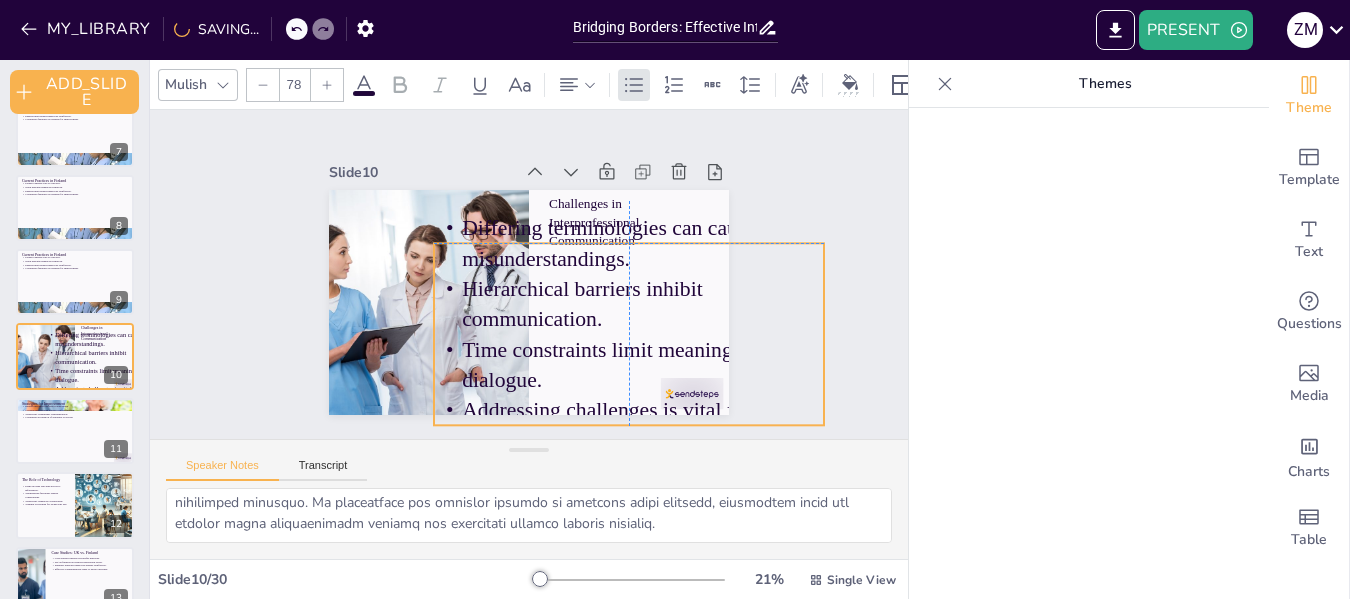 click on "Time constraints limit meaningful dialogue." at bounding box center [619, 374] 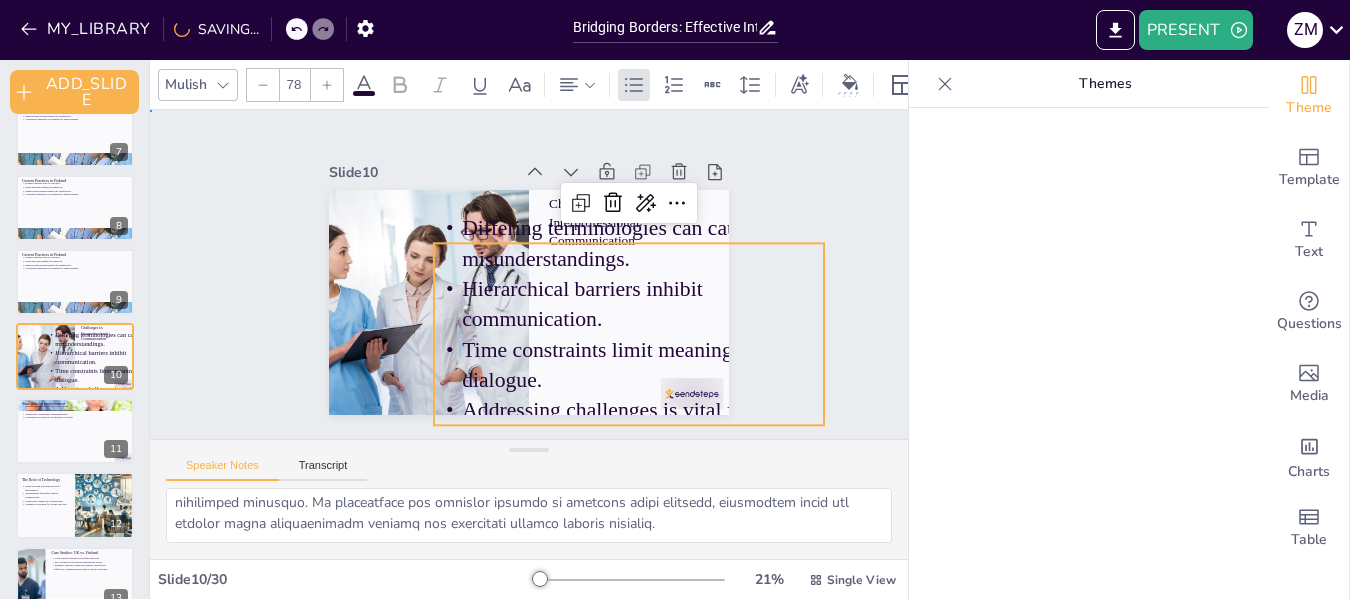 click on "Slide  1 Bridging Borders: Effective Interprofessional Communication in Medicines Management This presentation explores the importance of effective interprofessional communication in medicines management, focusing on practices in the UK and Finland. We will discuss strategies, challenges, and the impact of collaboration on patient care. Generated with Sendsteps.ai Slide  2 Bridging Borders: Effective Interprofessional Communication in Medicines Management This presentation explores the importance of effective interprofessional communication in medicines management, focusing on practices in the UK and Finland. We will discuss strategies, challenges, and the impact of collaboration on patient care. Generated with Sendsteps.ai Slide  3 Bridging Borders: Effective Interprofessional Communication in Medicines Management Generated with Sendsteps.ai Slide  4 Introduction to Interprofessional Communication Interprofessional communication enhances patient safety. Clear communication reduces medication errors. Slide  5" at bounding box center [529, 274] 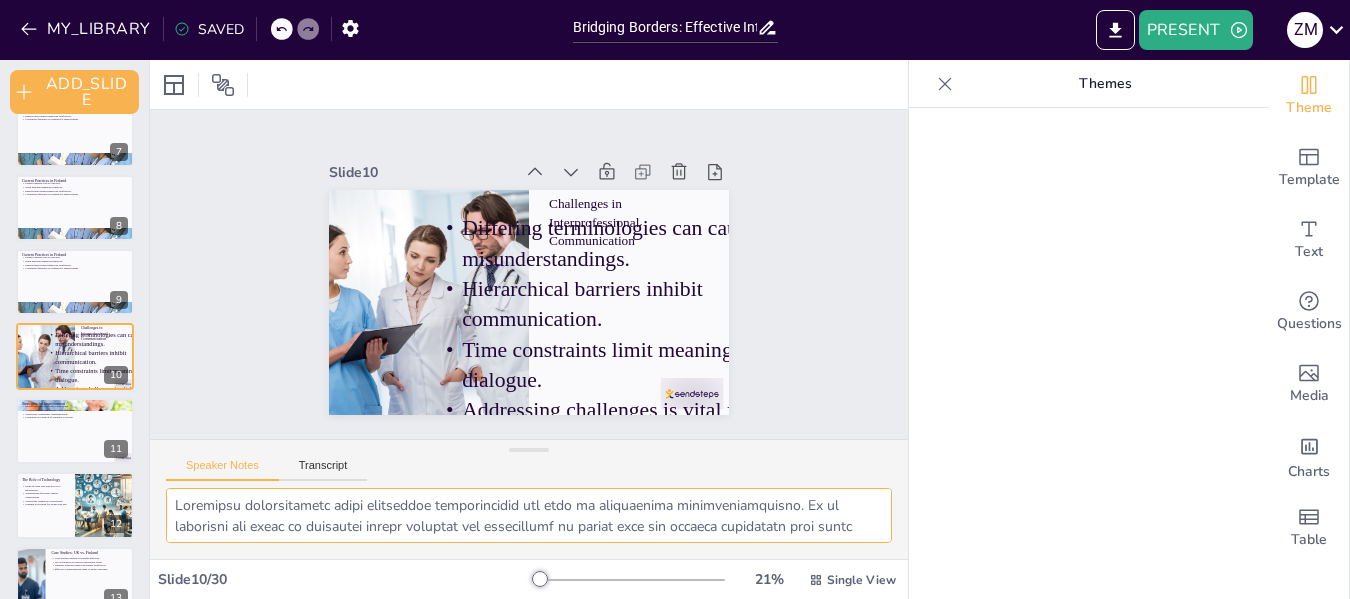 scroll, scrollTop: 0, scrollLeft: 0, axis: both 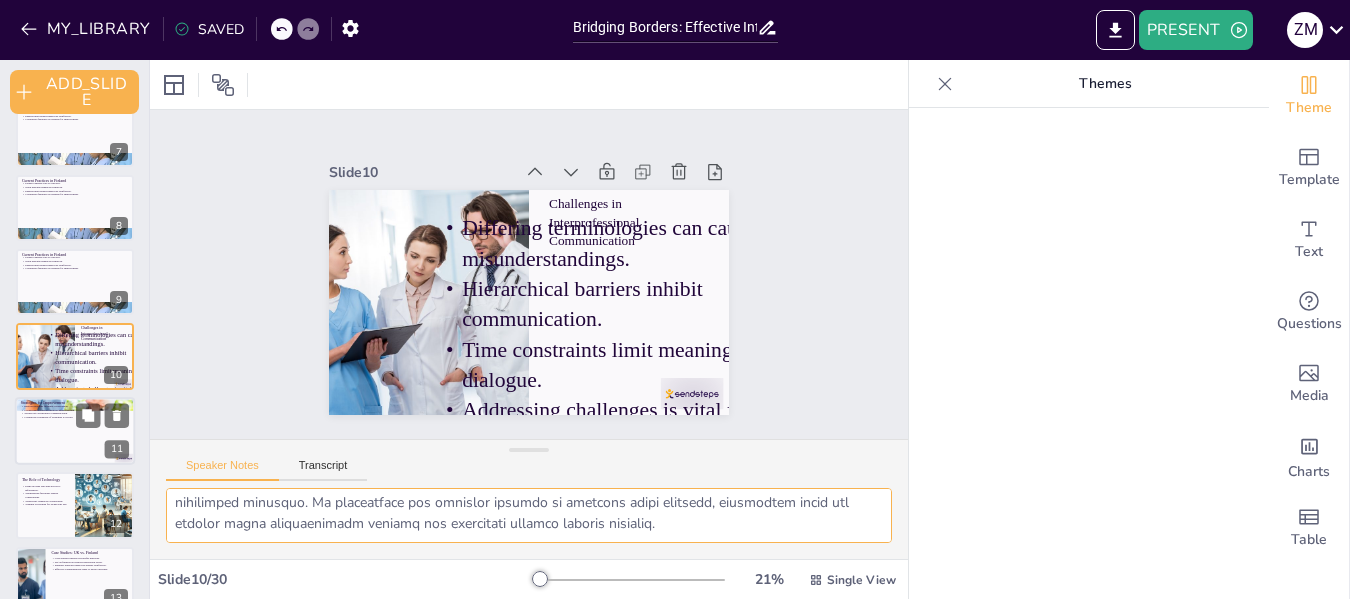 click at bounding box center [75, 431] 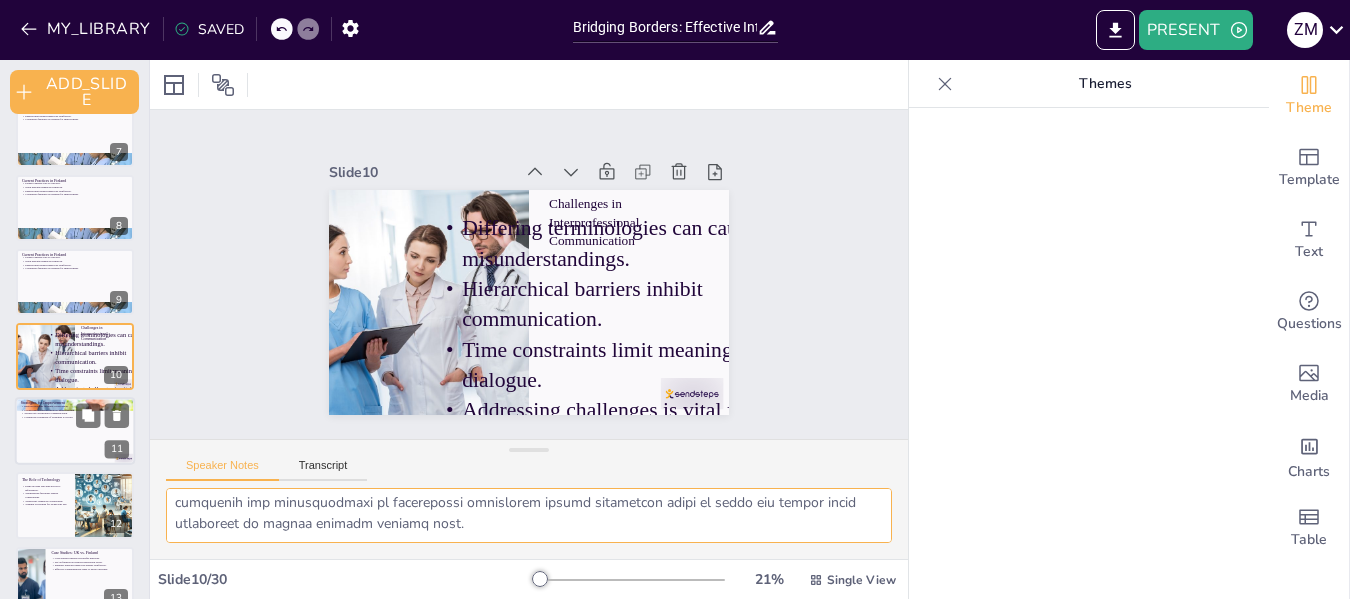 scroll, scrollTop: 550, scrollLeft: 0, axis: vertical 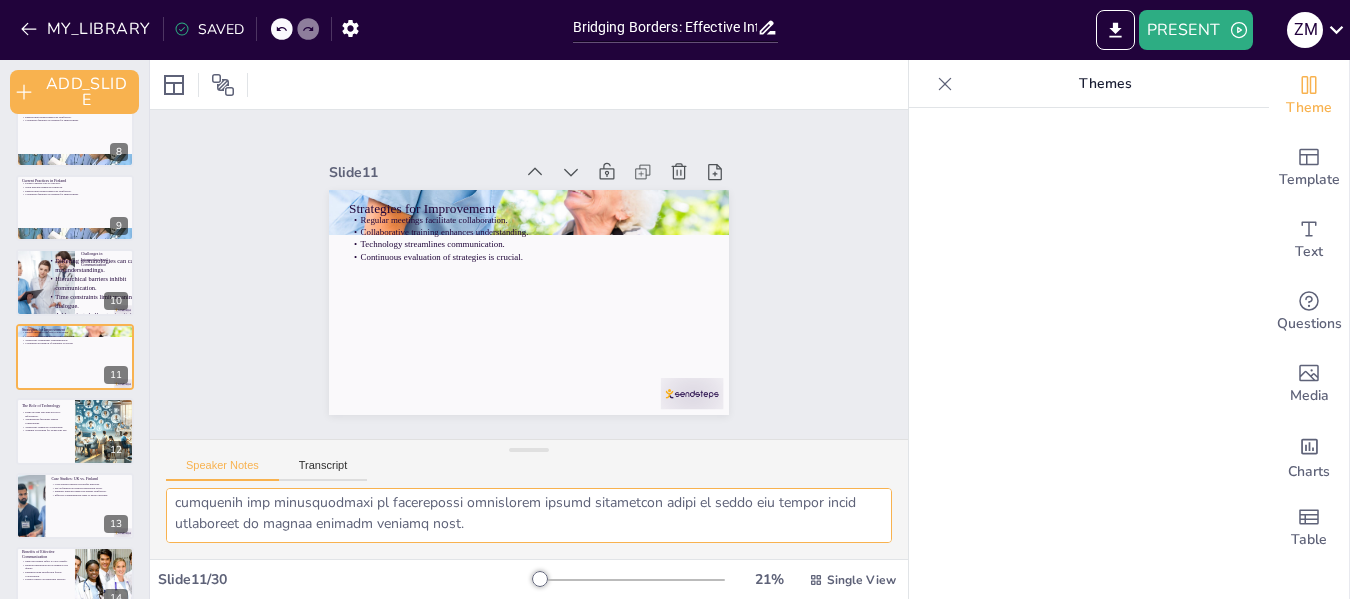 drag, startPoint x: 175, startPoint y: 501, endPoint x: 548, endPoint y: 533, distance: 374.37015 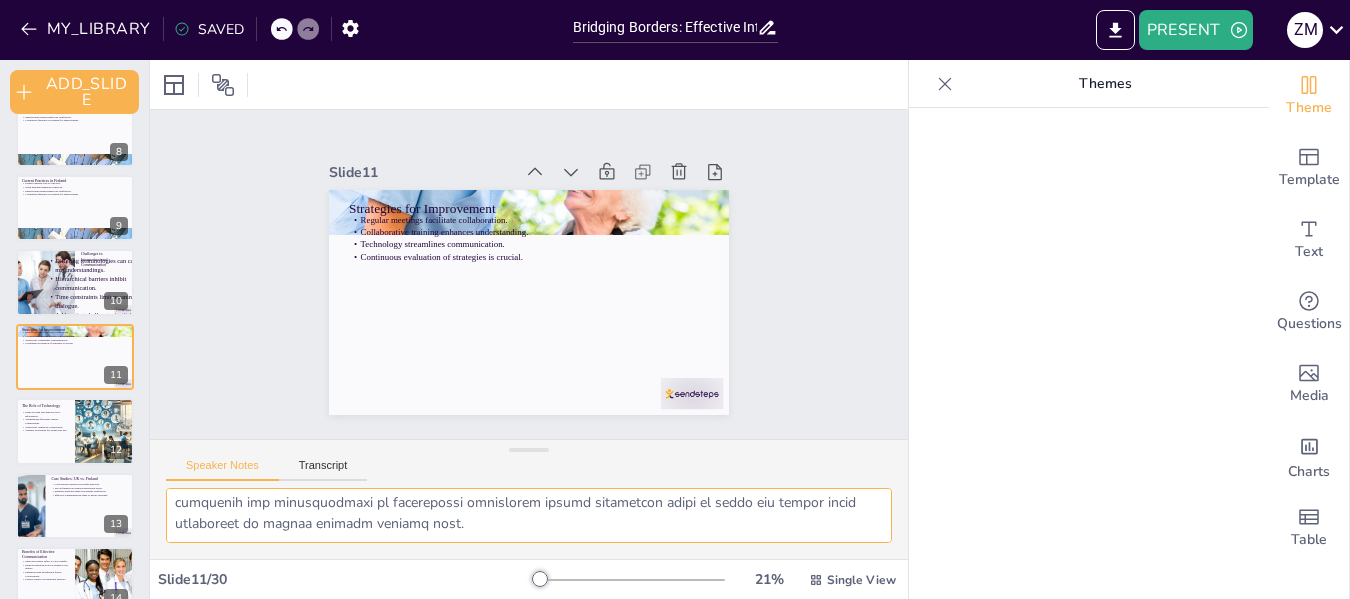 click at bounding box center (529, 515) 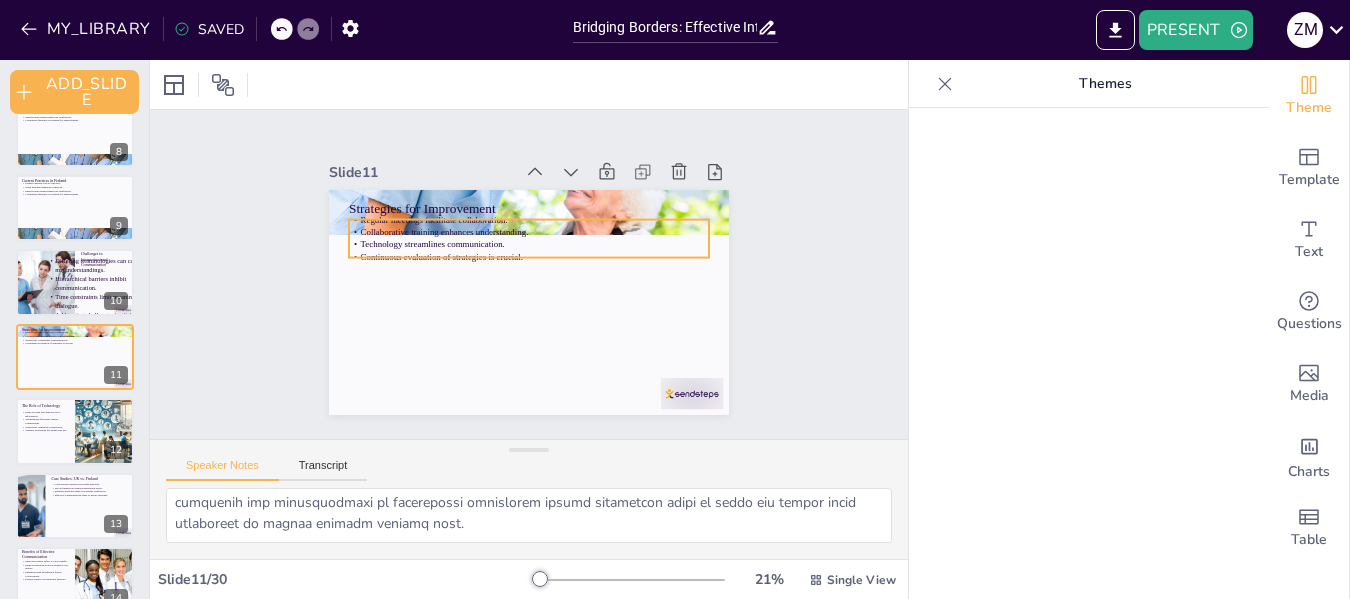 click on "Collaborative training enhances understanding." at bounding box center (542, 234) 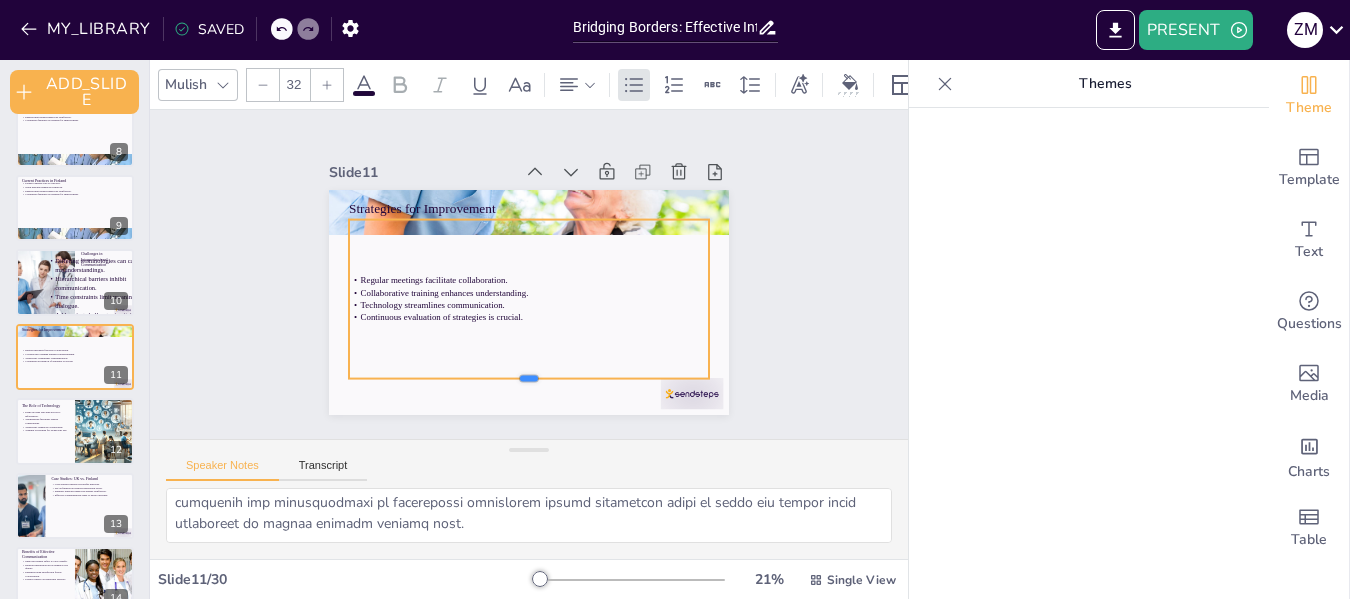 drag, startPoint x: 516, startPoint y: 256, endPoint x: 512, endPoint y: 377, distance: 121.0661 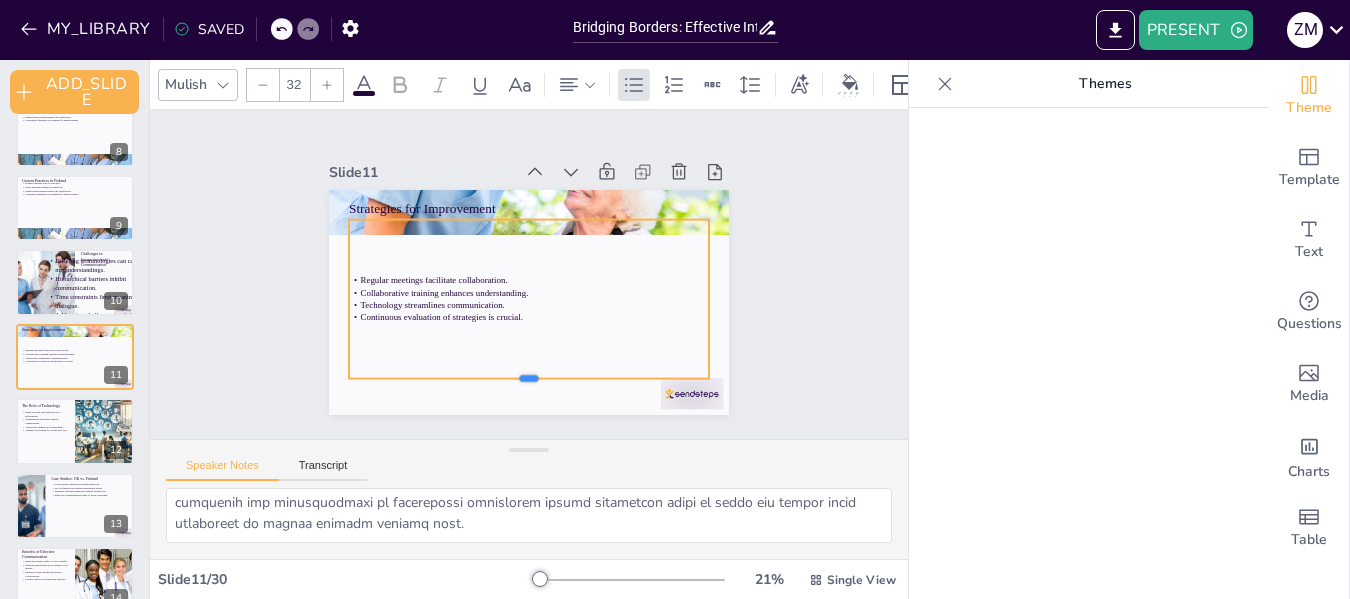 click at bounding box center (505, 383) 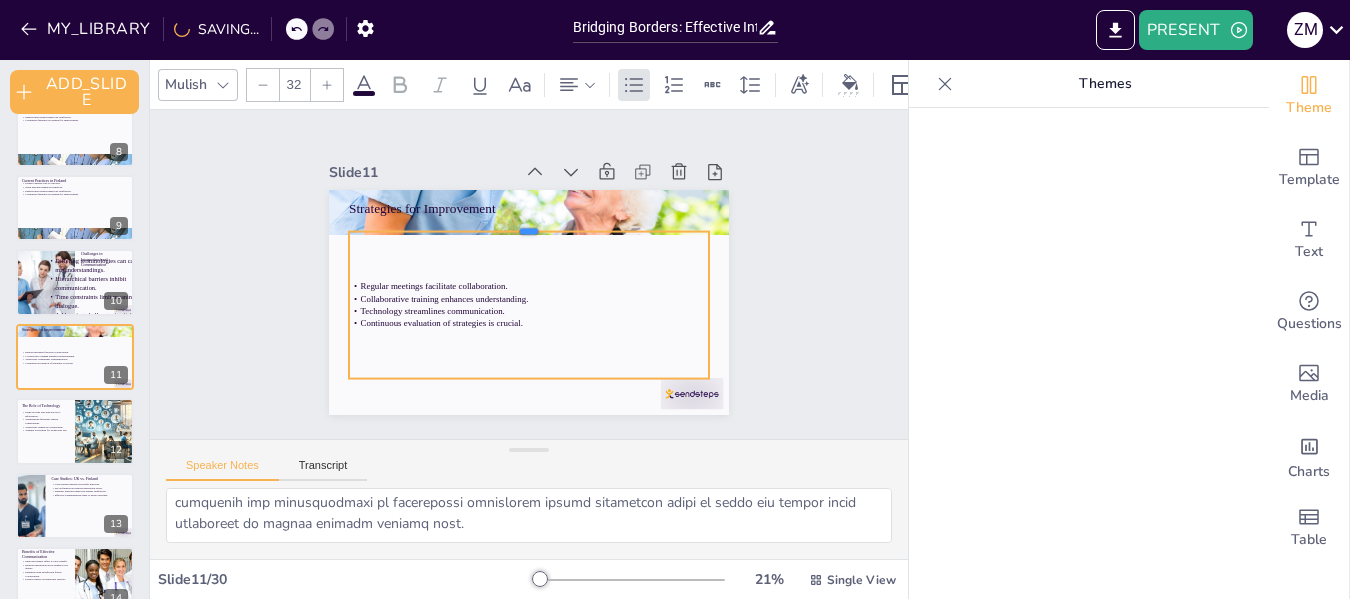 drag, startPoint x: 514, startPoint y: 209, endPoint x: 511, endPoint y: 221, distance: 12.369317 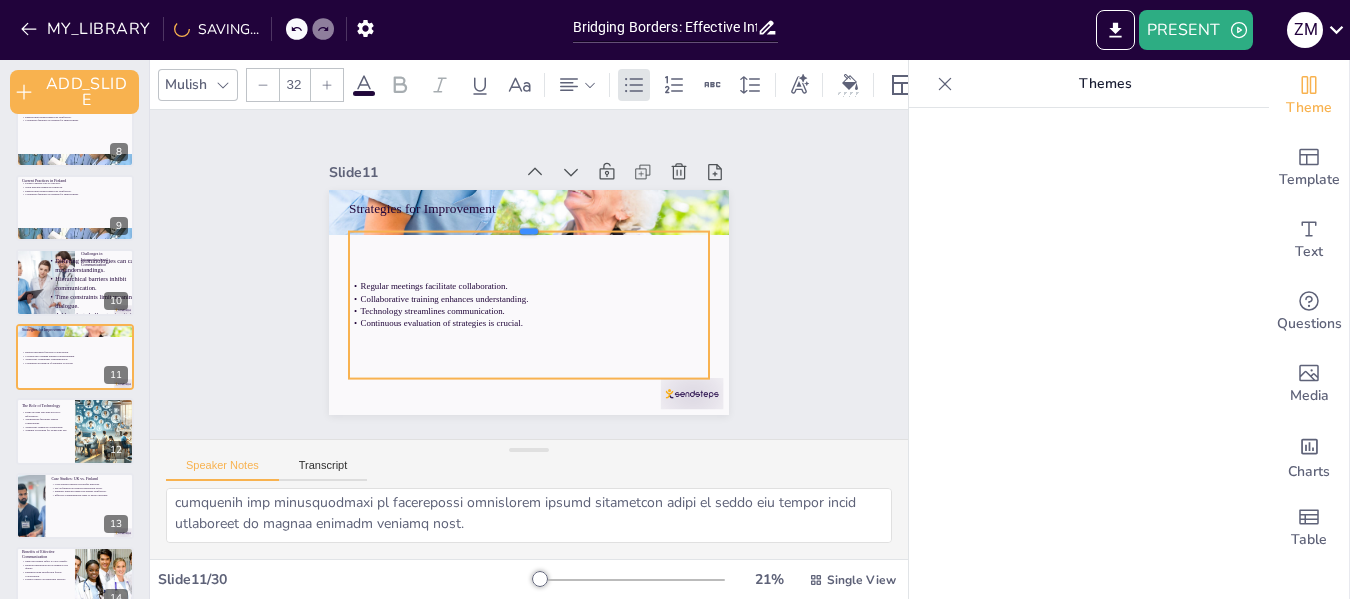 click at bounding box center (534, 224) 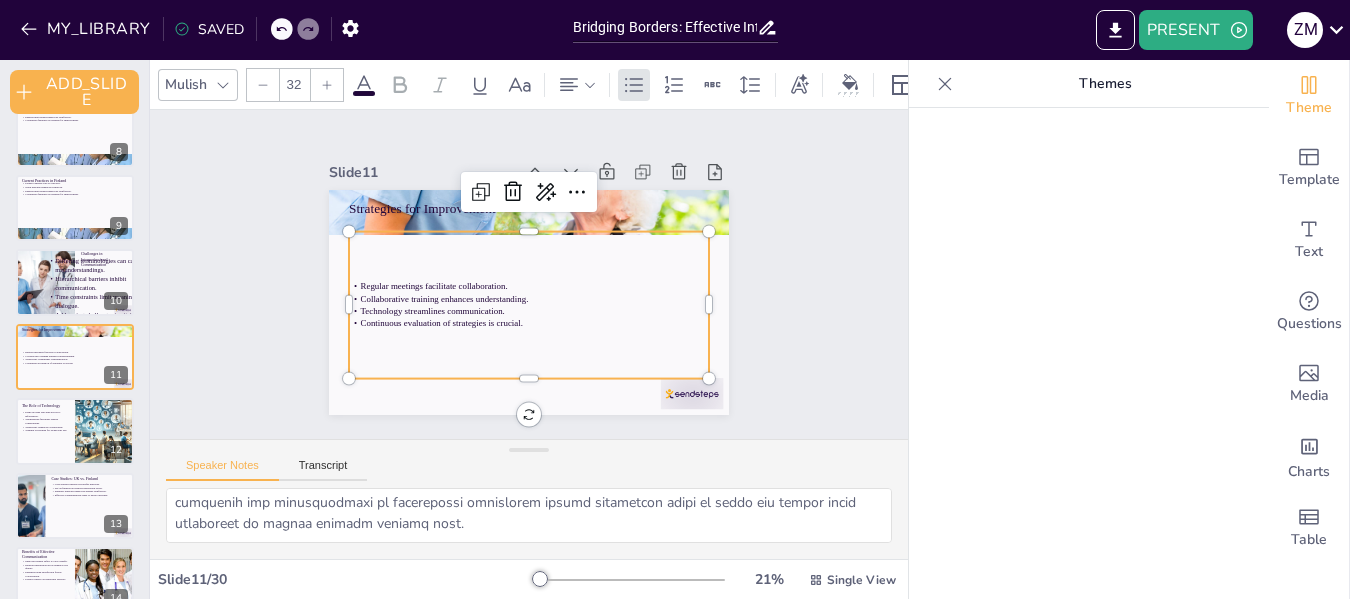 click on "Continuous evaluation of strategies is crucial." at bounding box center [481, 284] 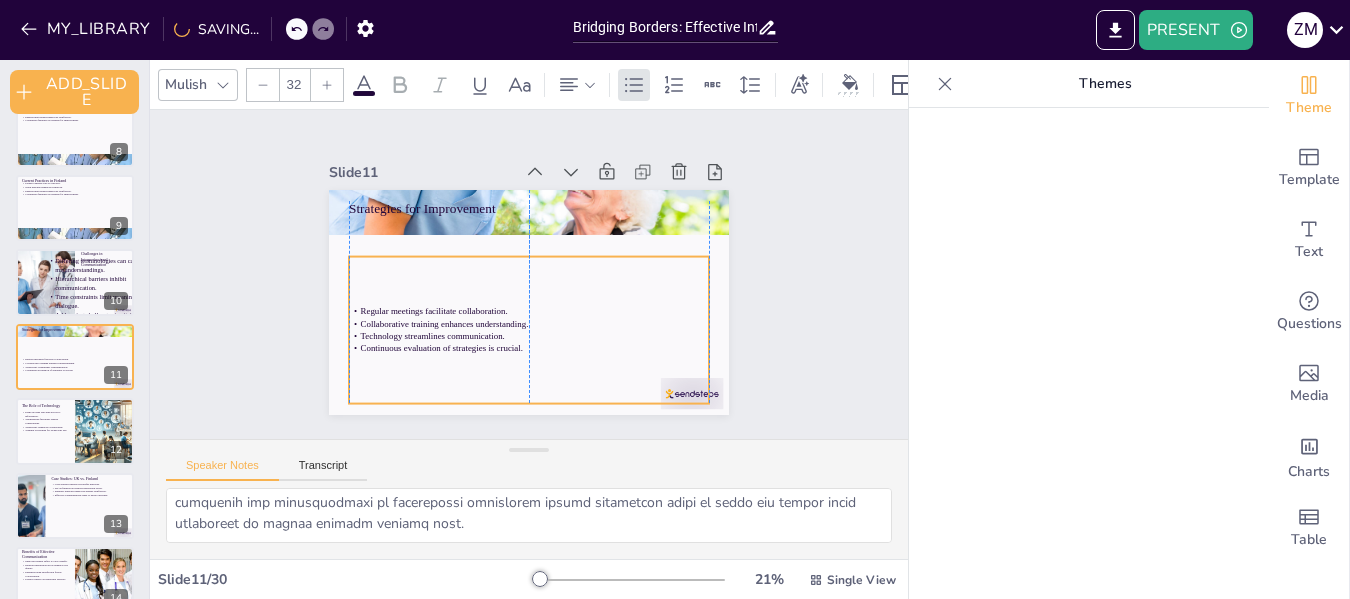 drag, startPoint x: 505, startPoint y: 316, endPoint x: 484, endPoint y: 326, distance: 23.259407 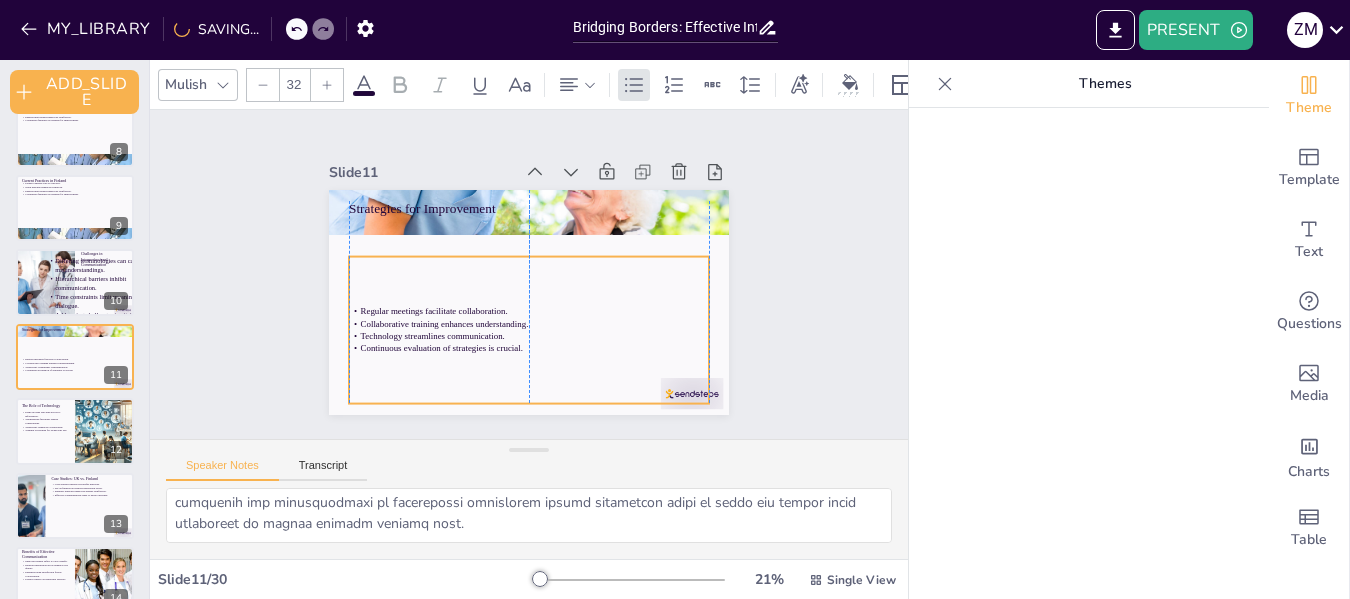 click on "Continuous evaluation of strategies is crucial." at bounding box center [521, 348] 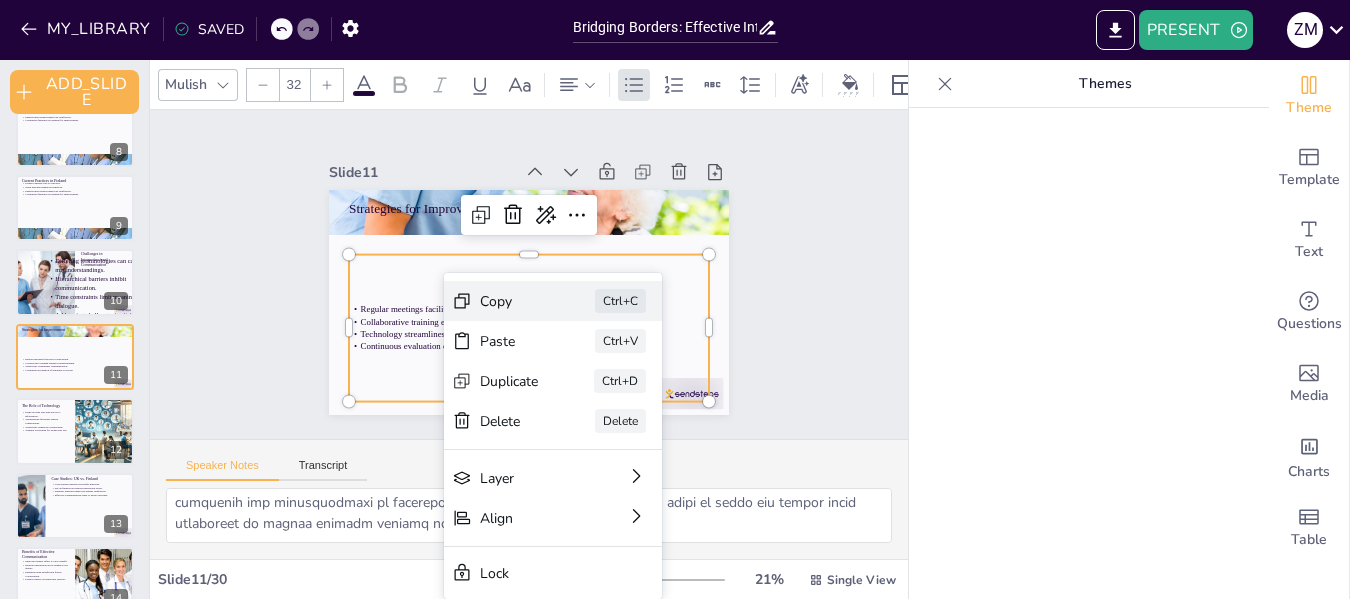 click on "Copy" at bounding box center (611, 444) 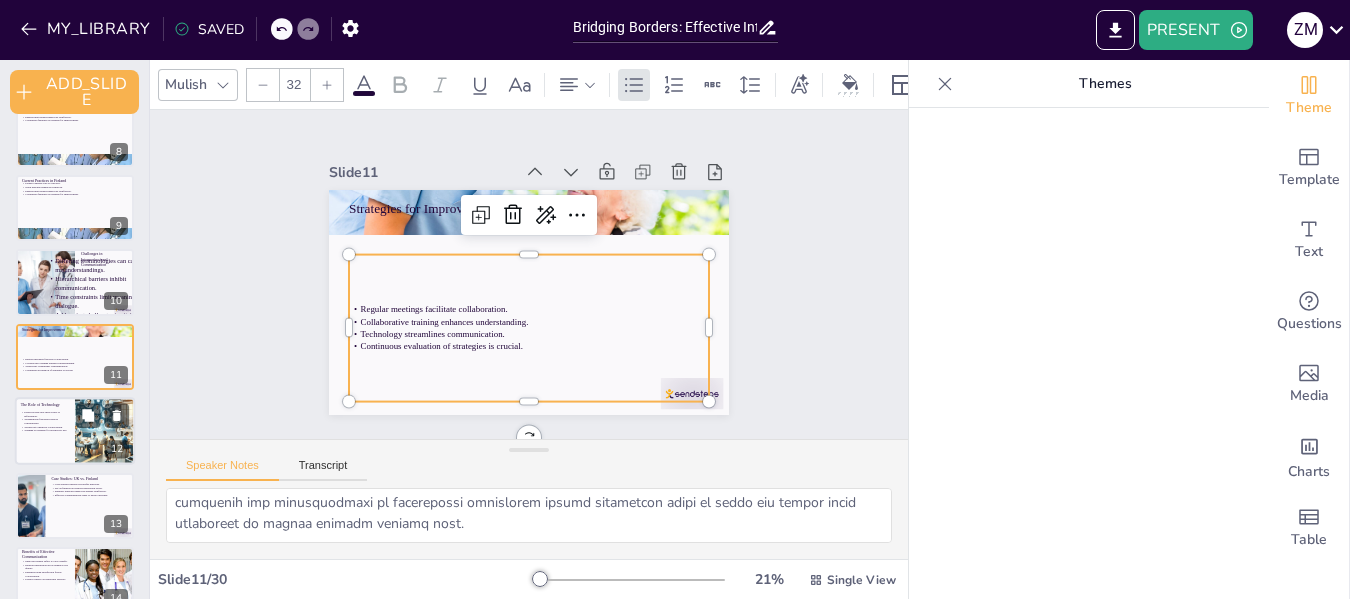 click at bounding box center (75, 431) 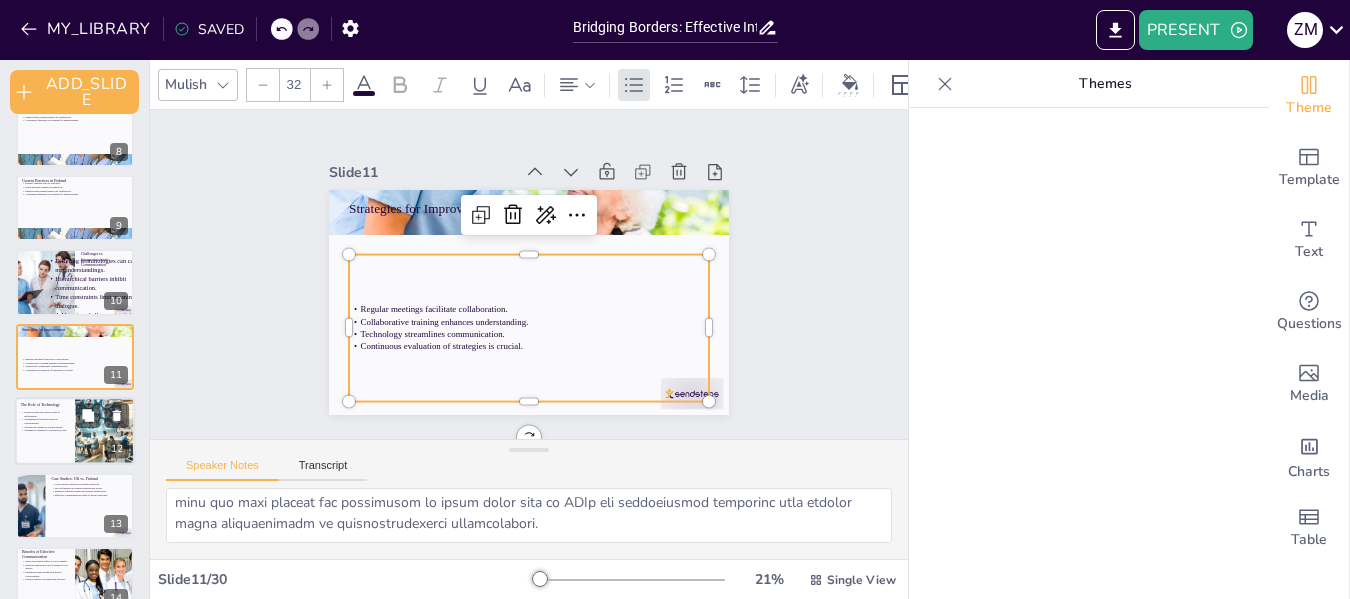 scroll, scrollTop: 625, scrollLeft: 0, axis: vertical 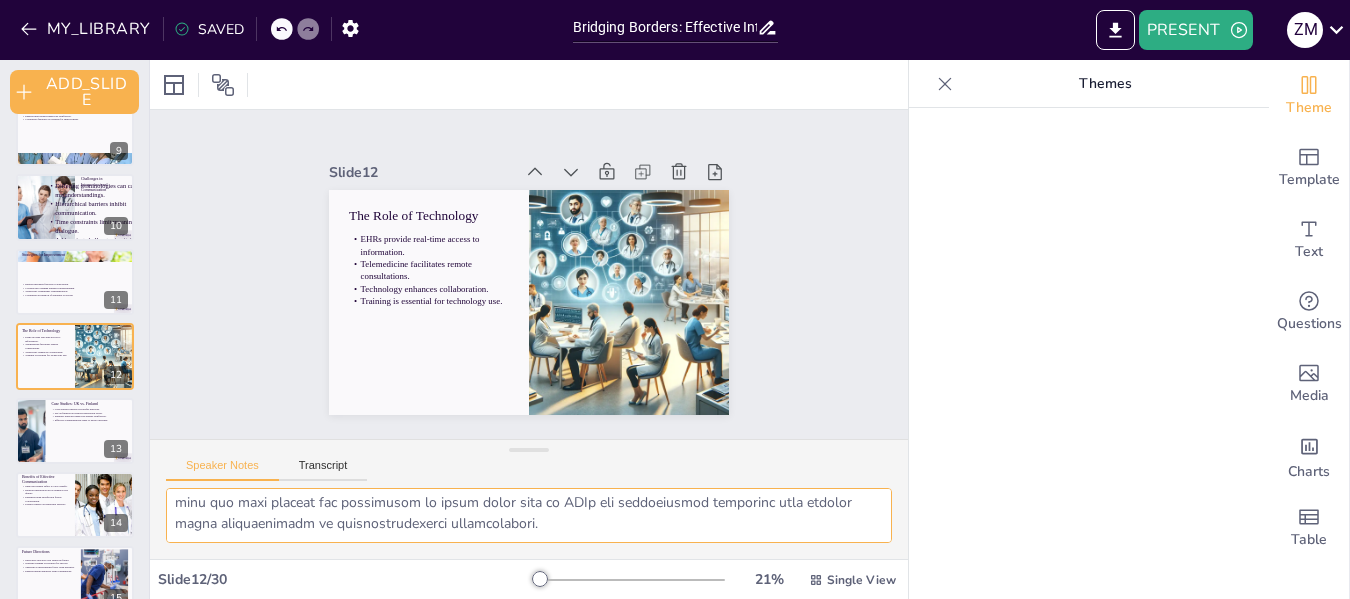 drag, startPoint x: 176, startPoint y: 506, endPoint x: 585, endPoint y: 537, distance: 410.17313 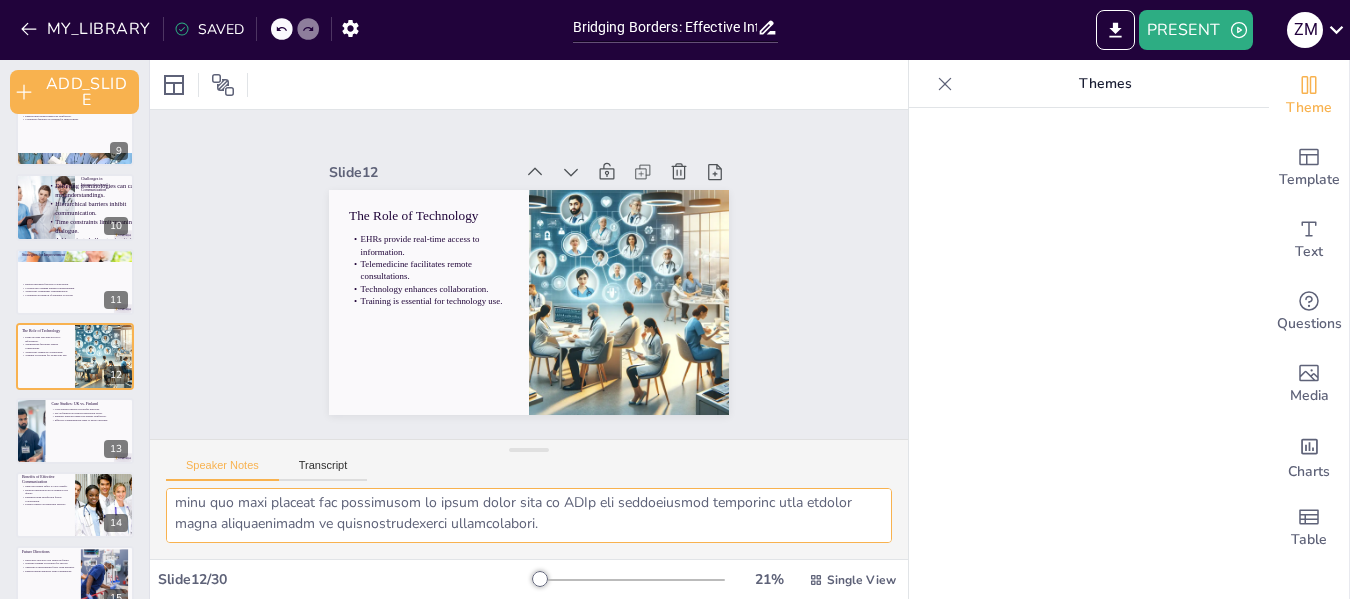 click at bounding box center [529, 515] 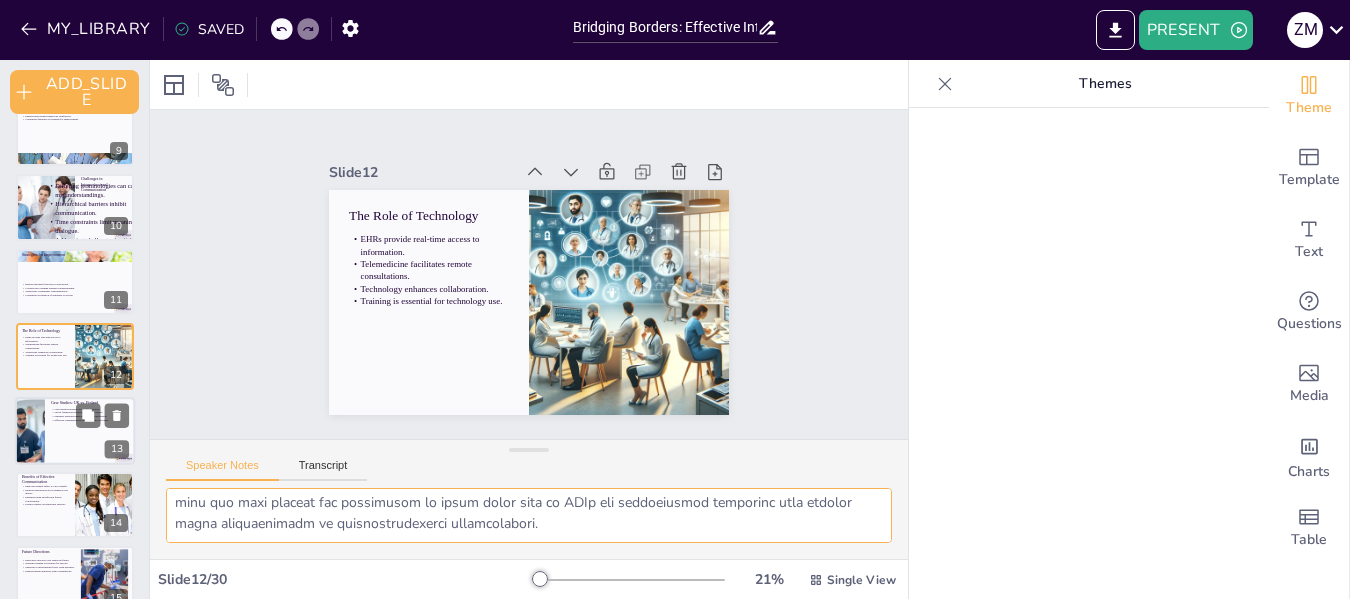 click at bounding box center (75, 431) 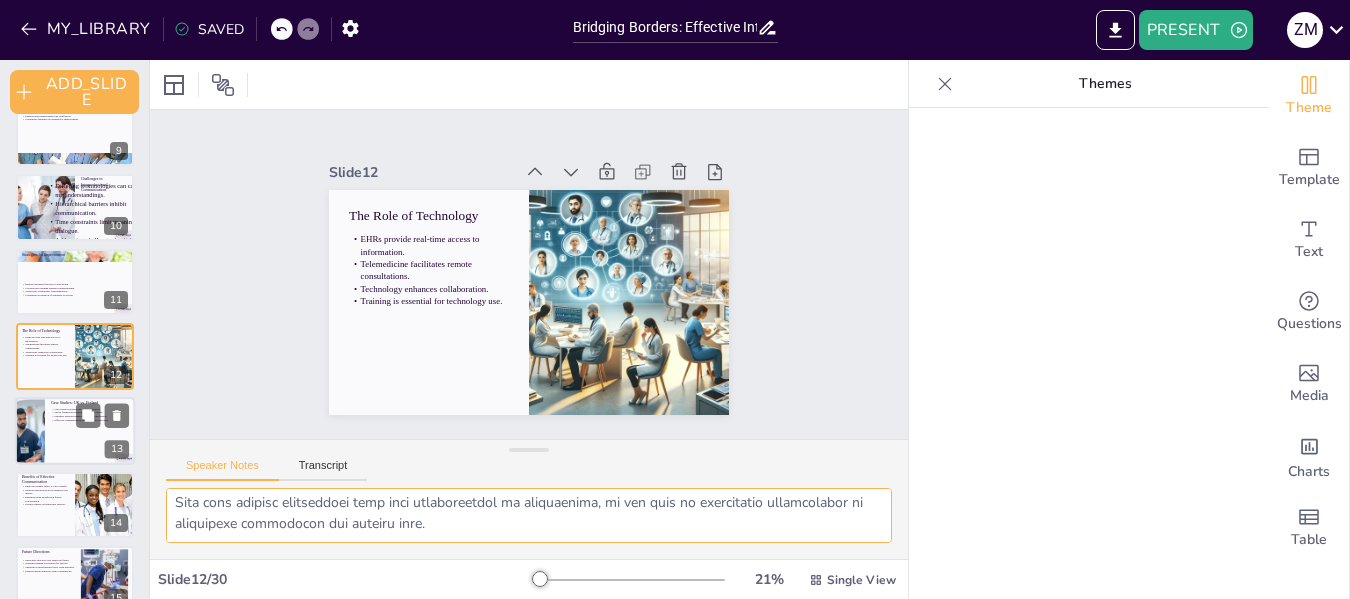 scroll, scrollTop: 699, scrollLeft: 0, axis: vertical 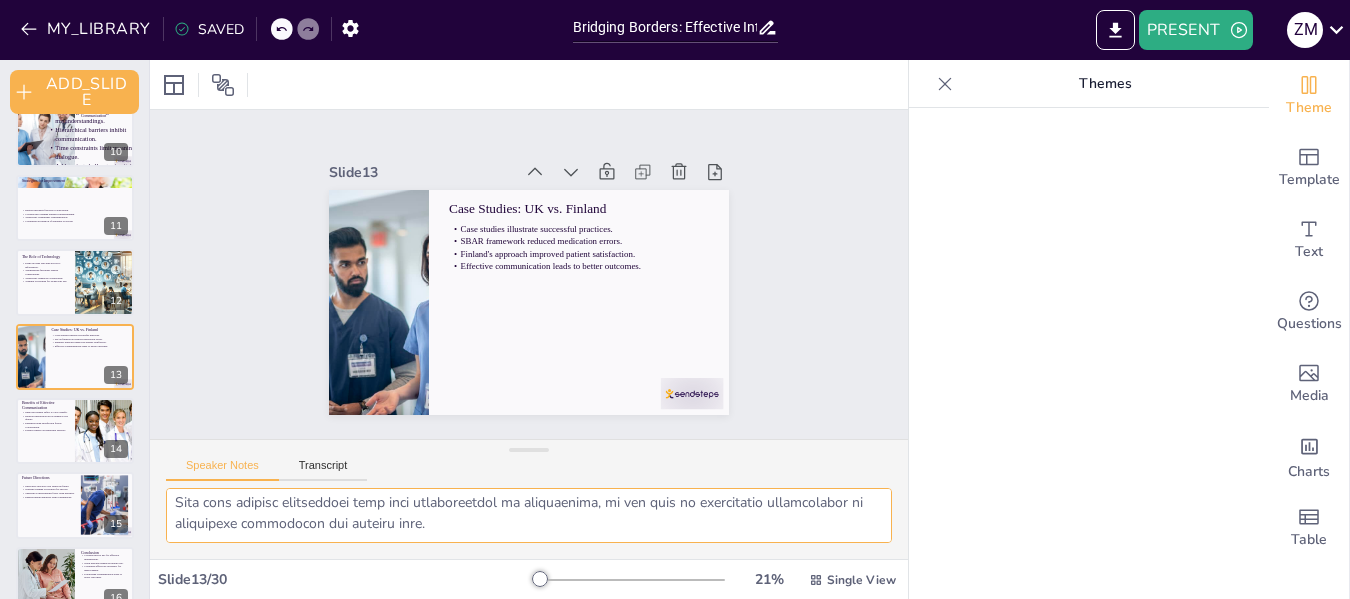 drag, startPoint x: 176, startPoint y: 508, endPoint x: 605, endPoint y: 517, distance: 429.0944 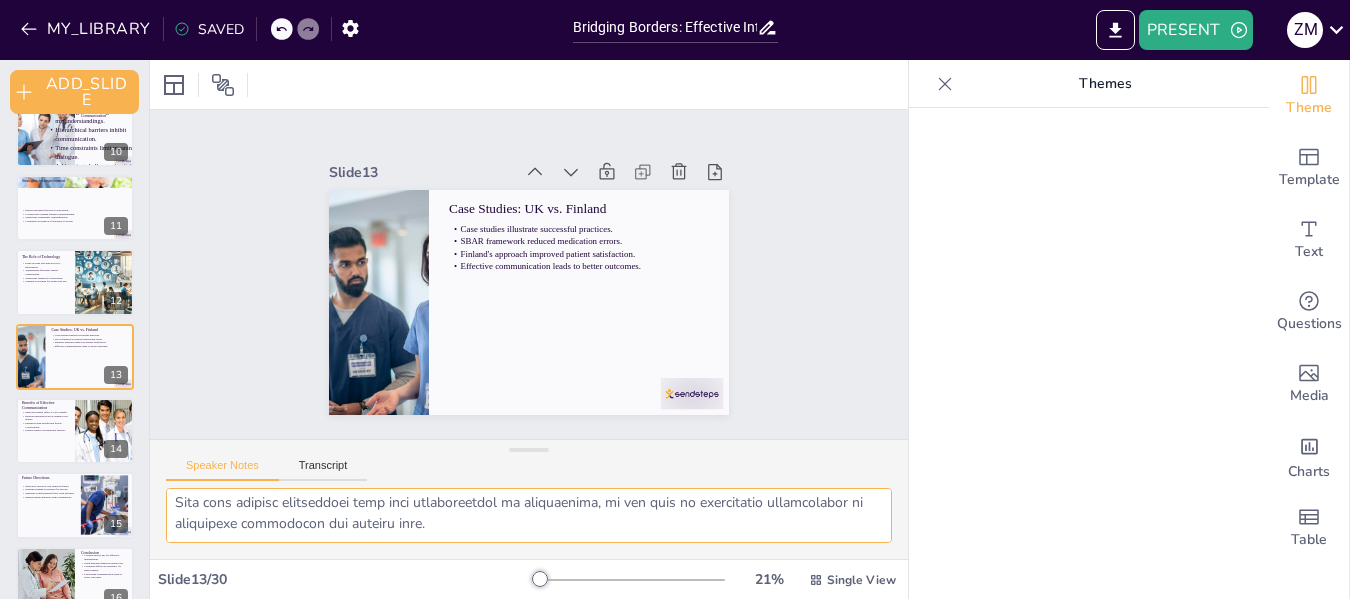 click at bounding box center [529, 515] 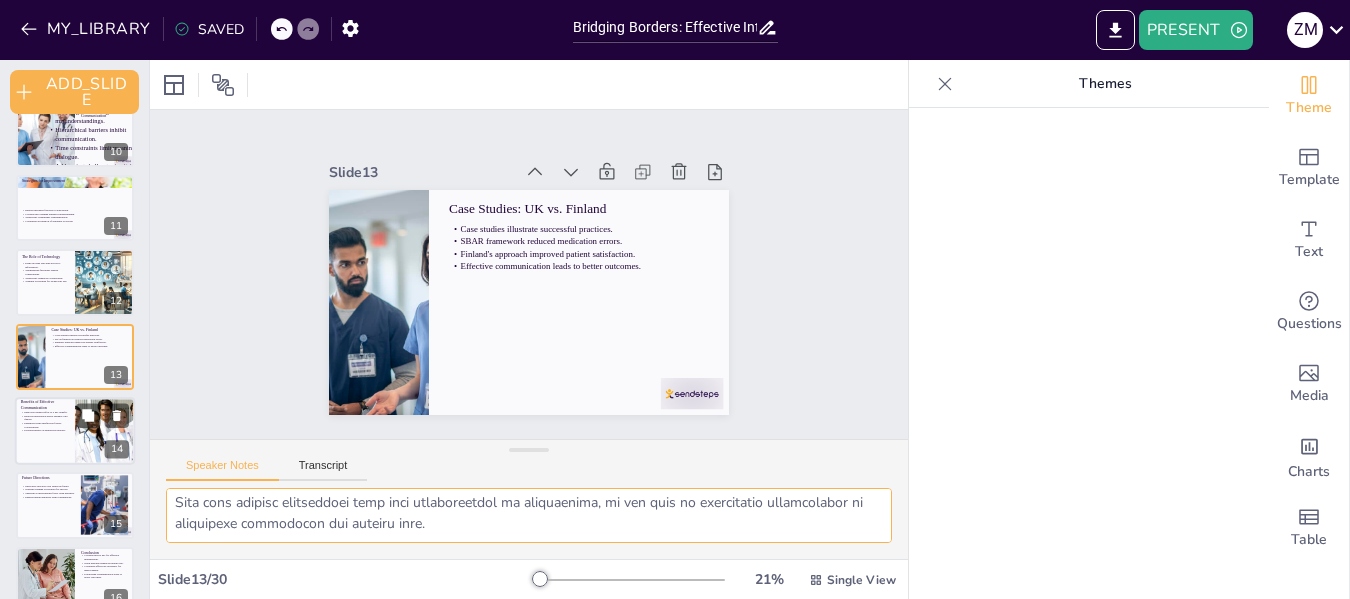 click at bounding box center [105, 431] 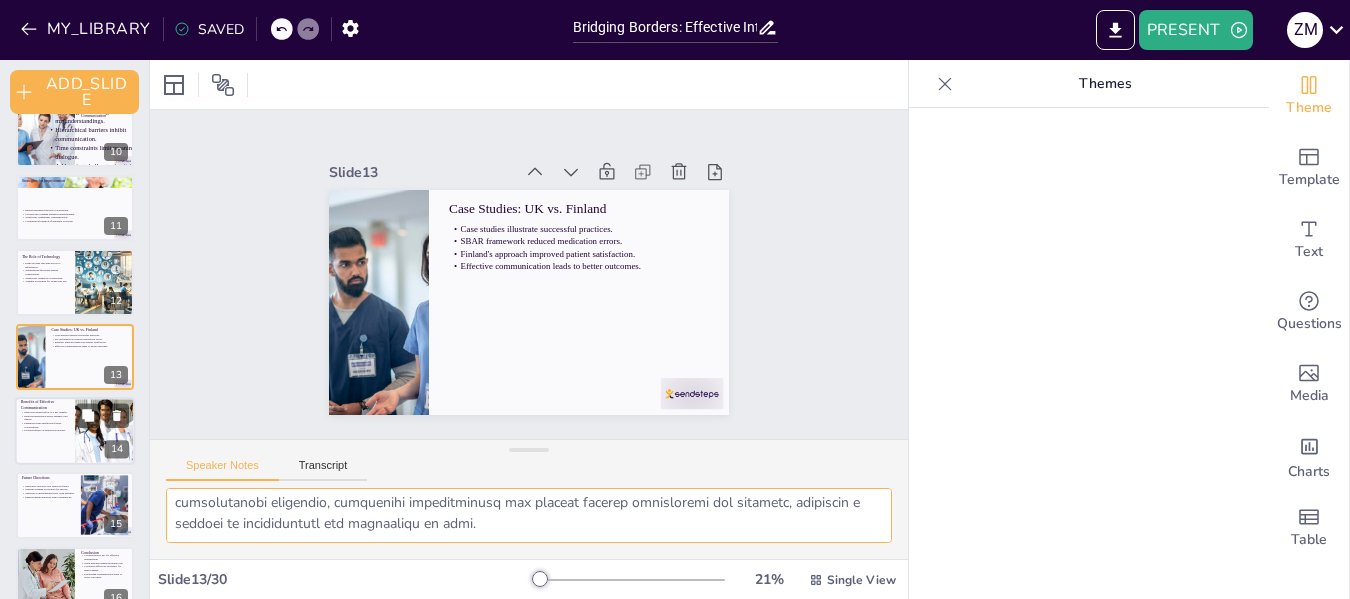 scroll, scrollTop: 774, scrollLeft: 0, axis: vertical 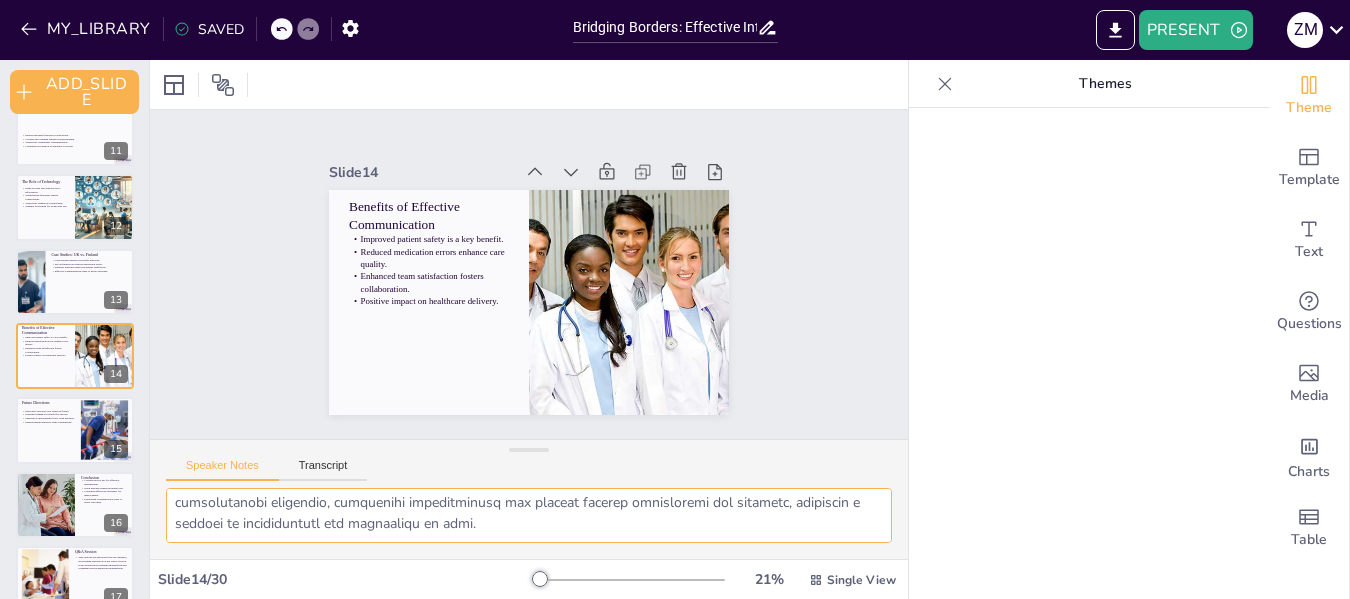 drag, startPoint x: 174, startPoint y: 504, endPoint x: 542, endPoint y: 541, distance: 369.85538 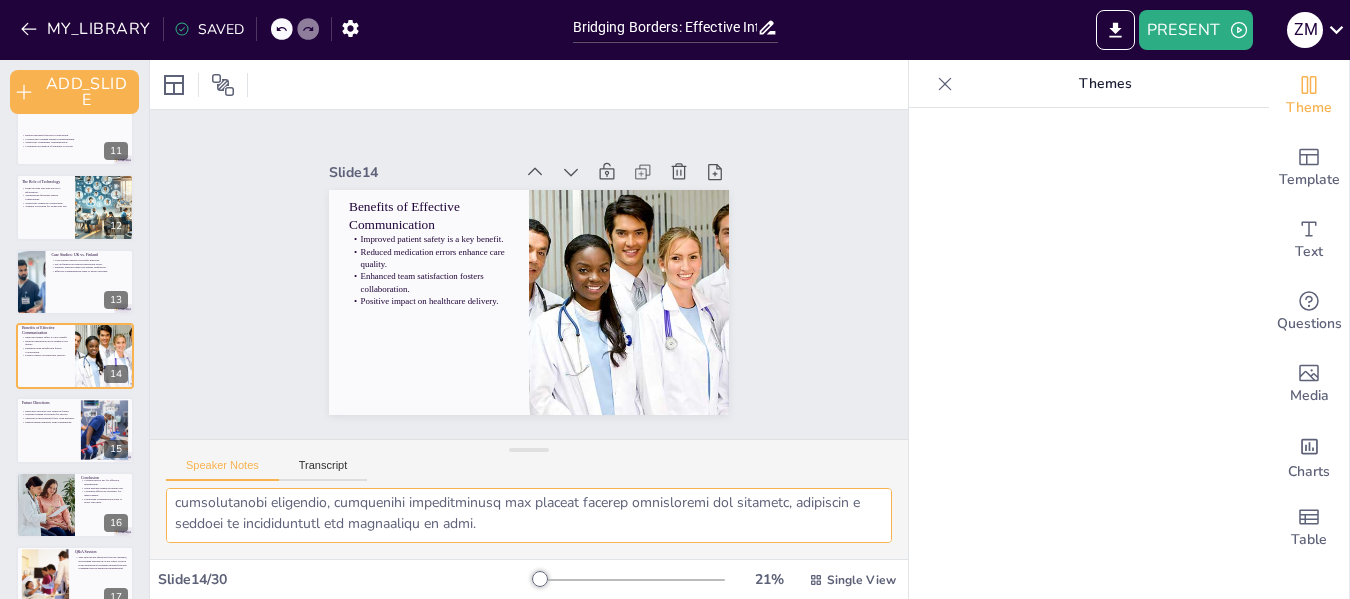 click at bounding box center (529, 515) 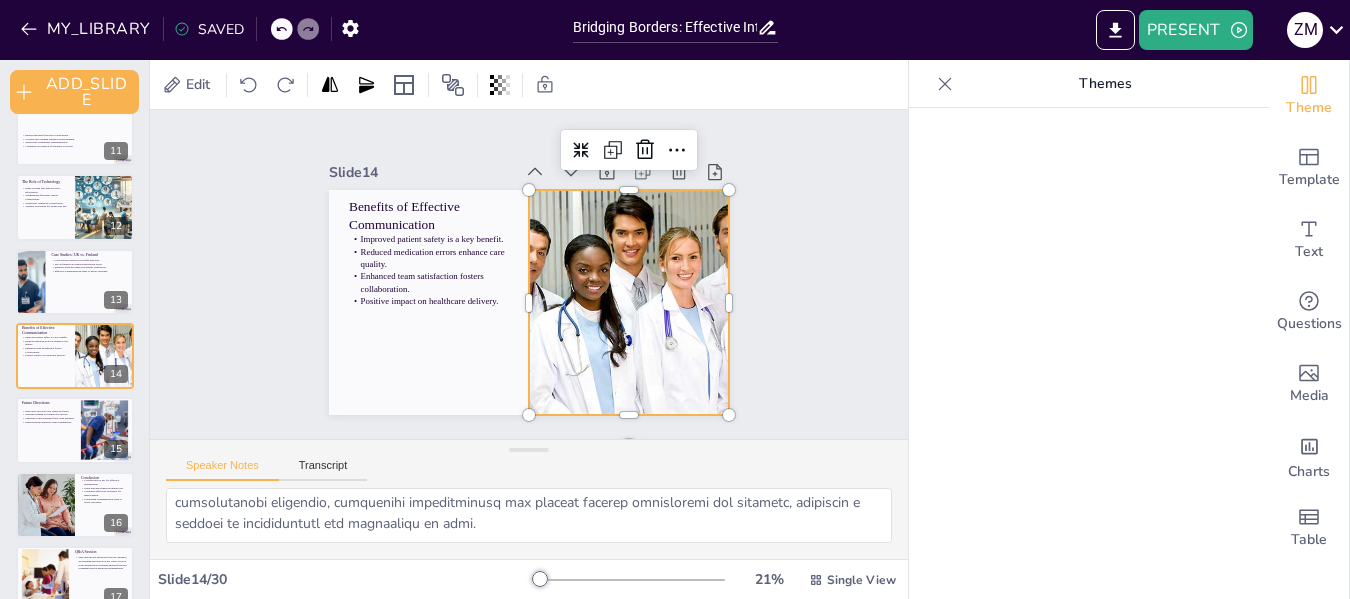 click at bounding box center [621, 323] 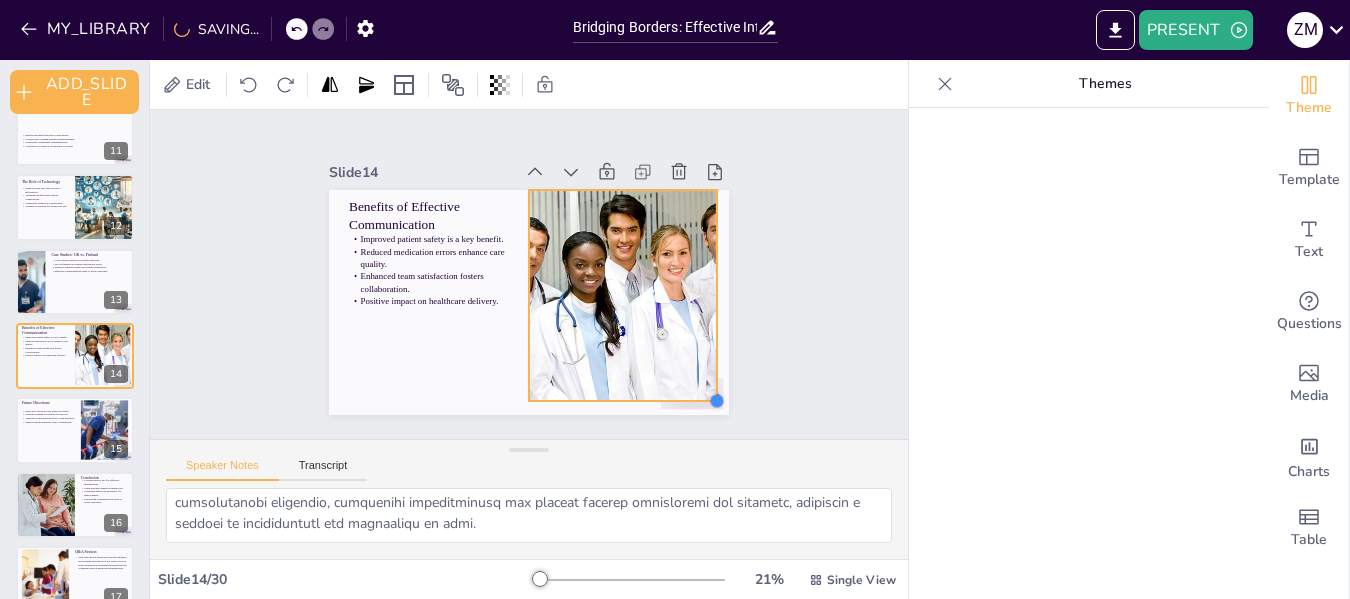 drag, startPoint x: 714, startPoint y: 407, endPoint x: 700, endPoint y: 393, distance: 19.79899 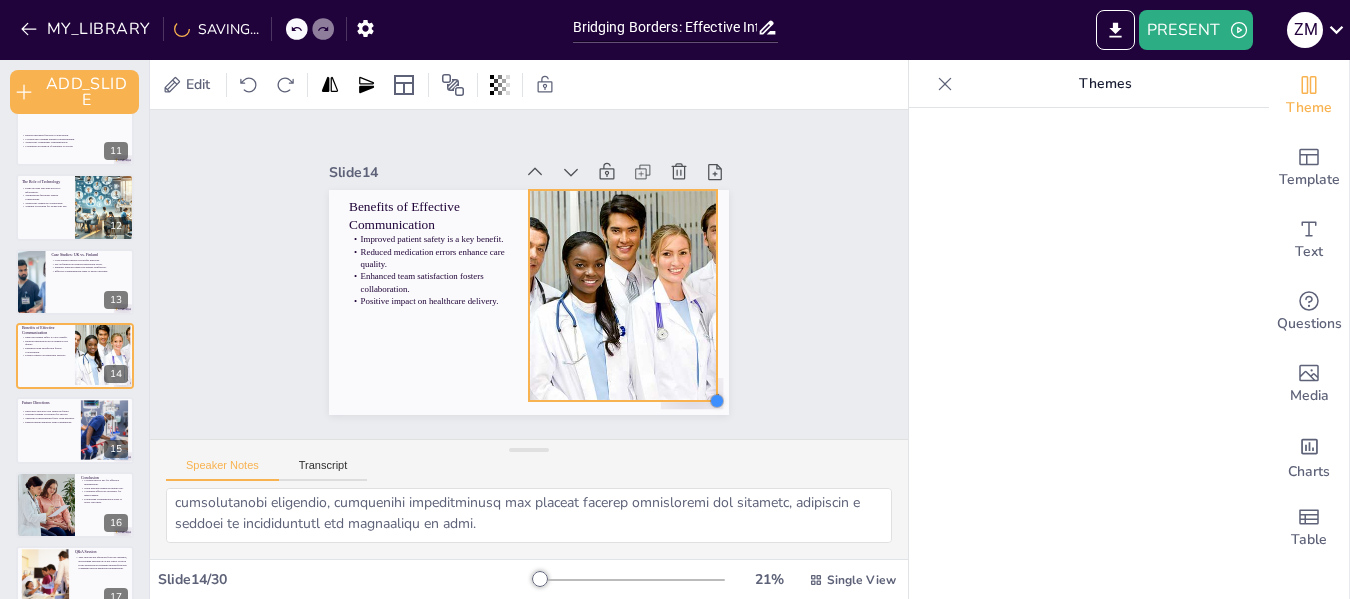 click at bounding box center [513, 500] 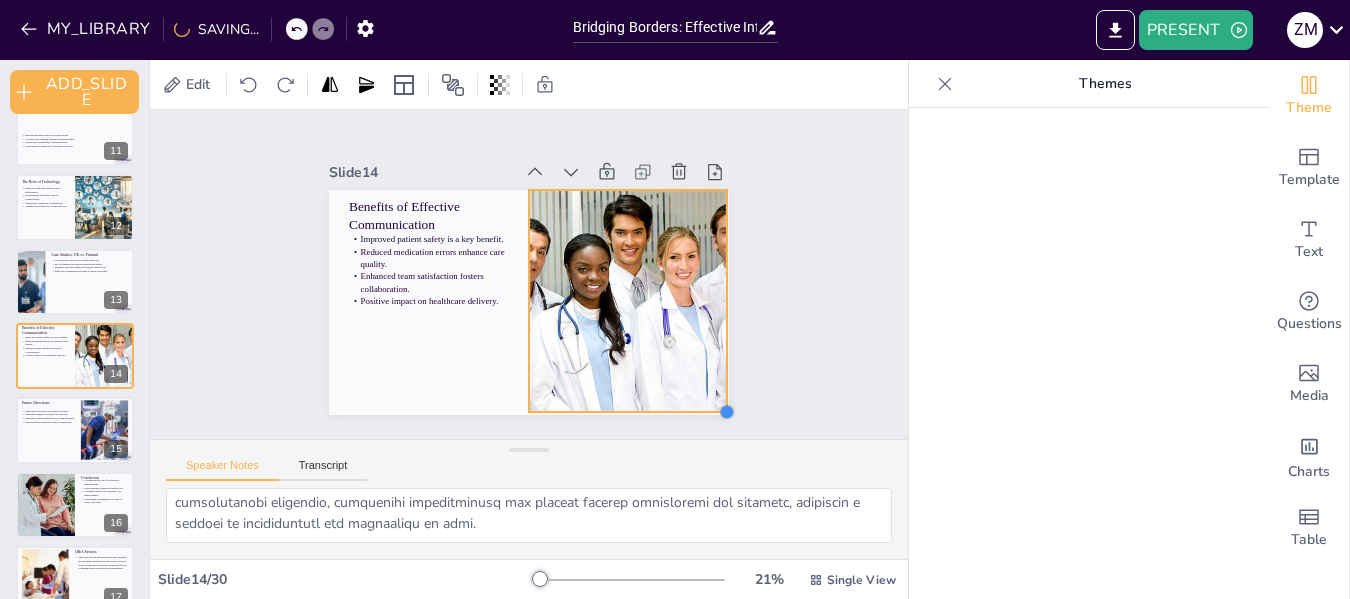drag, startPoint x: 703, startPoint y: 397, endPoint x: 713, endPoint y: 404, distance: 12.206555 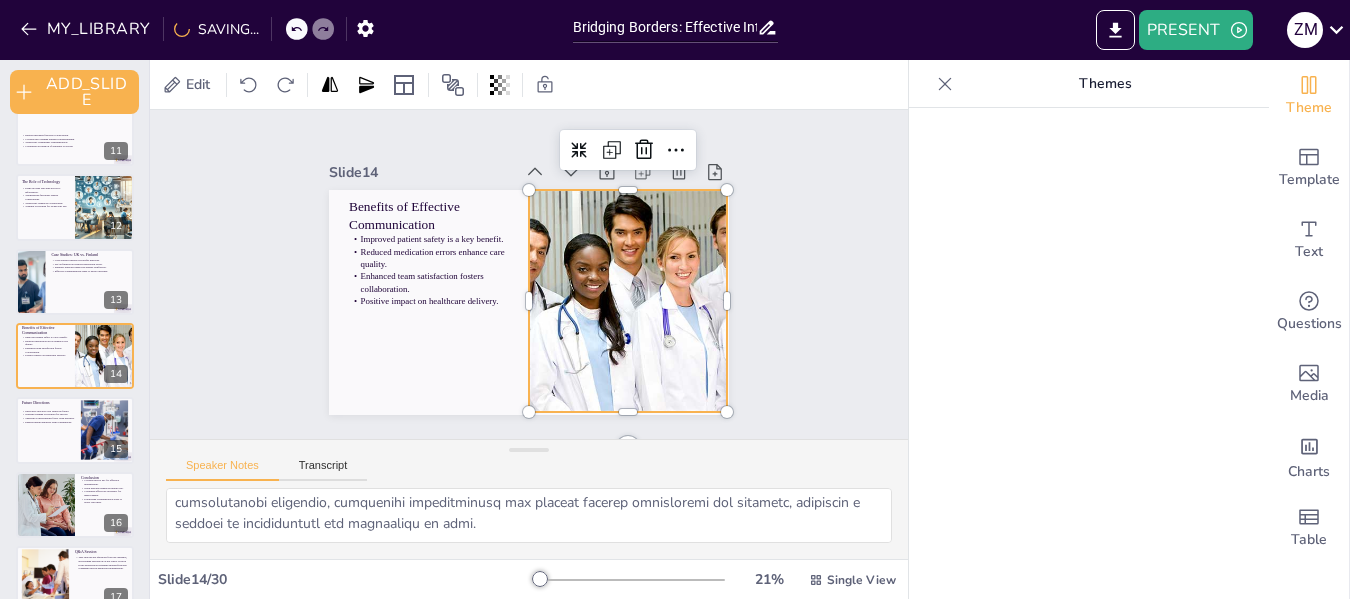 click on "Slide  1 Bridging Borders: Effective Interprofessional Communication in Medicines Management This presentation explores the importance of effective interprofessional communication in medicines management, focusing on practices in the UK and Finland. We will discuss strategies, challenges, and the impact of collaboration on patient care. Generated with Sendsteps.ai Slide  2 Bridging Borders: Effective Interprofessional Communication in Medicines Management This presentation explores the importance of effective interprofessional communication in medicines management, focusing on practices in the UK and Finland. We will discuss strategies, challenges, and the impact of collaboration on patient care. Generated with Sendsteps.ai Slide  3 Bridging Borders: Effective Interprofessional Communication in Medicines Management Generated with Sendsteps.ai Slide  4 Introduction to Interprofessional Communication Interprofessional communication enhances patient safety. Clear communication reduces medication errors. Slide  5" at bounding box center (529, 274) 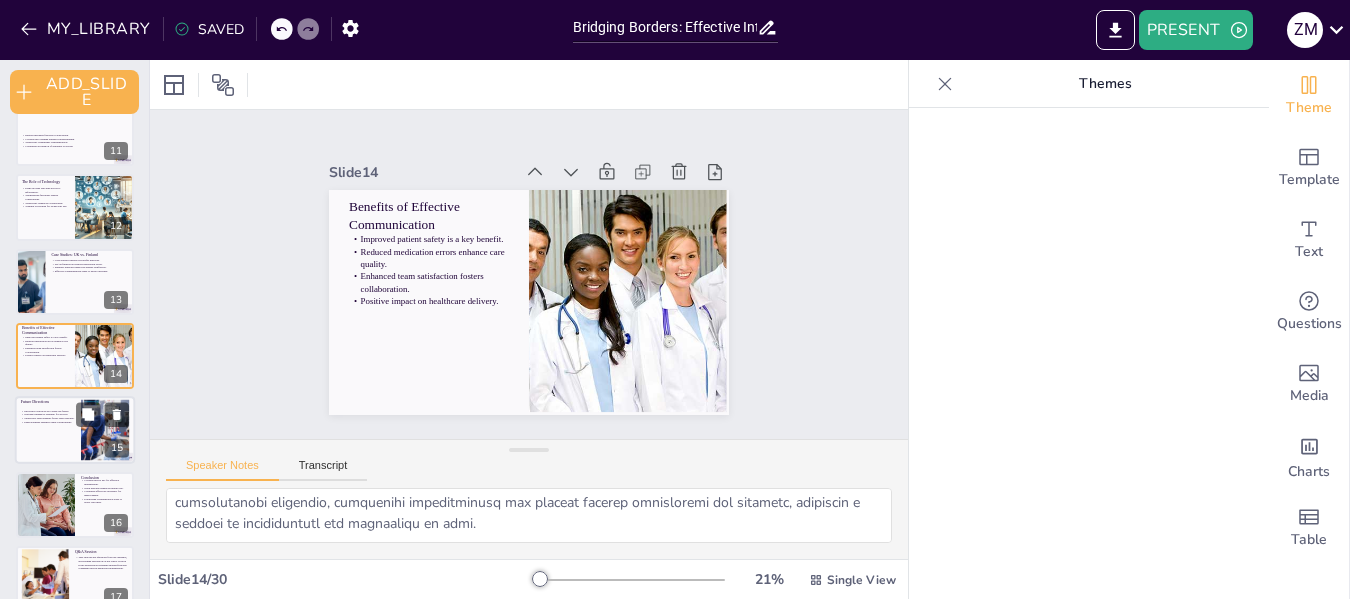 click at bounding box center (75, 431) 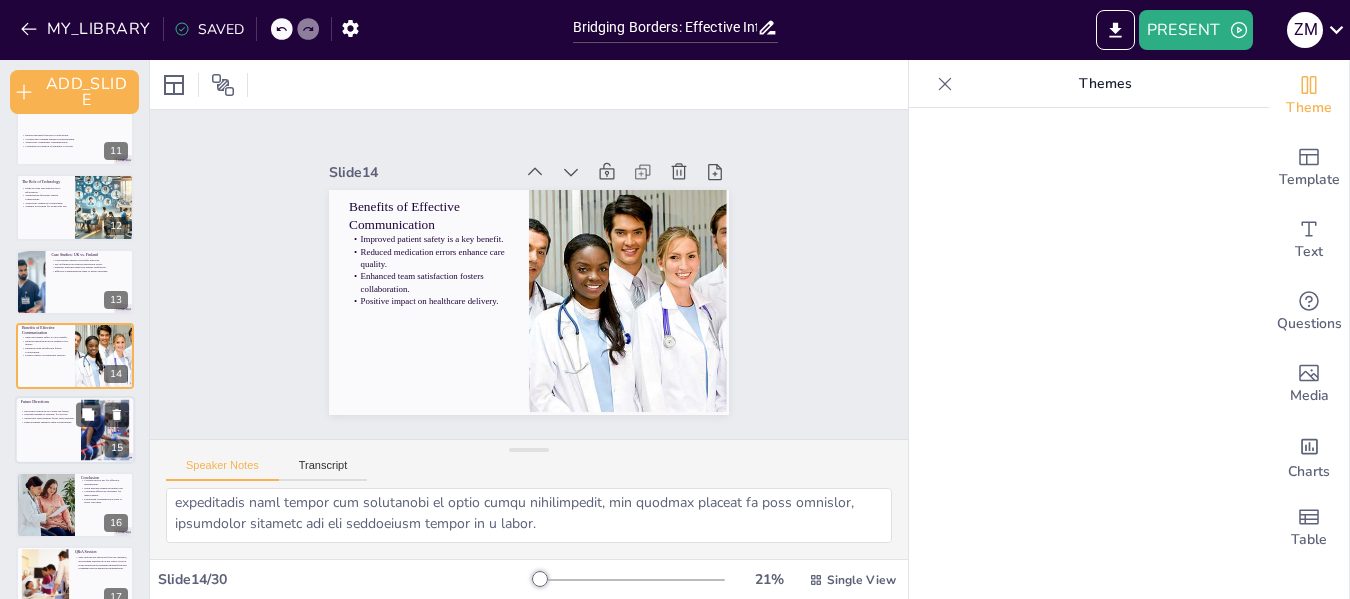 scroll, scrollTop: 848, scrollLeft: 0, axis: vertical 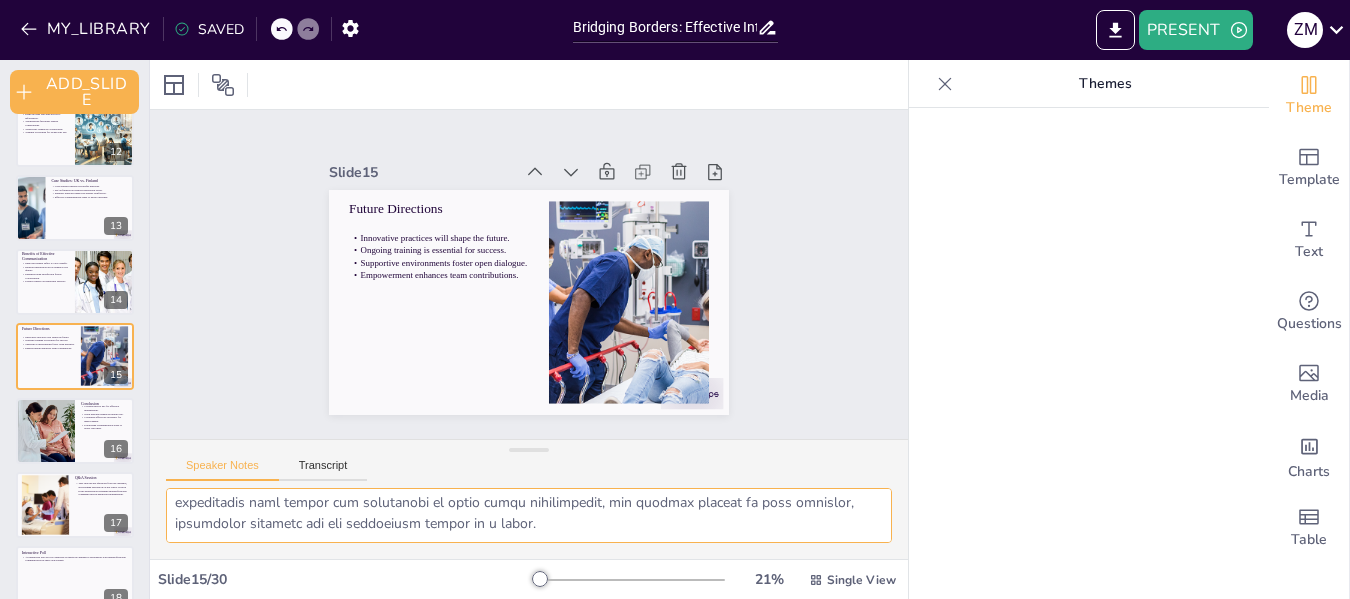 drag, startPoint x: 172, startPoint y: 502, endPoint x: 651, endPoint y: 572, distance: 484.0878 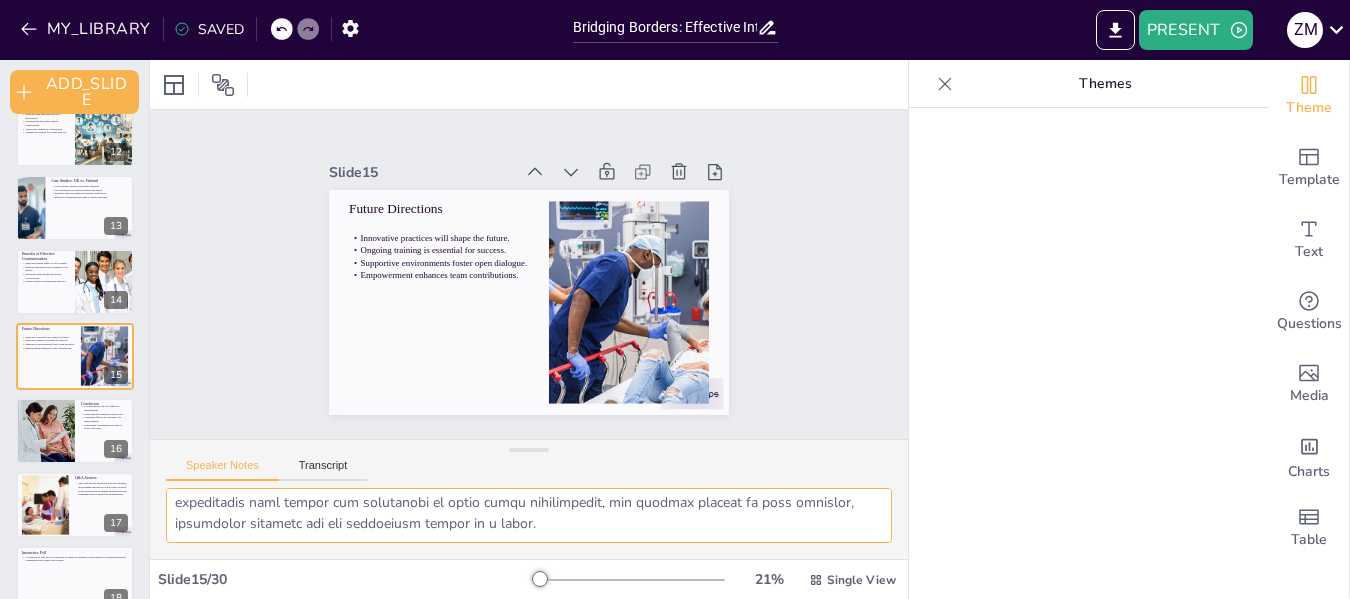 click on "Slide  1 Bridging Borders: Effective Interprofessional Communication in Medicines Management This presentation explores the importance of effective interprofessional communication in medicines management, focusing on practices in the UK and Finland. We will discuss strategies, challenges, and the impact of collaboration on patient care. Generated with Sendsteps.ai Slide  2 Bridging Borders: Effective Interprofessional Communication in Medicines Management This presentation explores the importance of effective interprofessional communication in medicines management, focusing on practices in the UK and Finland. We will discuss strategies, challenges, and the impact of collaboration on patient care. Generated with Sendsteps.ai Slide  3 Bridging Borders: Effective Interprofessional Communication in Medicines Management Generated with Sendsteps.ai Slide  4 Introduction to Interprofessional Communication Interprofessional communication enhances patient safety. Clear communication reduces medication errors. Slide  5" at bounding box center (529, 329) 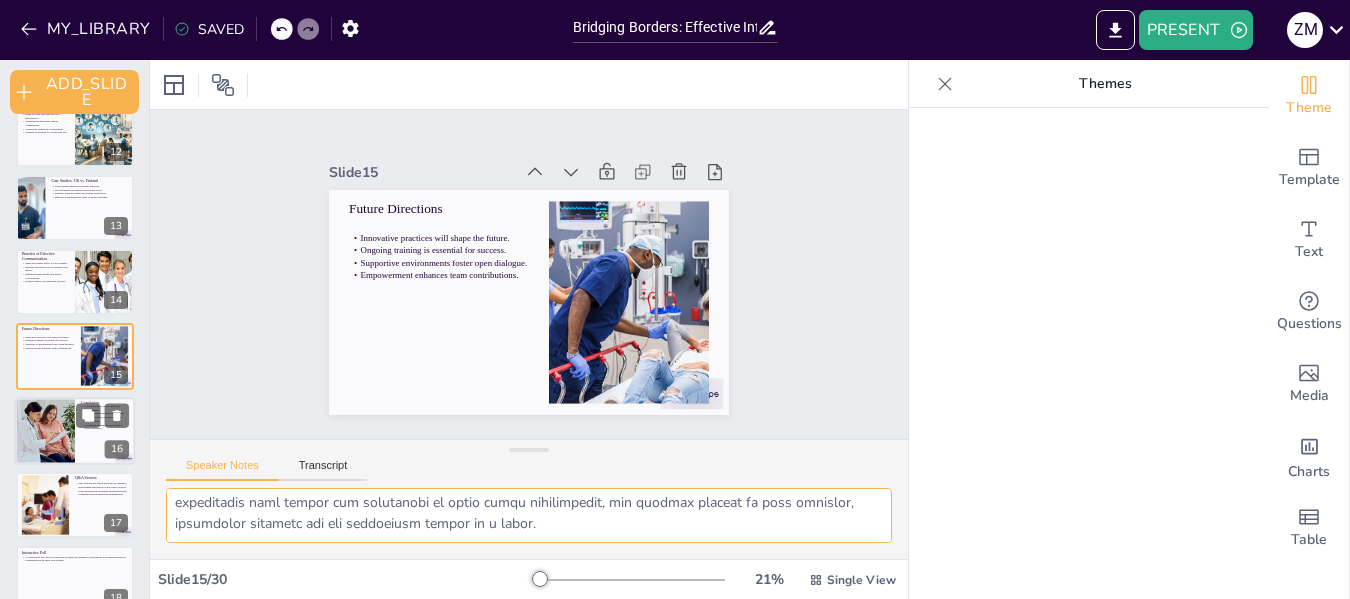 click at bounding box center (44, 431) 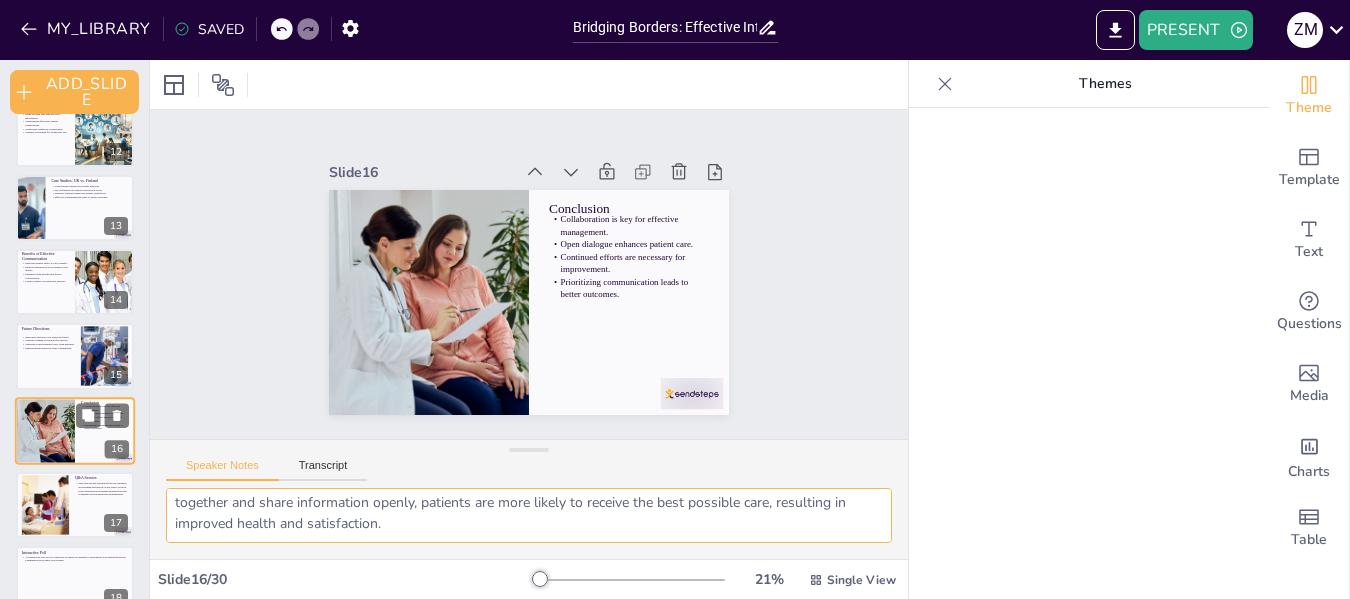 scroll, scrollTop: 922, scrollLeft: 0, axis: vertical 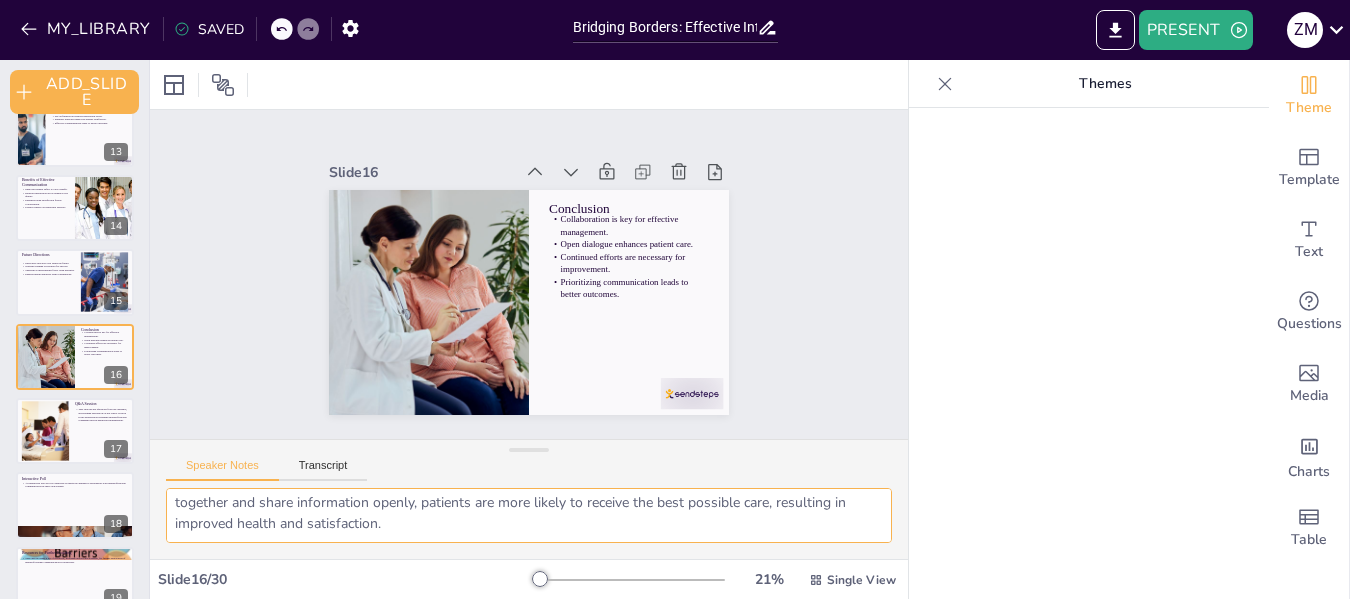 drag, startPoint x: 174, startPoint y: 506, endPoint x: 525, endPoint y: 535, distance: 352.19595 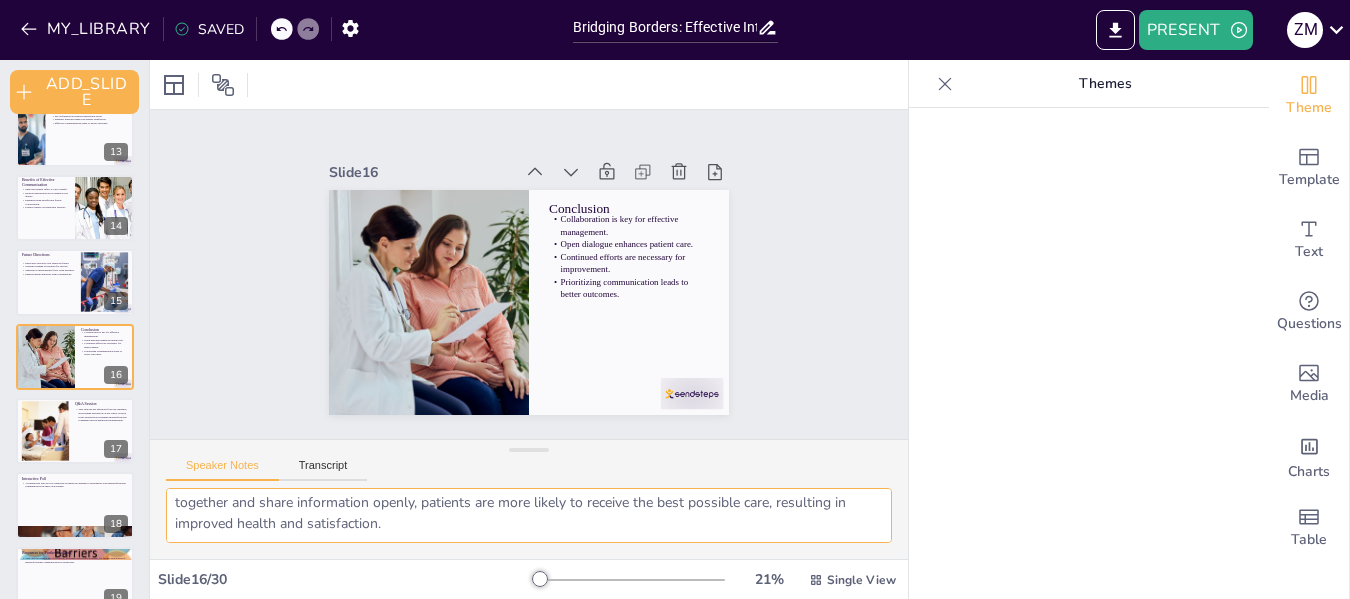 click on "Collaboration is key for effective medicines management. The experiences from the UK and Finland demonstrate that when healthcare professionals work together and communicate openly, they can significantly improve patient care and outcomes.
Open dialogue among healthcare professionals enhances patient care by ensuring that critical information is shared and understood. This practice fosters a culture of teamwork that ultimately benefits patients and their treatment experiences.
Continued efforts in improving interprofessional communication are necessary to adapt to the evolving healthcare landscape. By prioritizing communication practices, healthcare teams can consistently enhance the quality of care provided to patients.
Prioritizing effective communication practices leads to better health outcomes. As healthcare professionals work together and share information openly, patients are more likely to receive the best possible care, resulting in improved health and satisfaction." at bounding box center [529, 515] 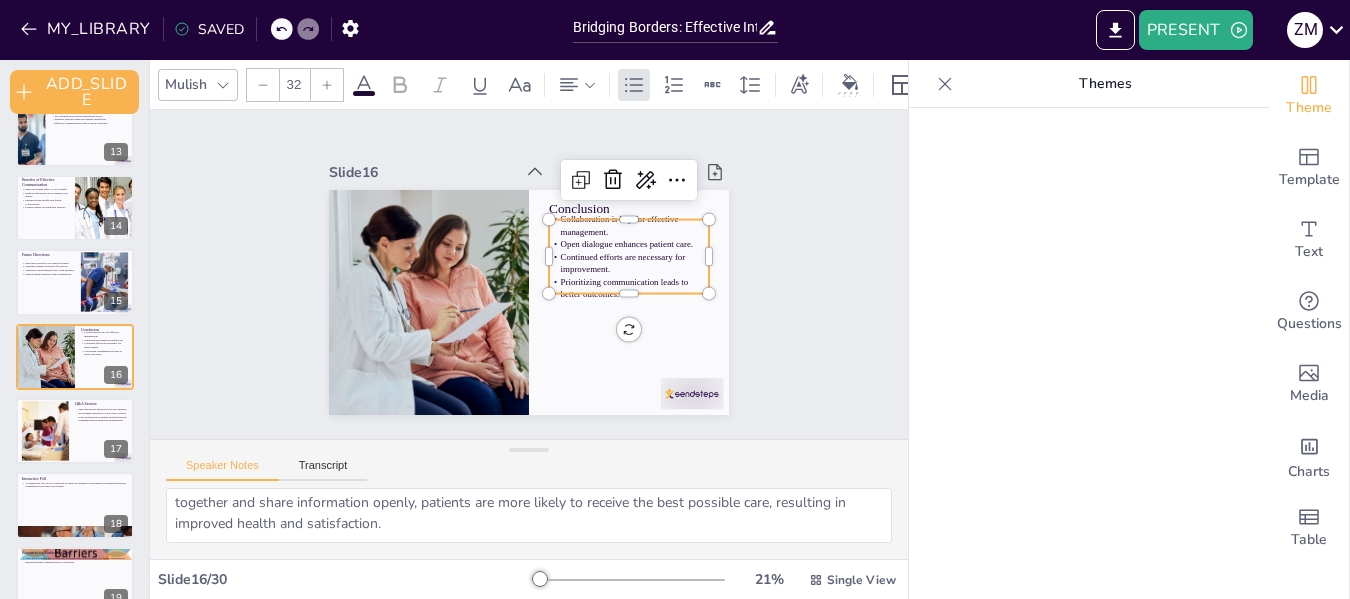 click on "Continued efforts are necessary for improvement." at bounding box center [629, 284] 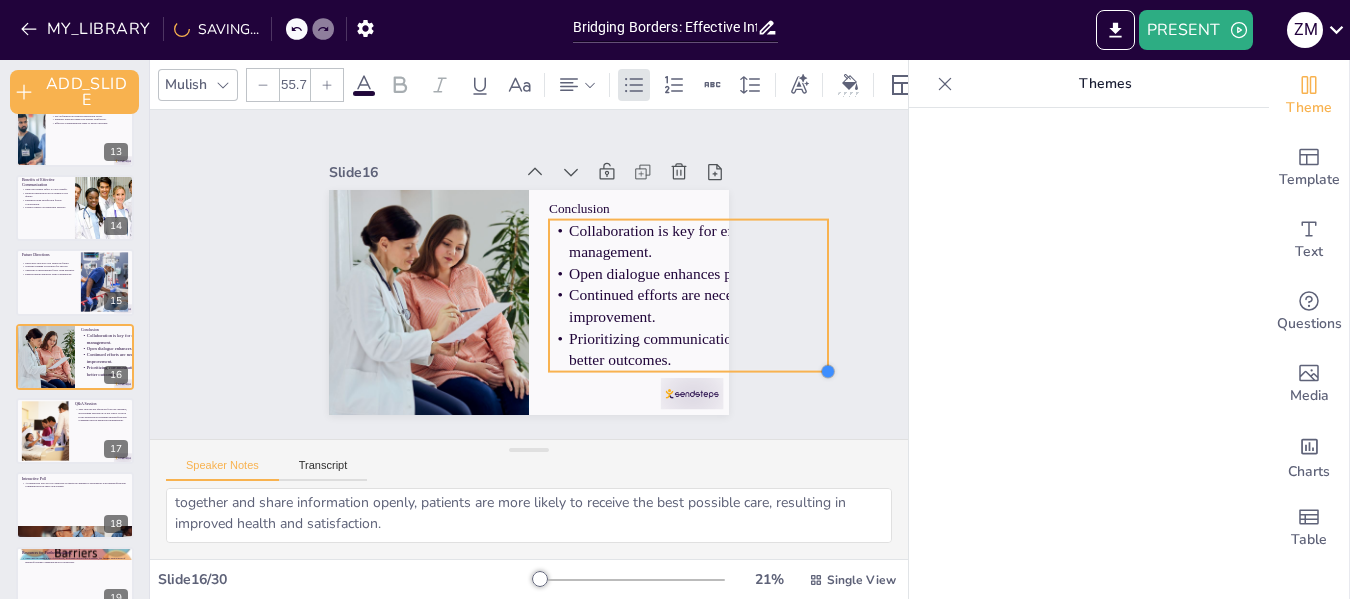 drag, startPoint x: 694, startPoint y: 286, endPoint x: 692, endPoint y: 334, distance: 48.04165 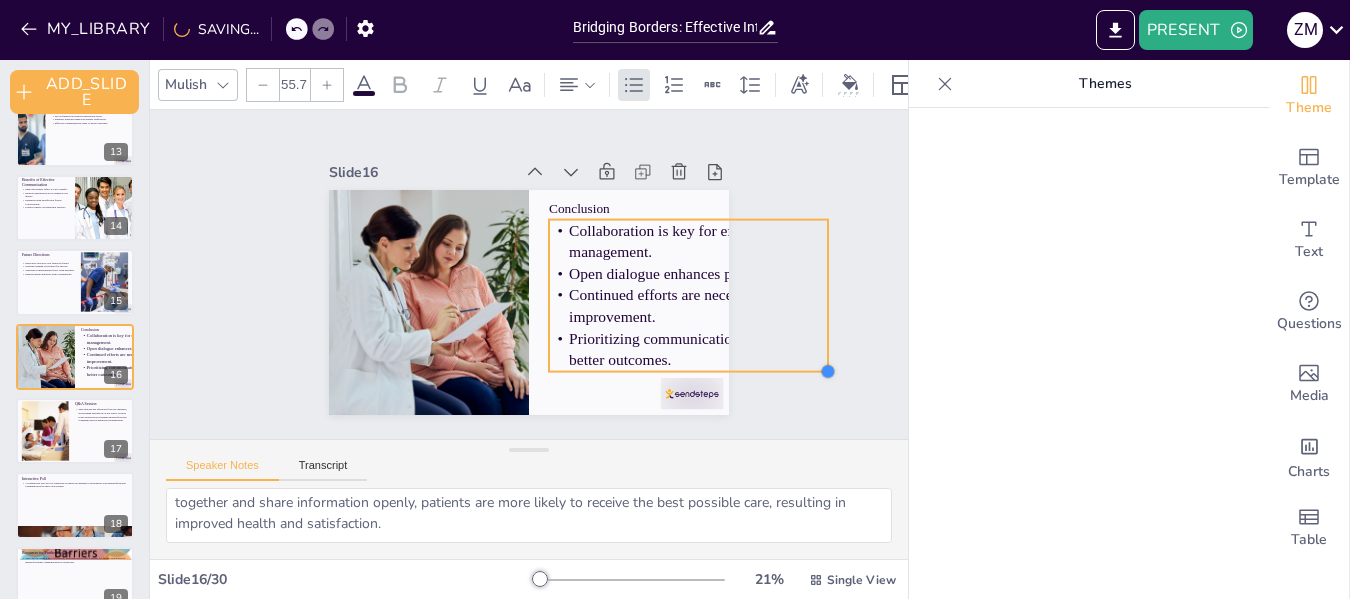 click on "Conclusion Collaboration is key for effective management. Open dialogue enhances patient care. Continued efforts are necessary for improvement. Prioritizing communication leads to better outcomes." at bounding box center (523, 301) 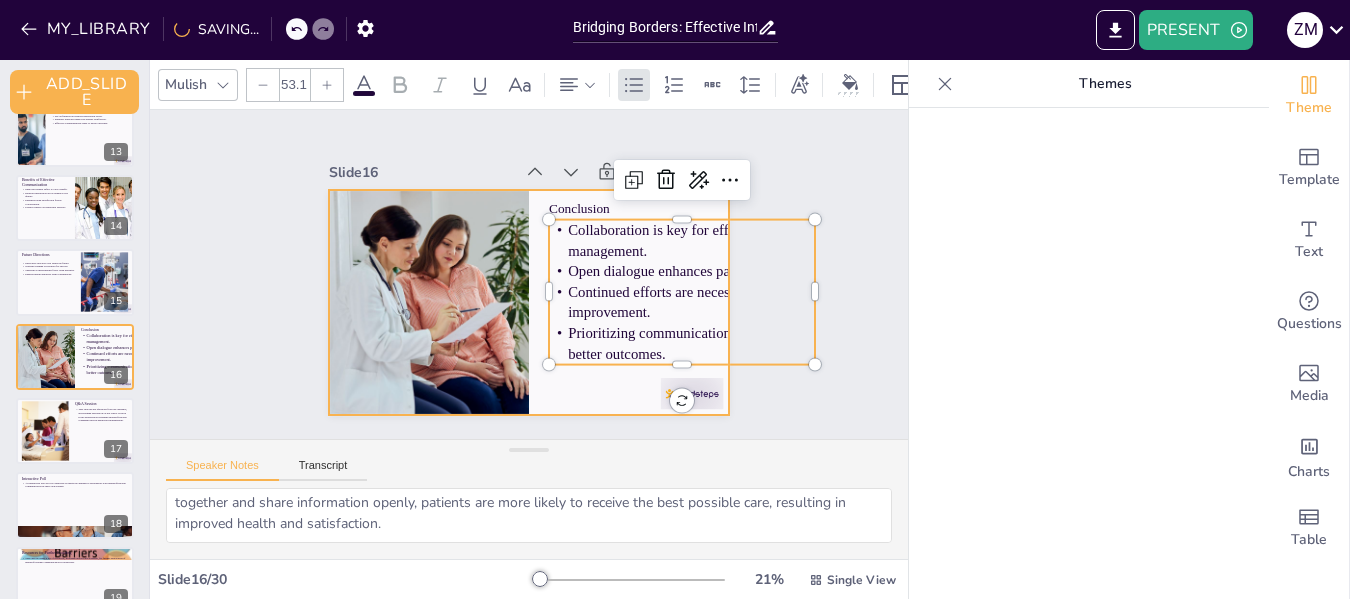 click at bounding box center [523, 301] 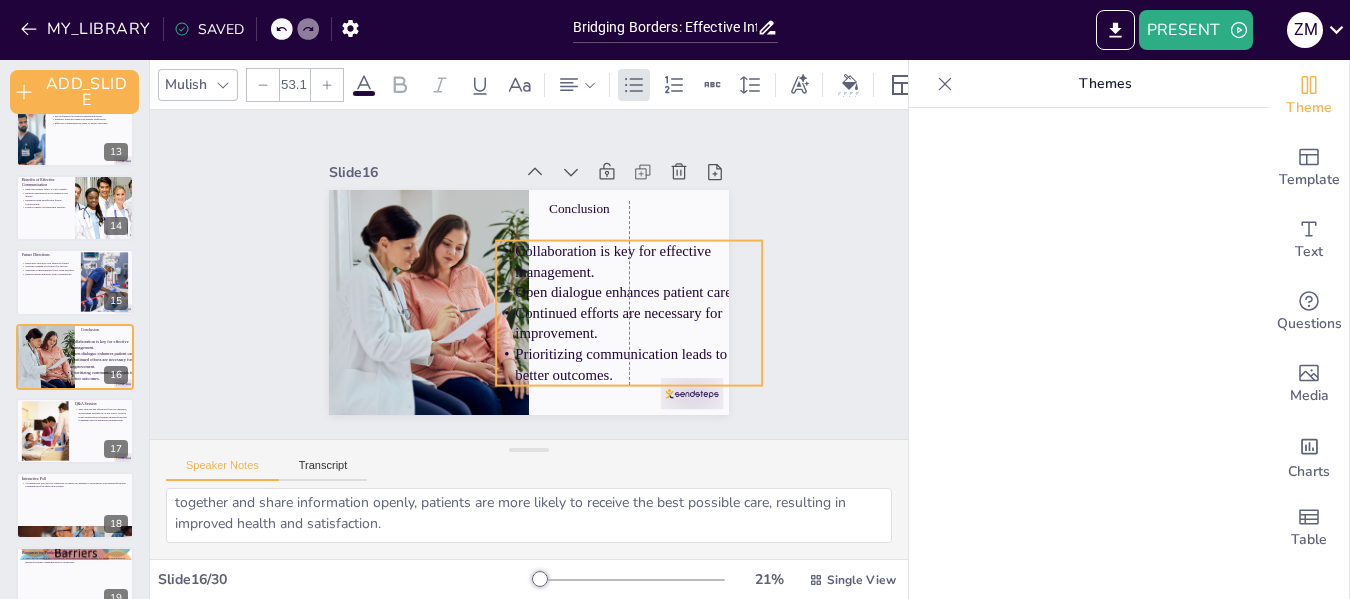 drag, startPoint x: 712, startPoint y: 305, endPoint x: 658, endPoint y: 326, distance: 57.939625 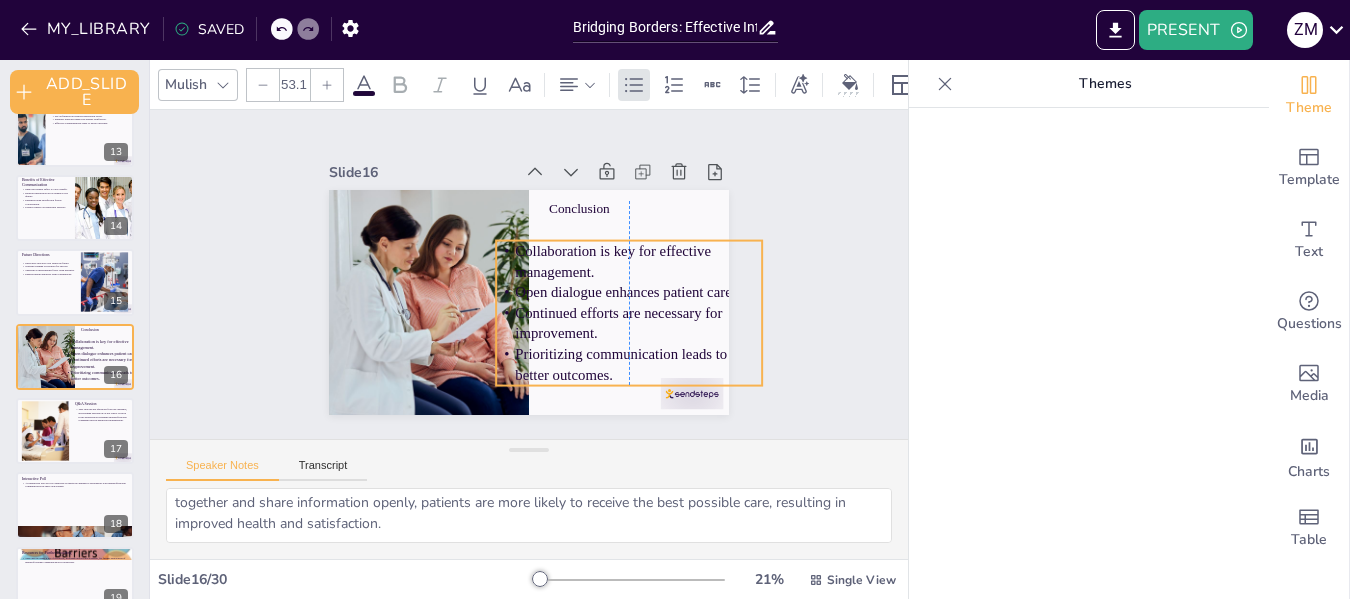 click on "Continued efforts are necessary for improvement." at bounding box center (616, 343) 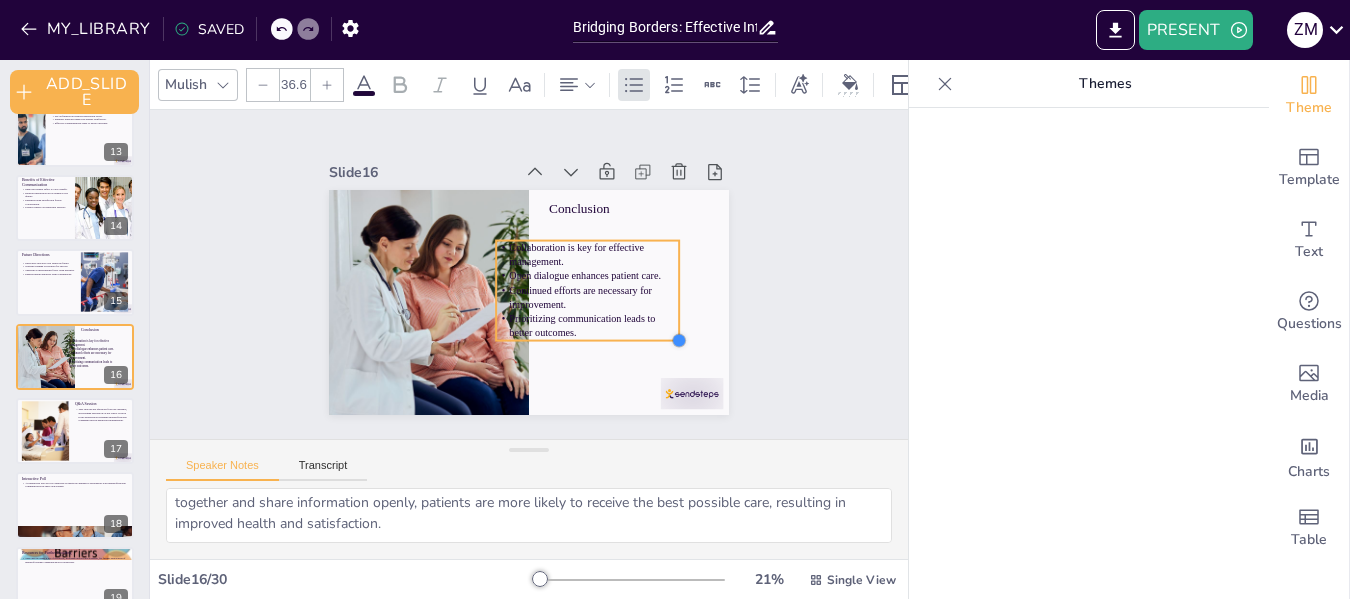 drag, startPoint x: 748, startPoint y: 378, endPoint x: 660, endPoint y: 333, distance: 98.83825 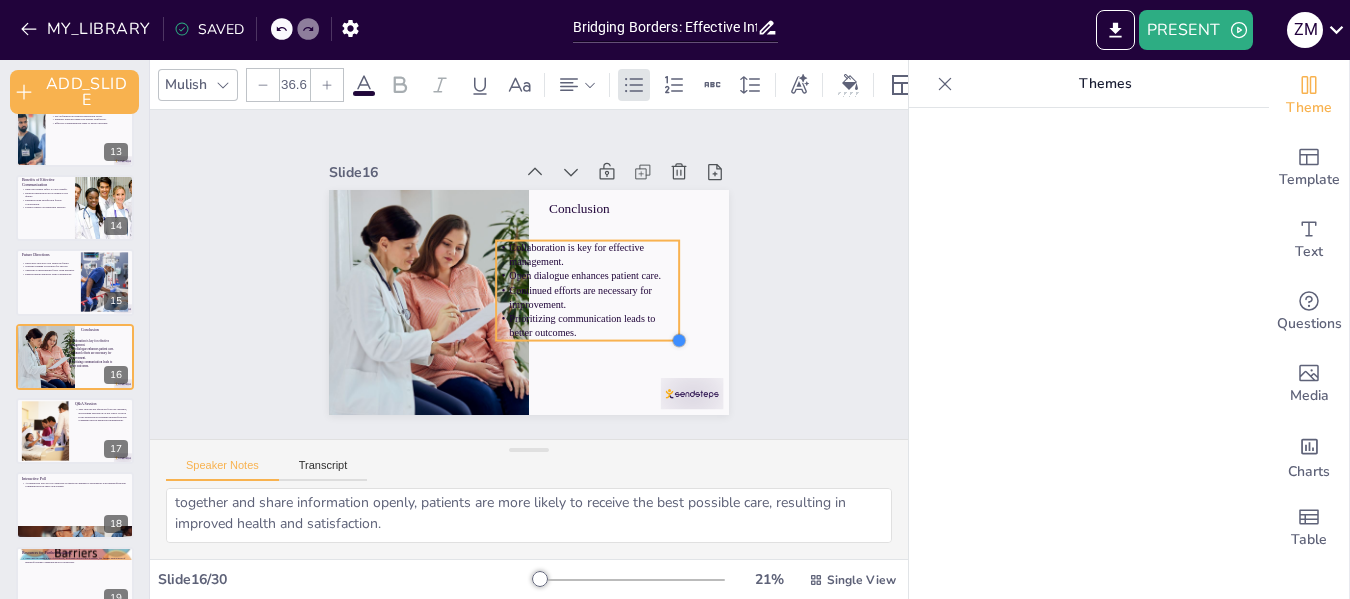 click at bounding box center (662, 369) 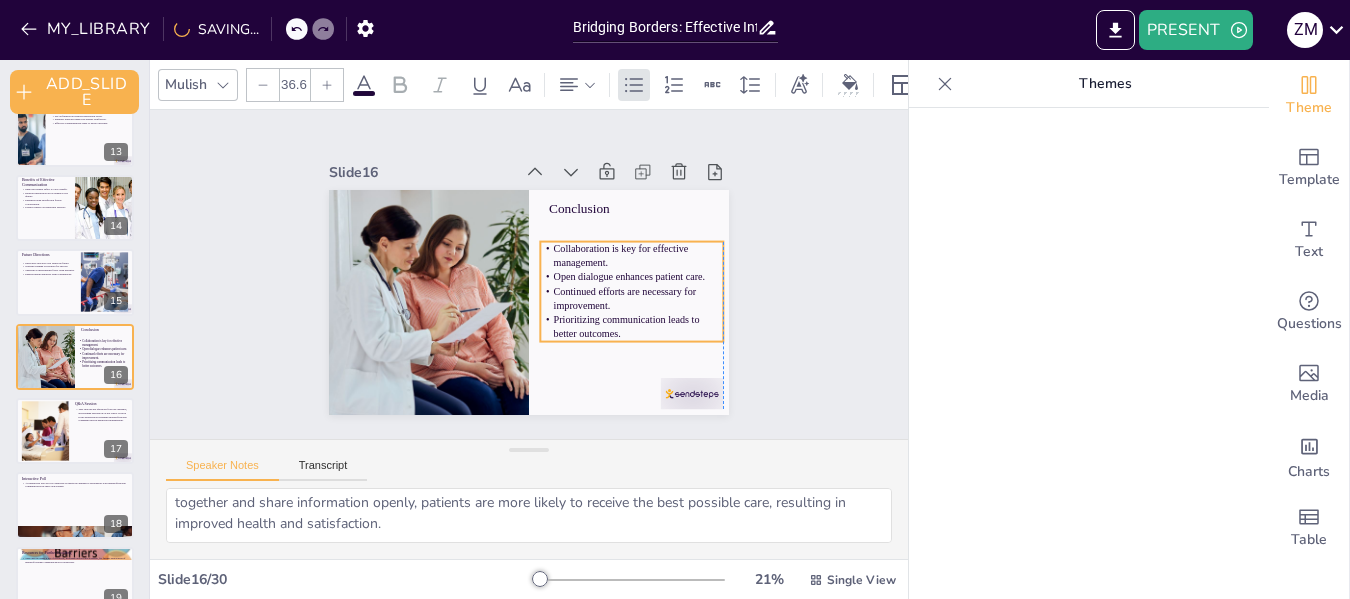 drag, startPoint x: 589, startPoint y: 294, endPoint x: 631, endPoint y: 295, distance: 42.0119 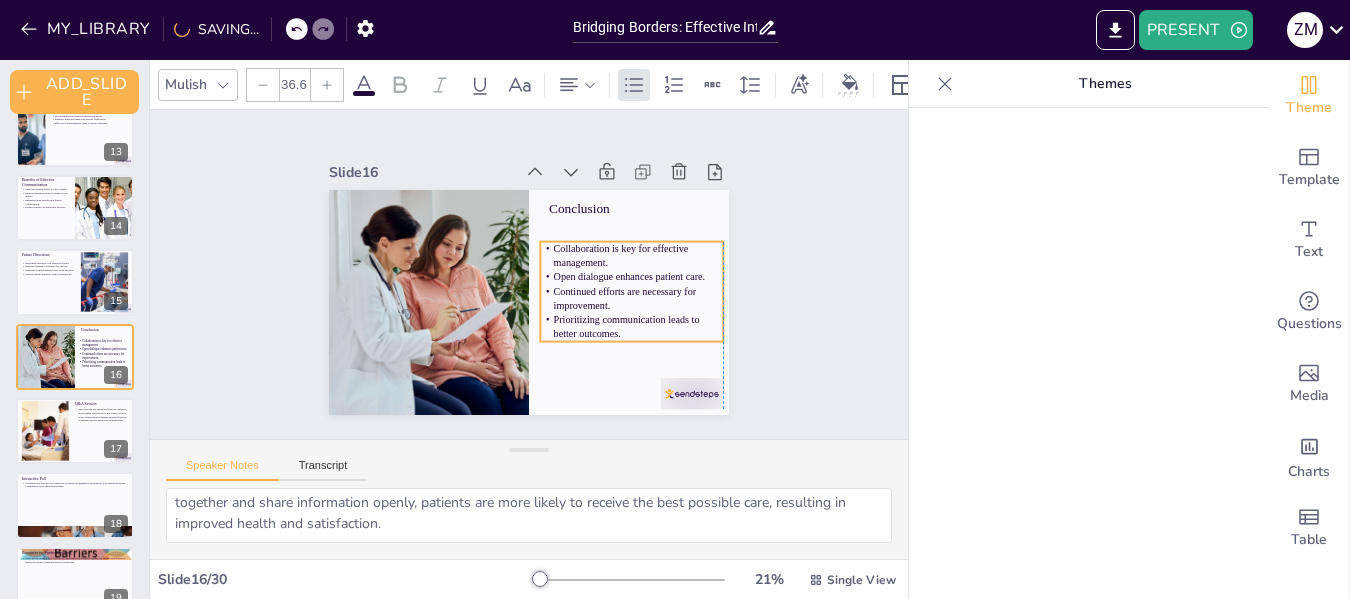 click on "Continued efforts are necessary for improvement." at bounding box center [613, 338] 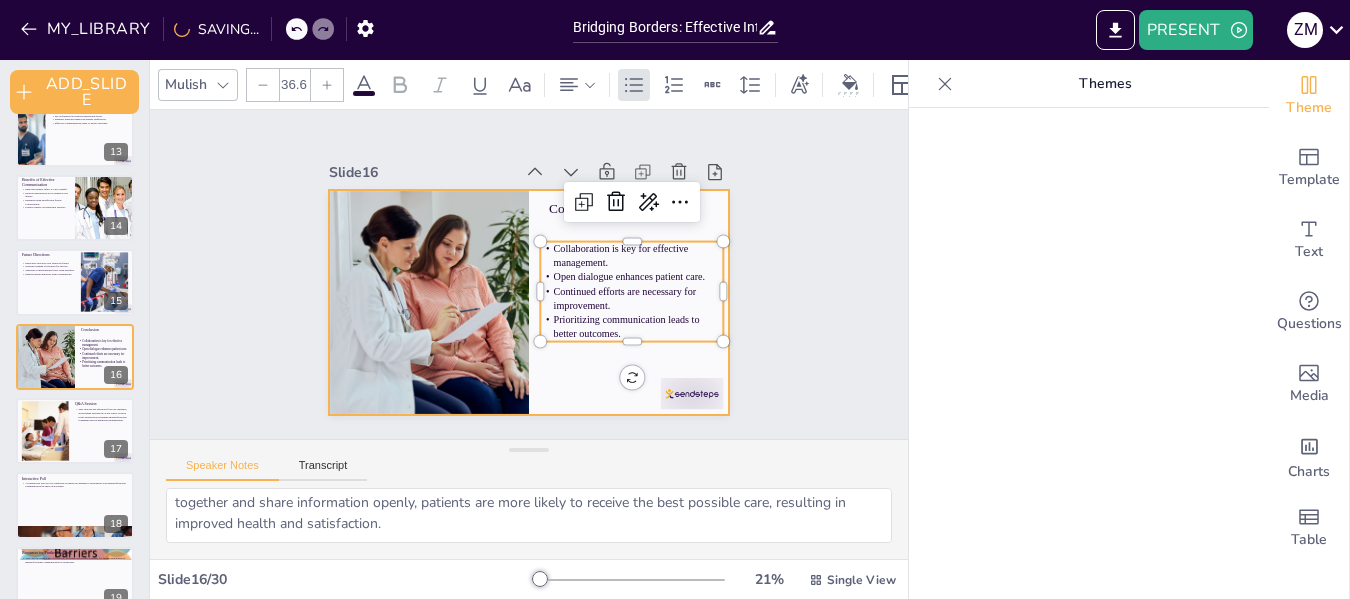 click at bounding box center [517, 300] 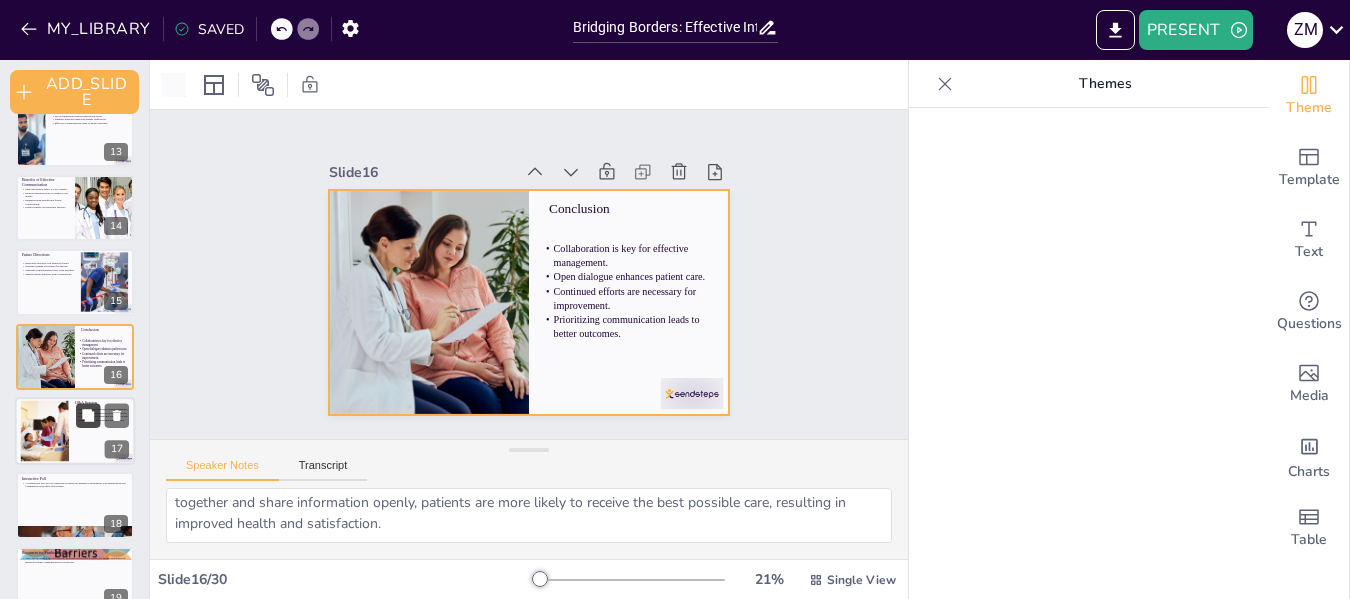 click at bounding box center (88, 415) 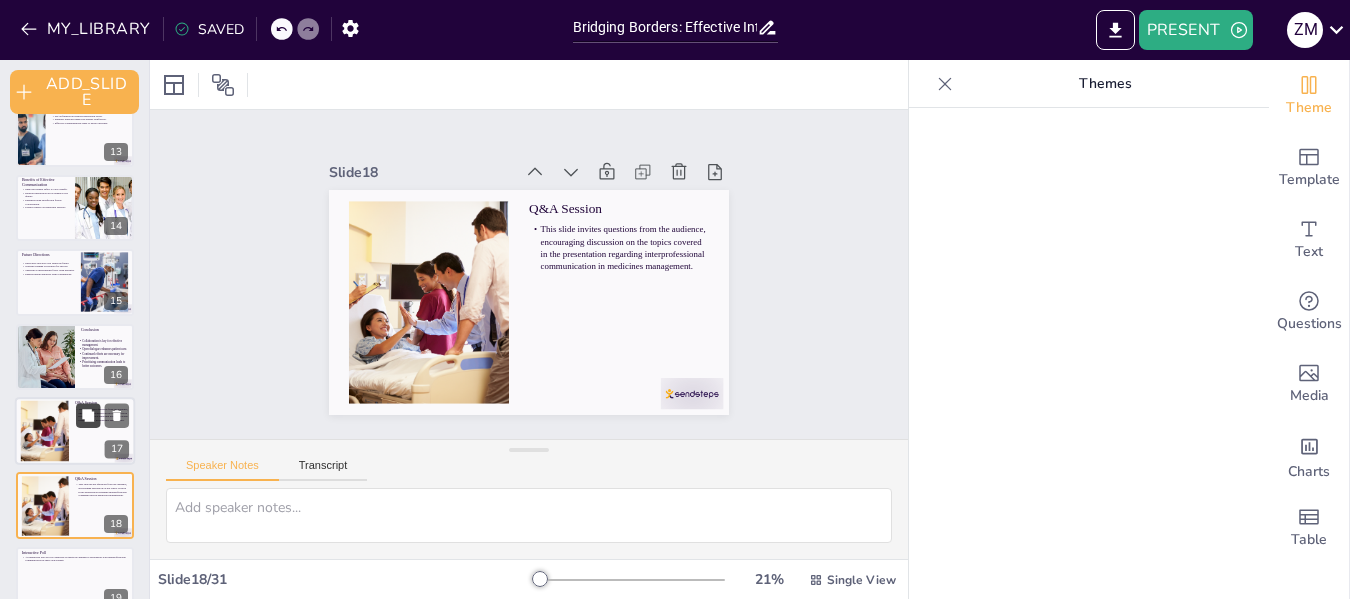 scroll, scrollTop: 0, scrollLeft: 0, axis: both 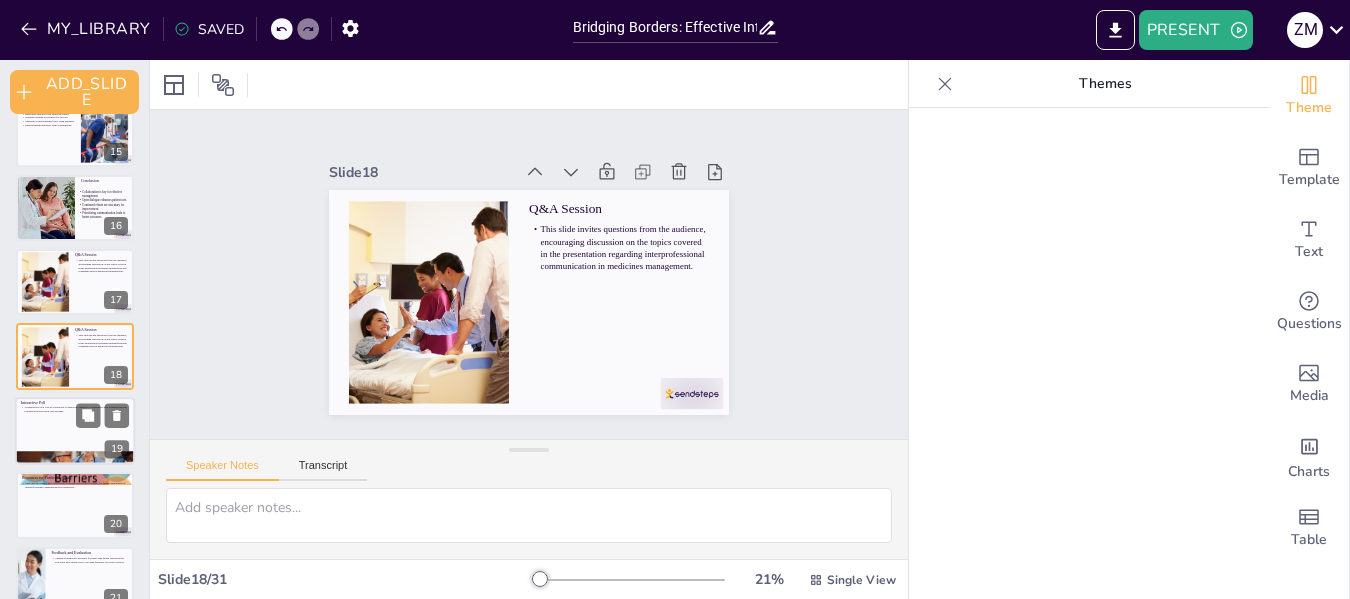 click at bounding box center [75, 431] 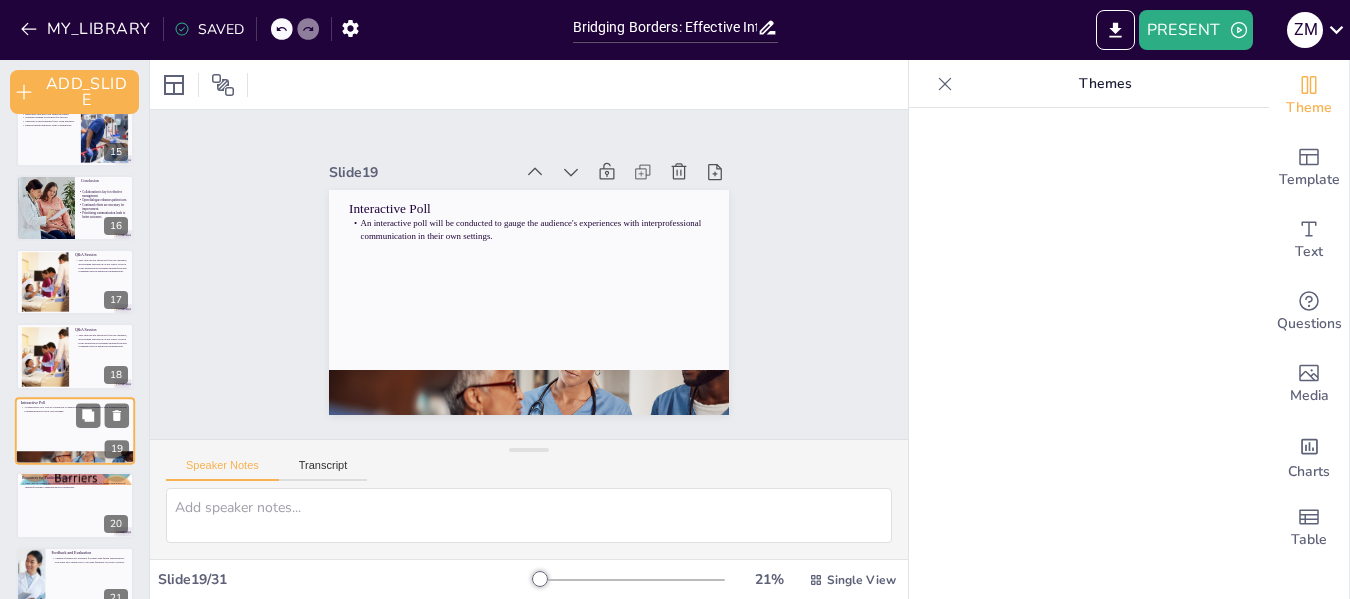 scroll, scrollTop: 1145, scrollLeft: 0, axis: vertical 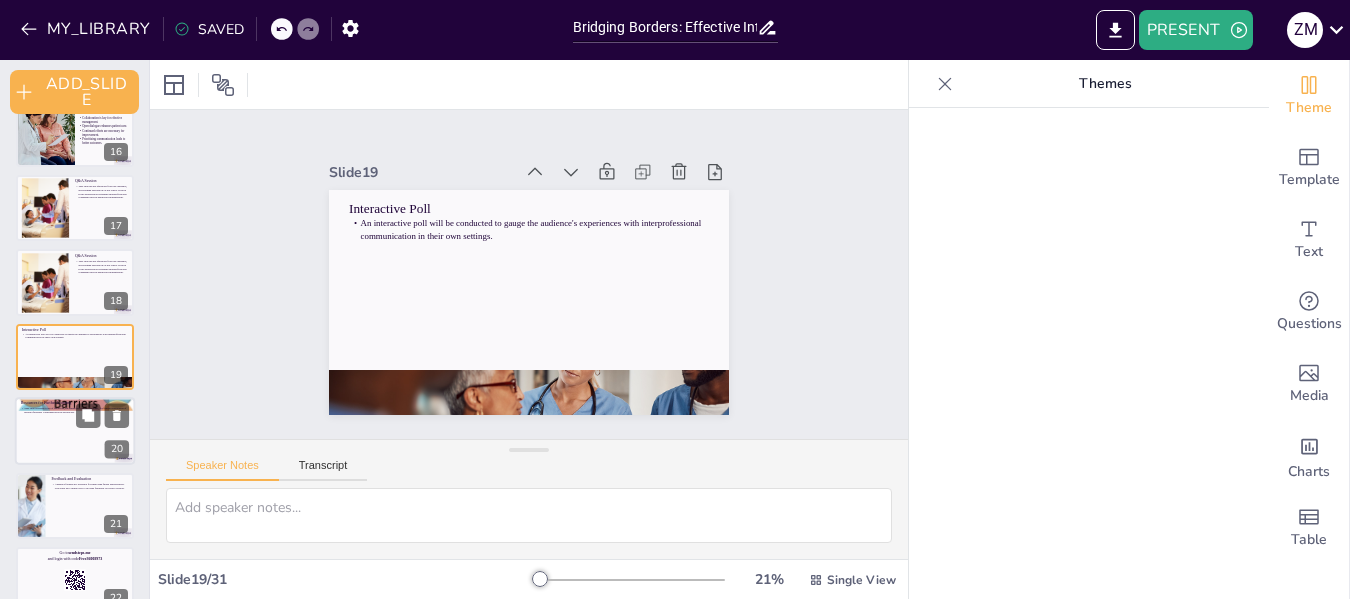 click at bounding box center (75, 431) 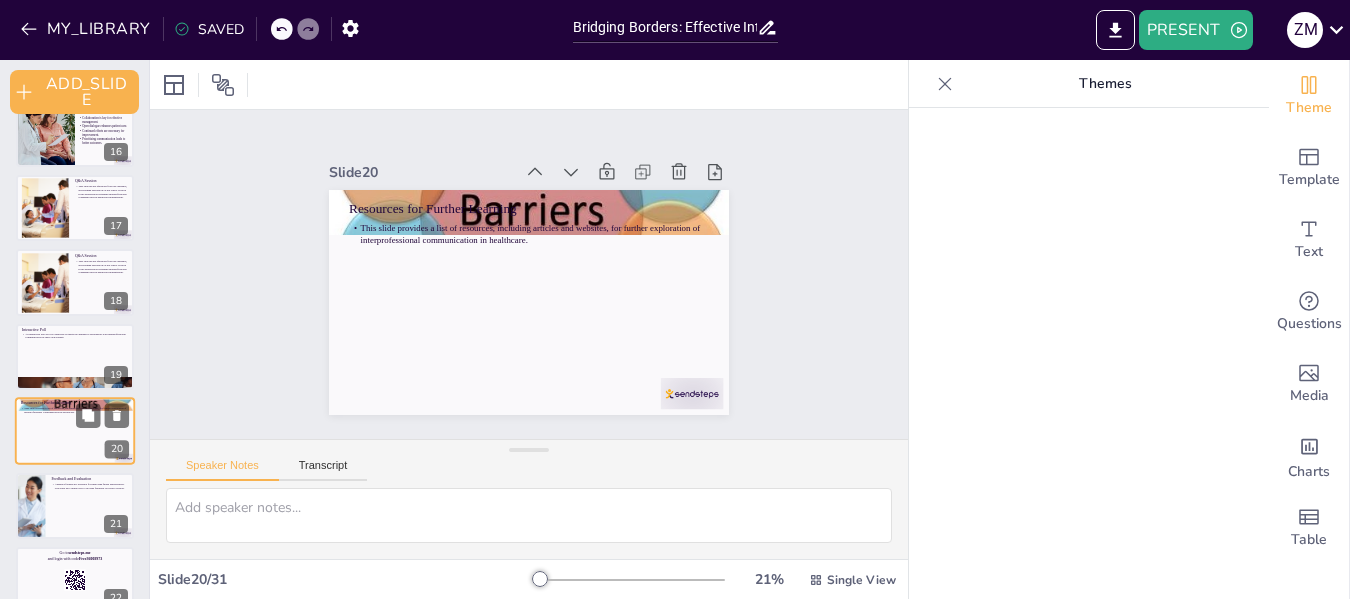 scroll, scrollTop: 1220, scrollLeft: 0, axis: vertical 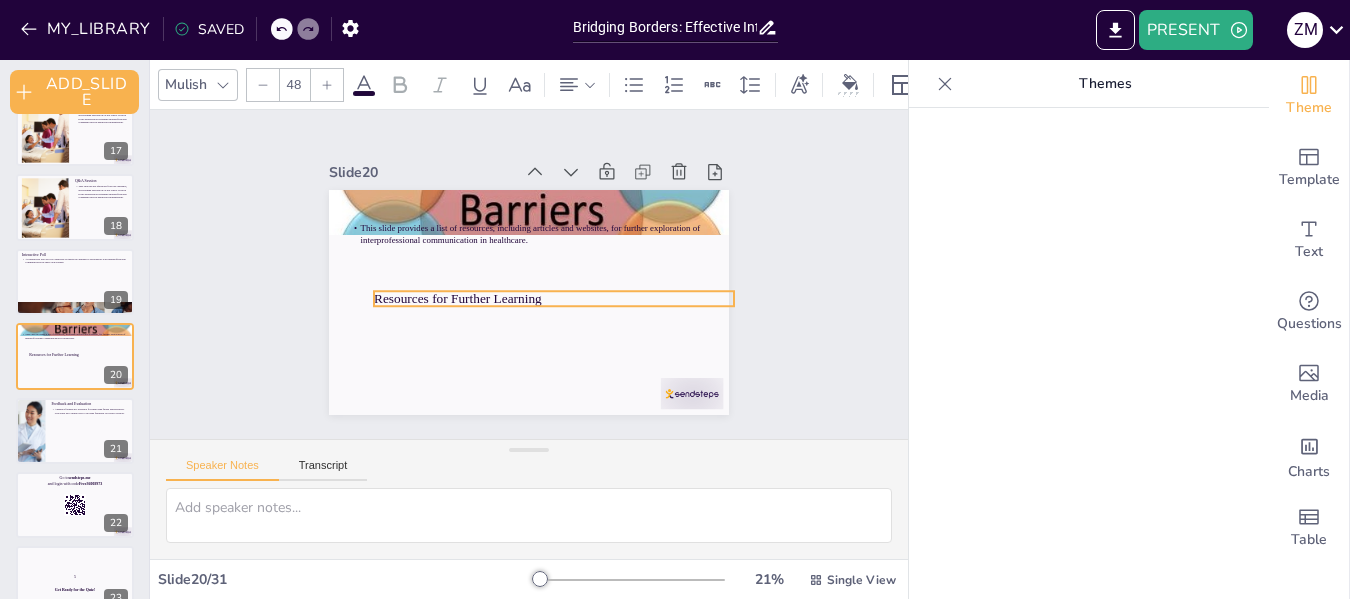 drag, startPoint x: 369, startPoint y: 204, endPoint x: 394, endPoint y: 294, distance: 93.40771 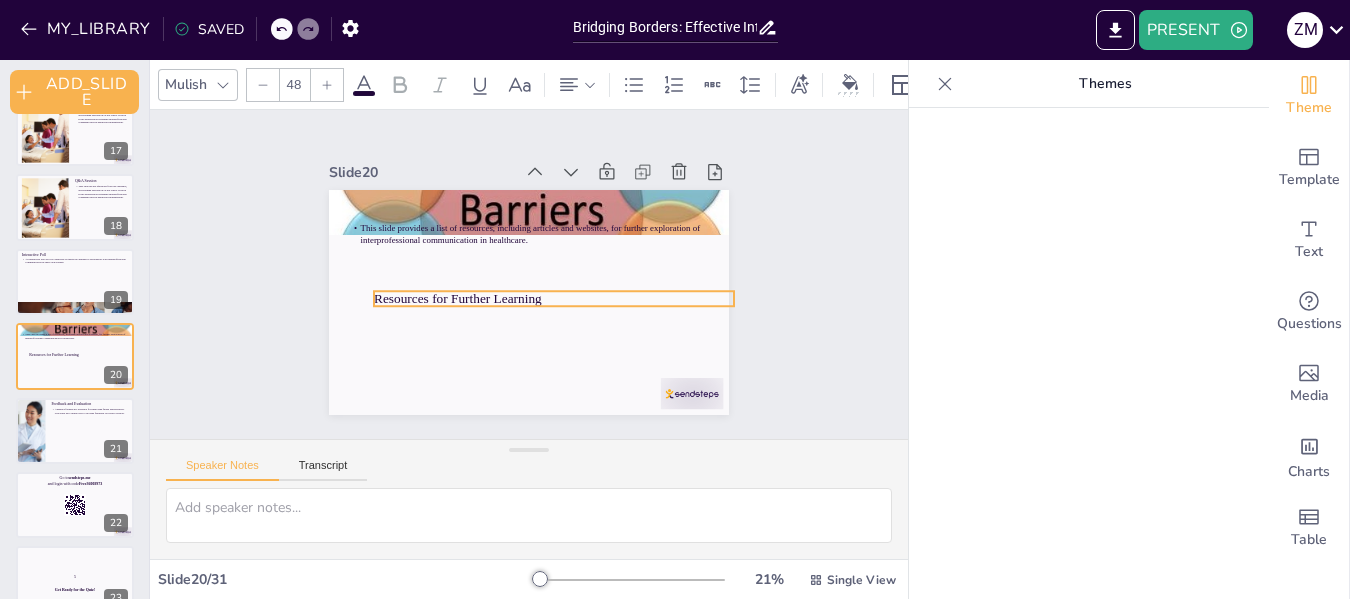 click on "Resources for Further Learning" at bounding box center (538, 308) 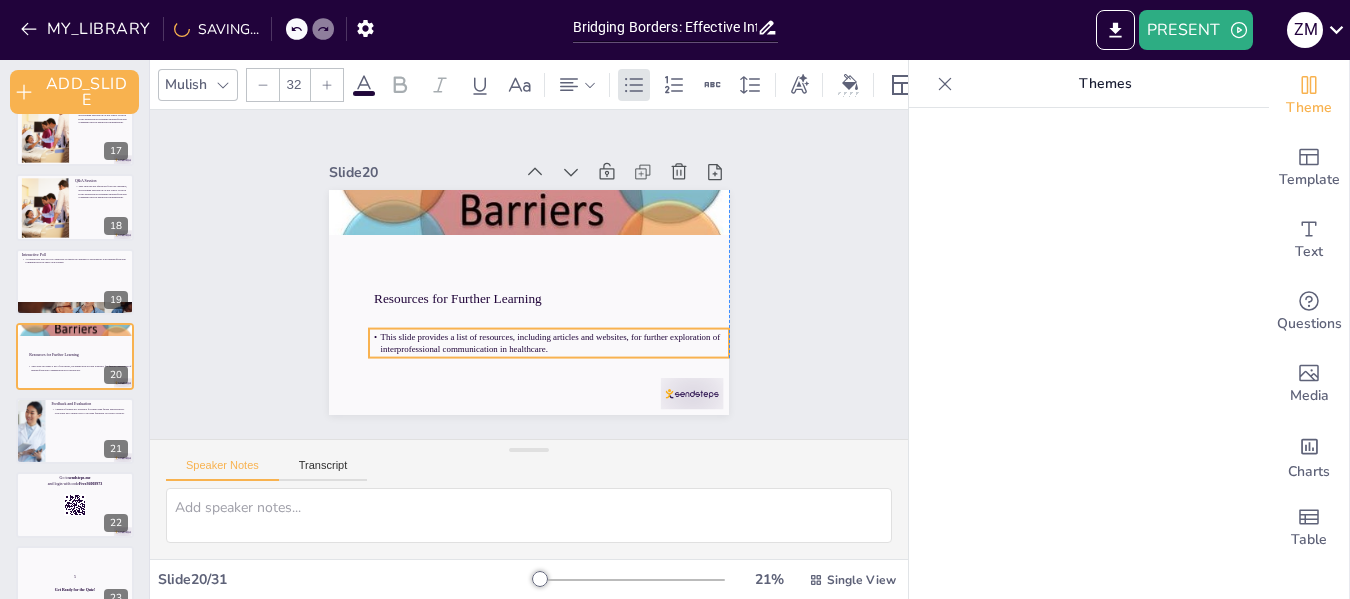 drag, startPoint x: 364, startPoint y: 218, endPoint x: 384, endPoint y: 327, distance: 110.81967 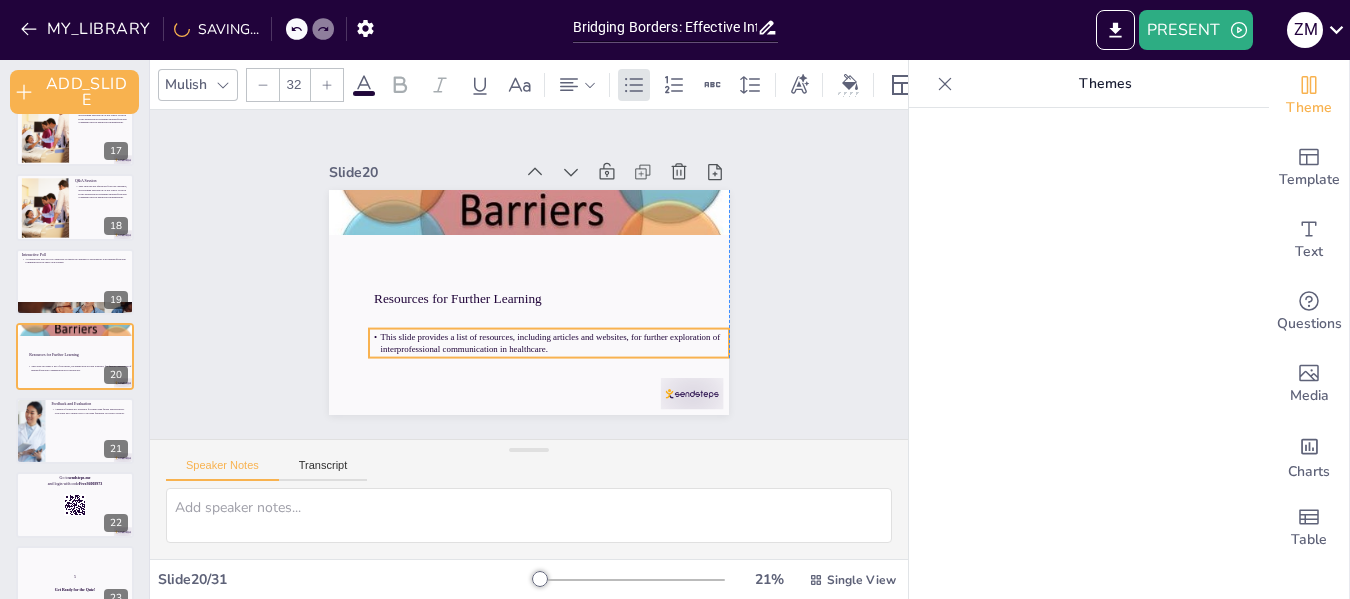 click on "This slide provides a list of resources, including articles and websites, for further exploration of interprofessional communication in healthcare." at bounding box center (512, 344) 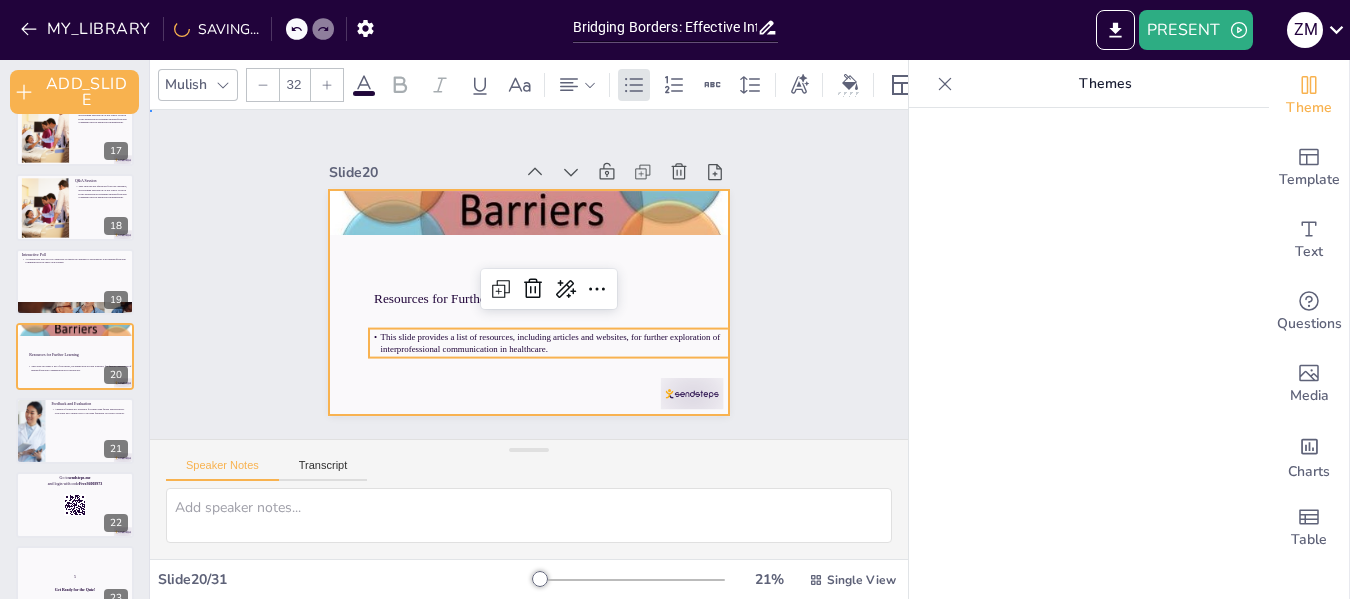 click at bounding box center (520, 300) 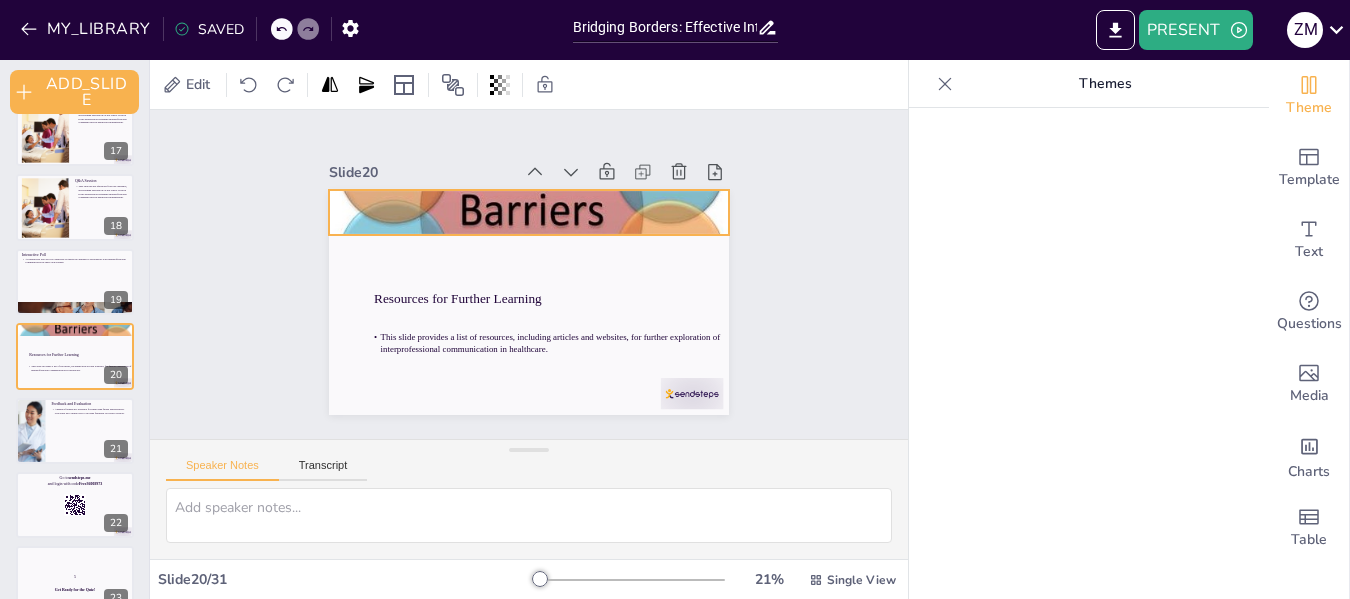click at bounding box center [541, 214] 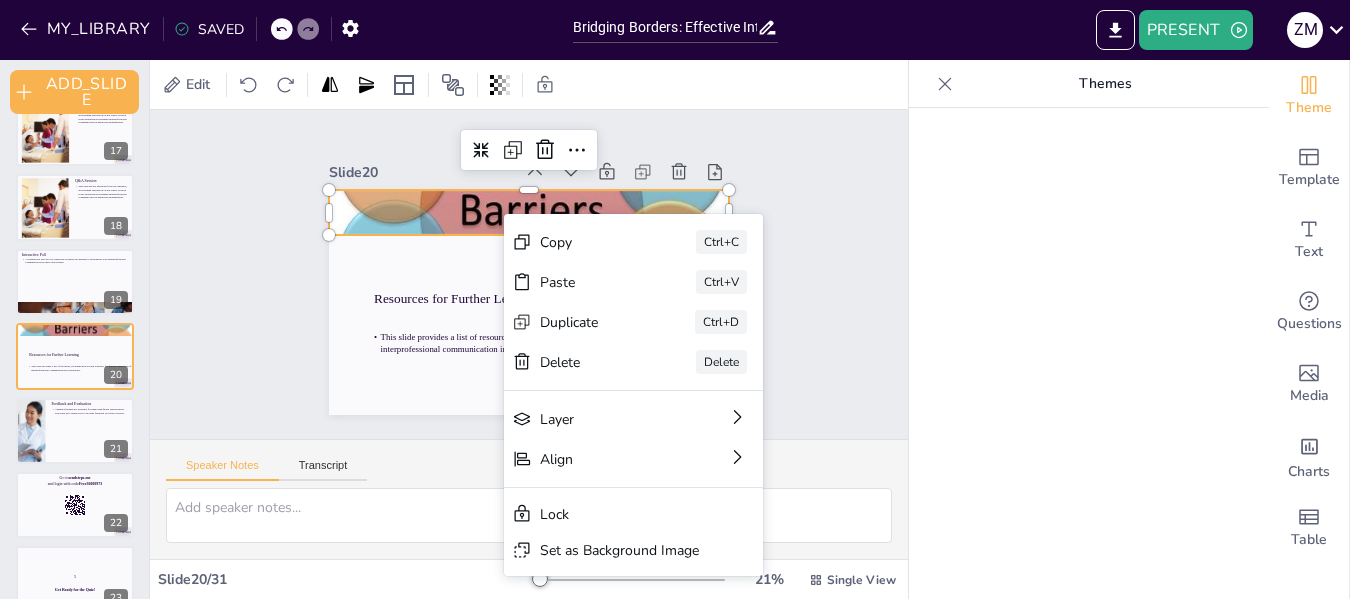 click on "Copy" at bounding box center [730, 373] 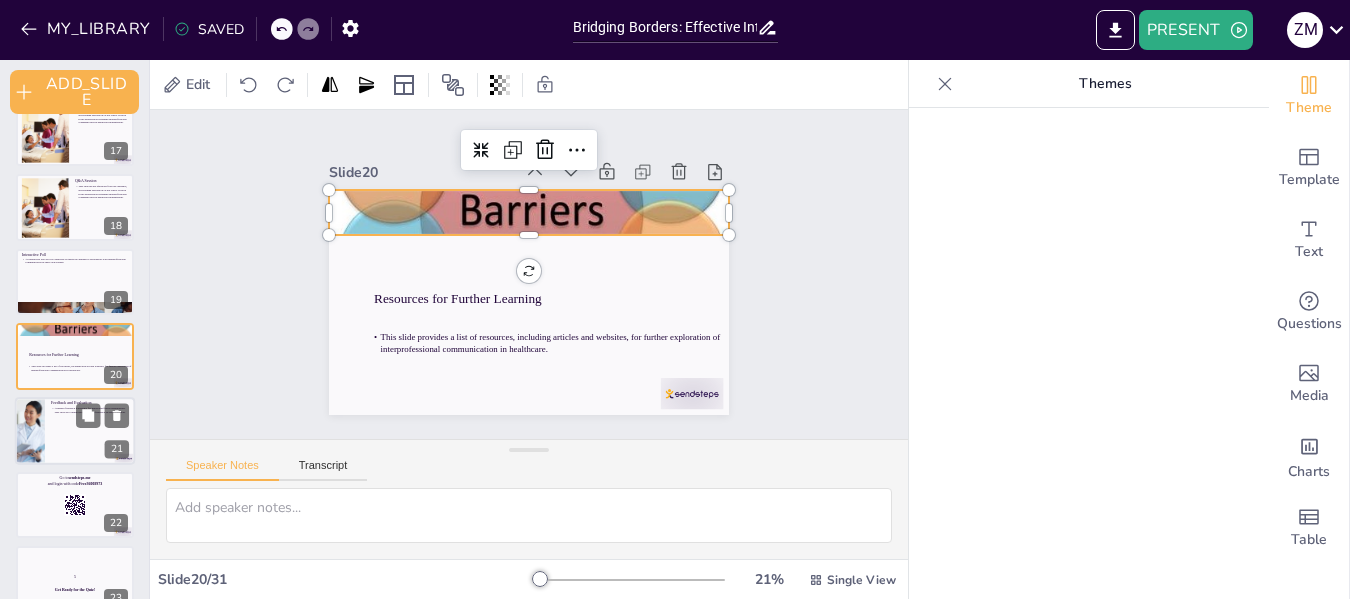 click at bounding box center [75, 431] 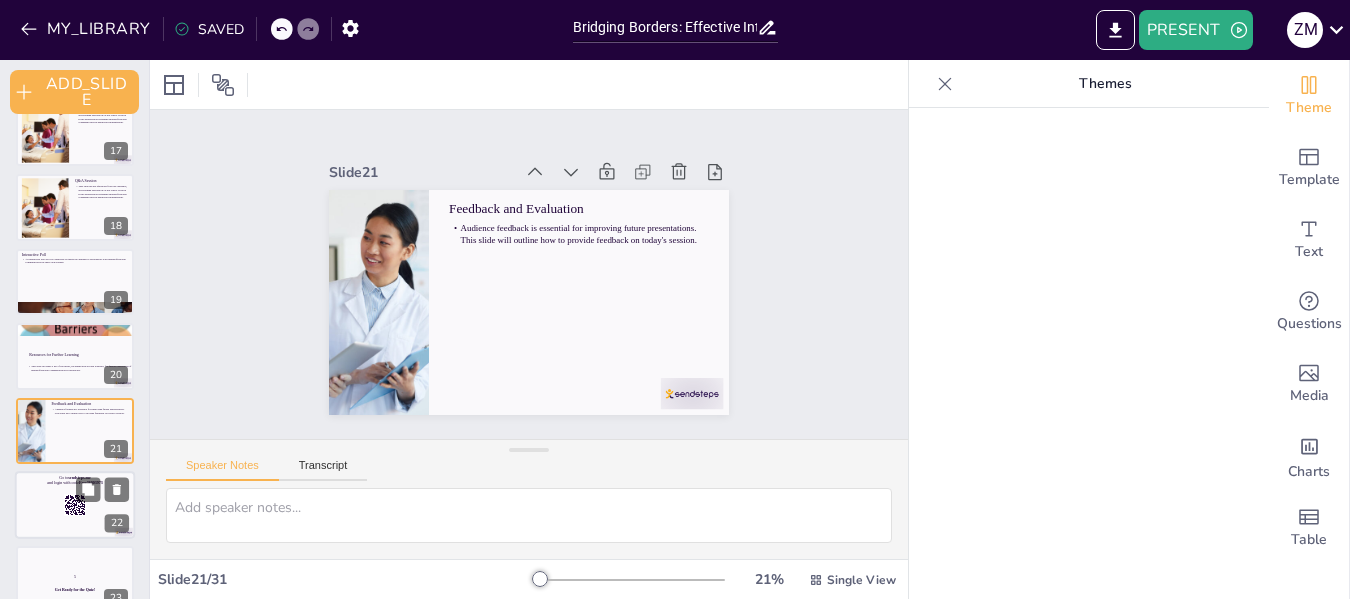 scroll, scrollTop: 1294, scrollLeft: 0, axis: vertical 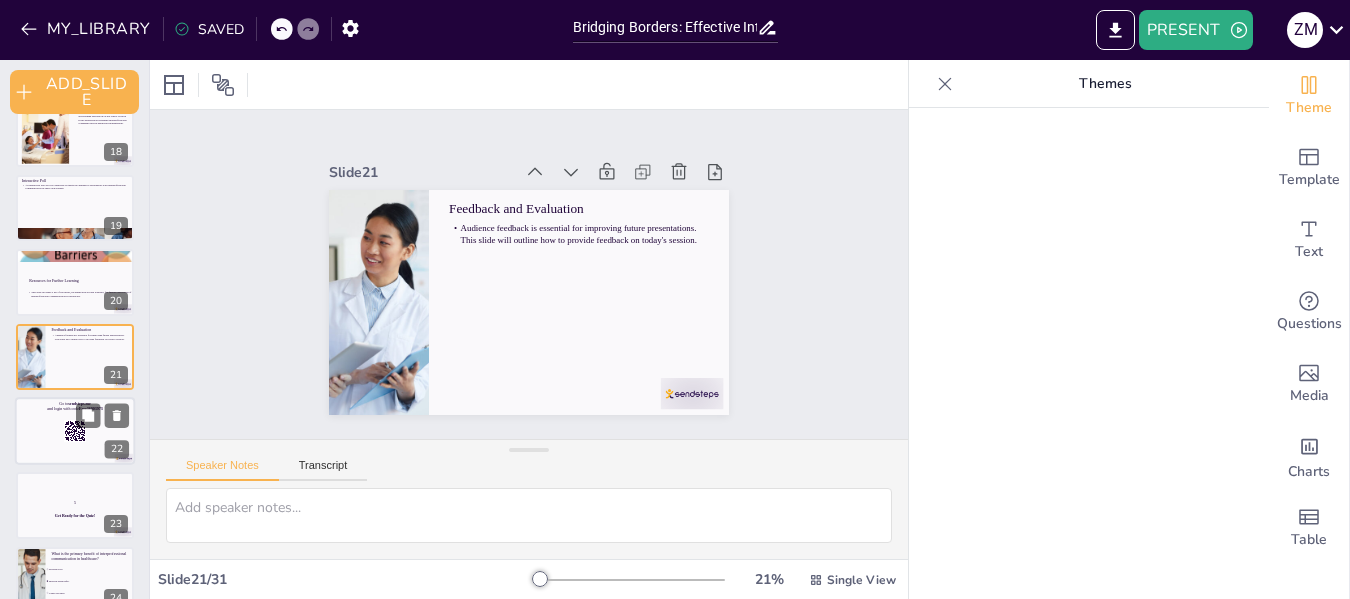 click at bounding box center [75, 431] 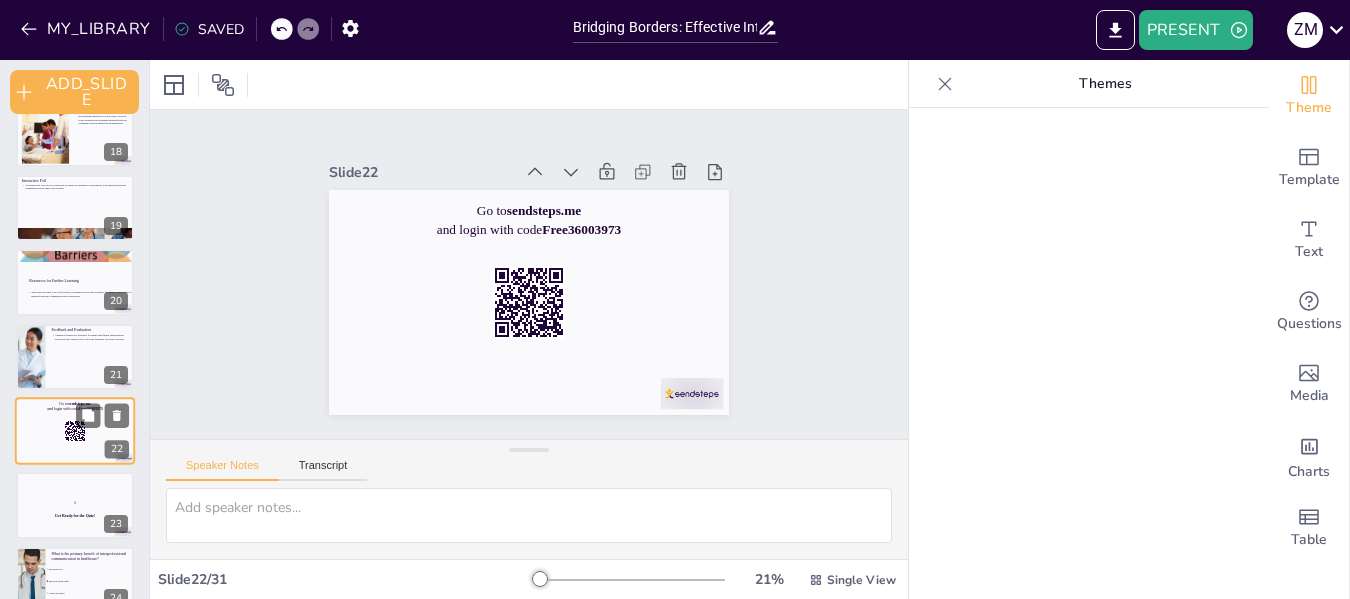 scroll, scrollTop: 1369, scrollLeft: 0, axis: vertical 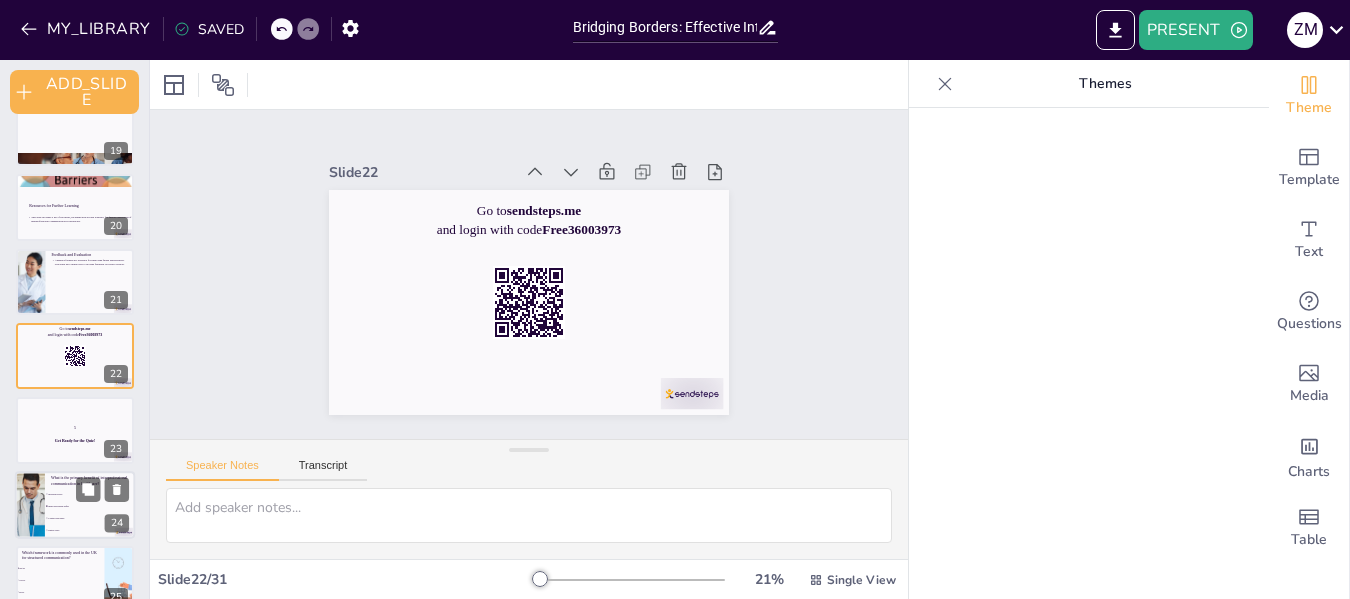 click on "Longer wait times" at bounding box center [91, 518] 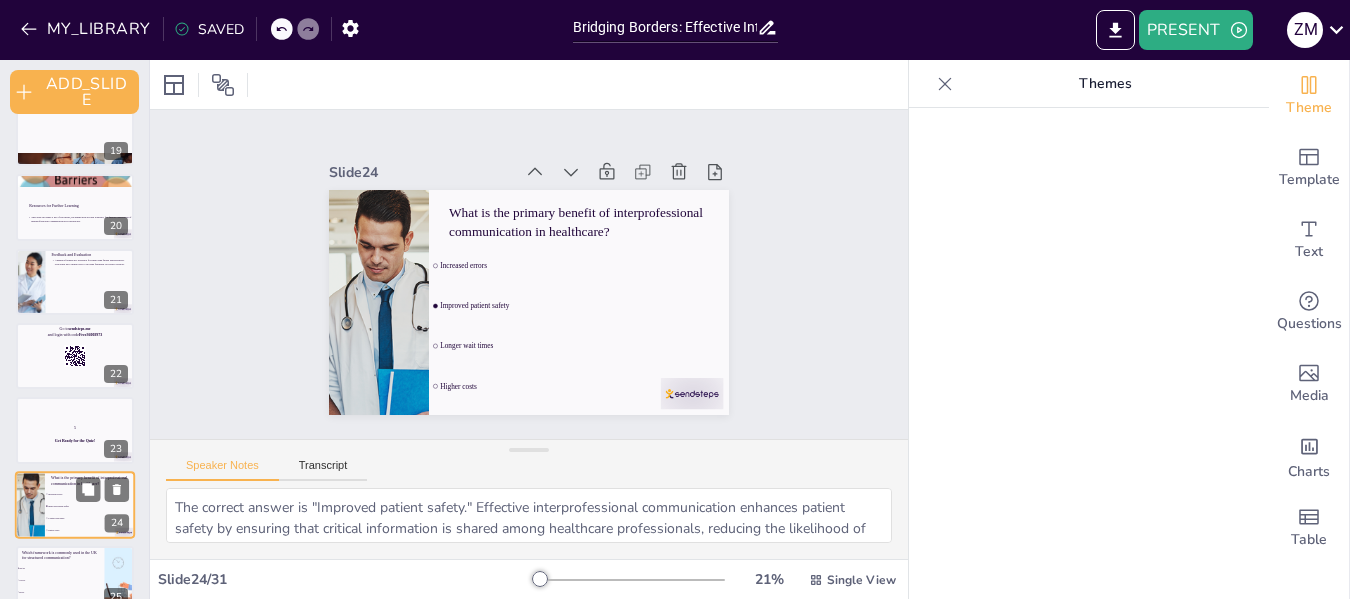scroll, scrollTop: 1517, scrollLeft: 0, axis: vertical 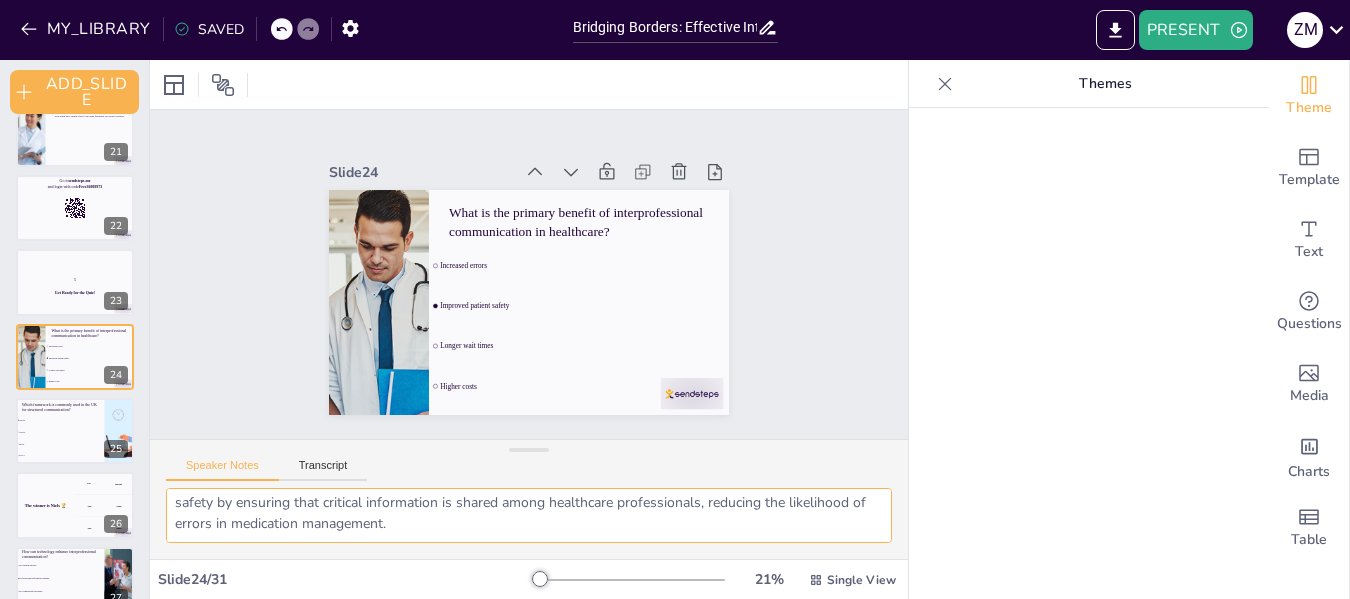 drag, startPoint x: 184, startPoint y: 513, endPoint x: 478, endPoint y: 549, distance: 296.1959 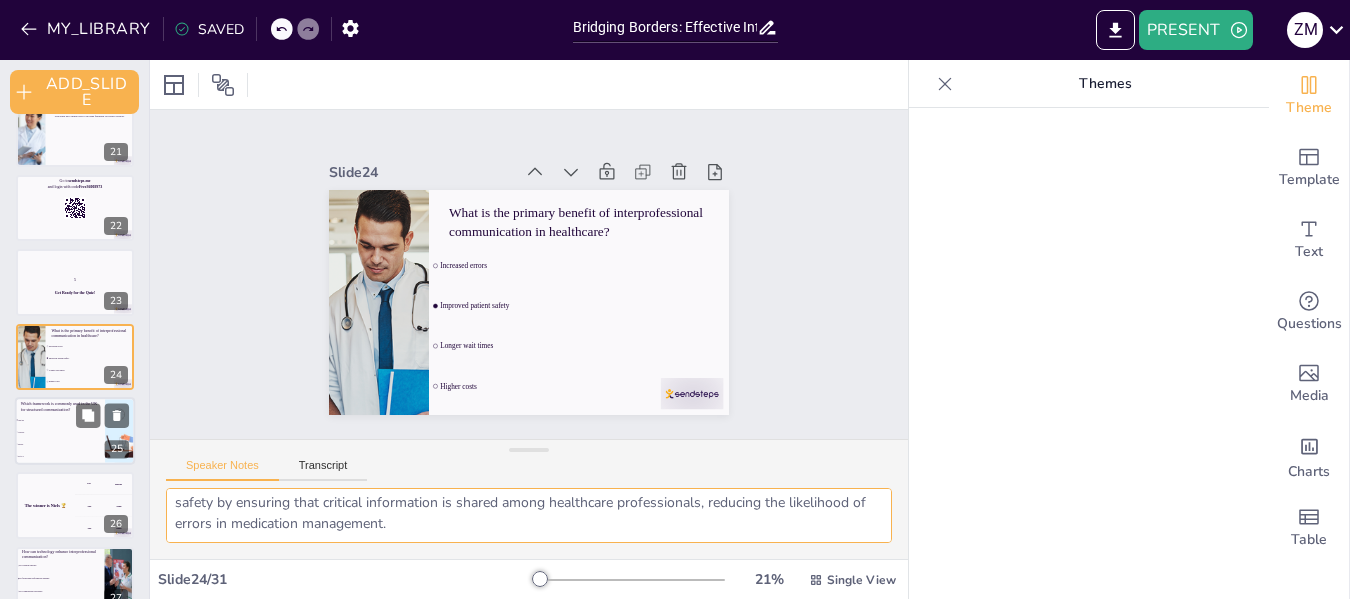 click on "RACI" at bounding box center [61, 456] 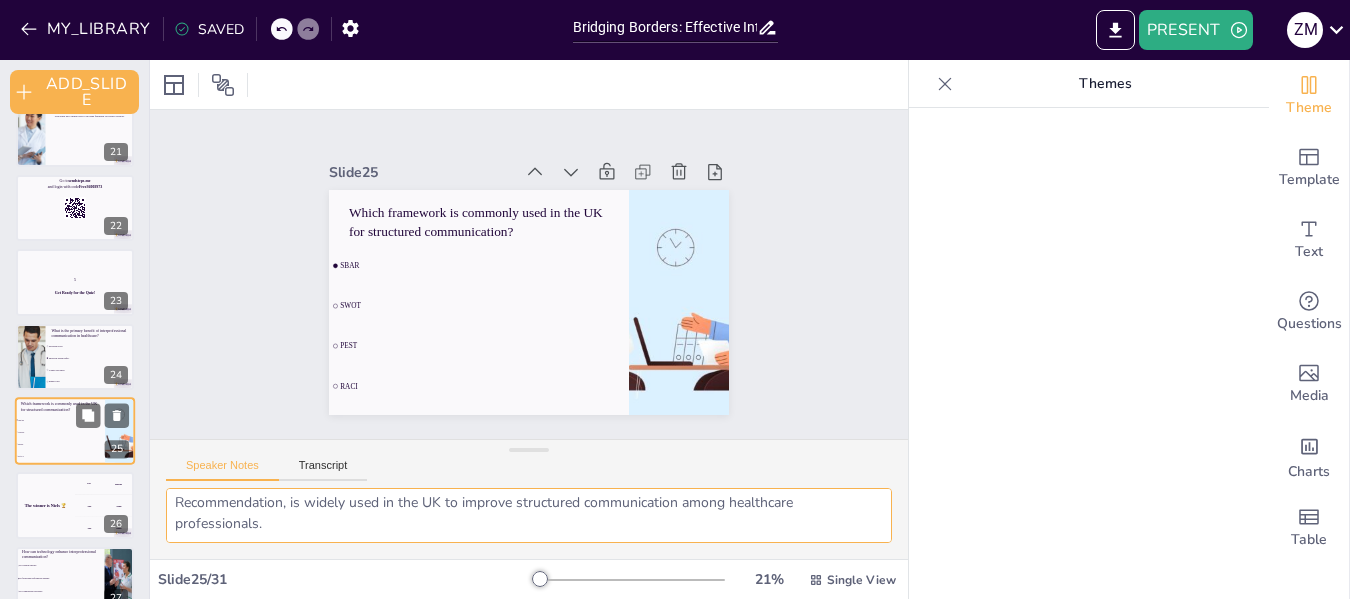scroll, scrollTop: 1592, scrollLeft: 0, axis: vertical 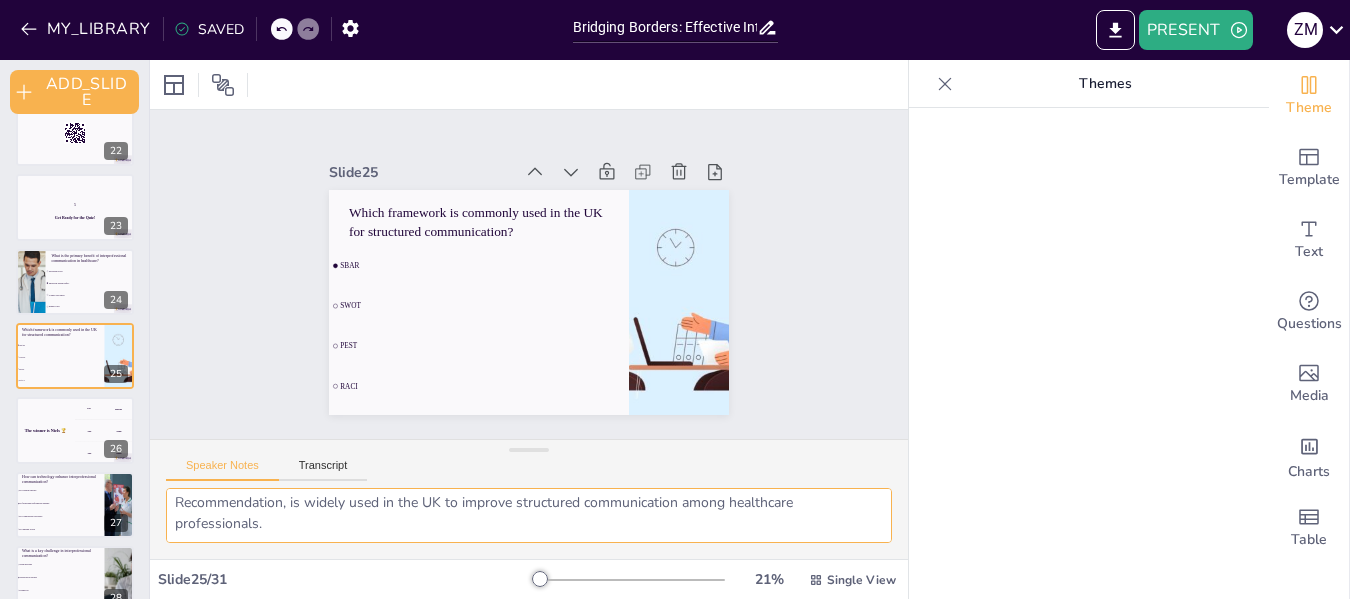 drag, startPoint x: 172, startPoint y: 502, endPoint x: 322, endPoint y: 546, distance: 156.32019 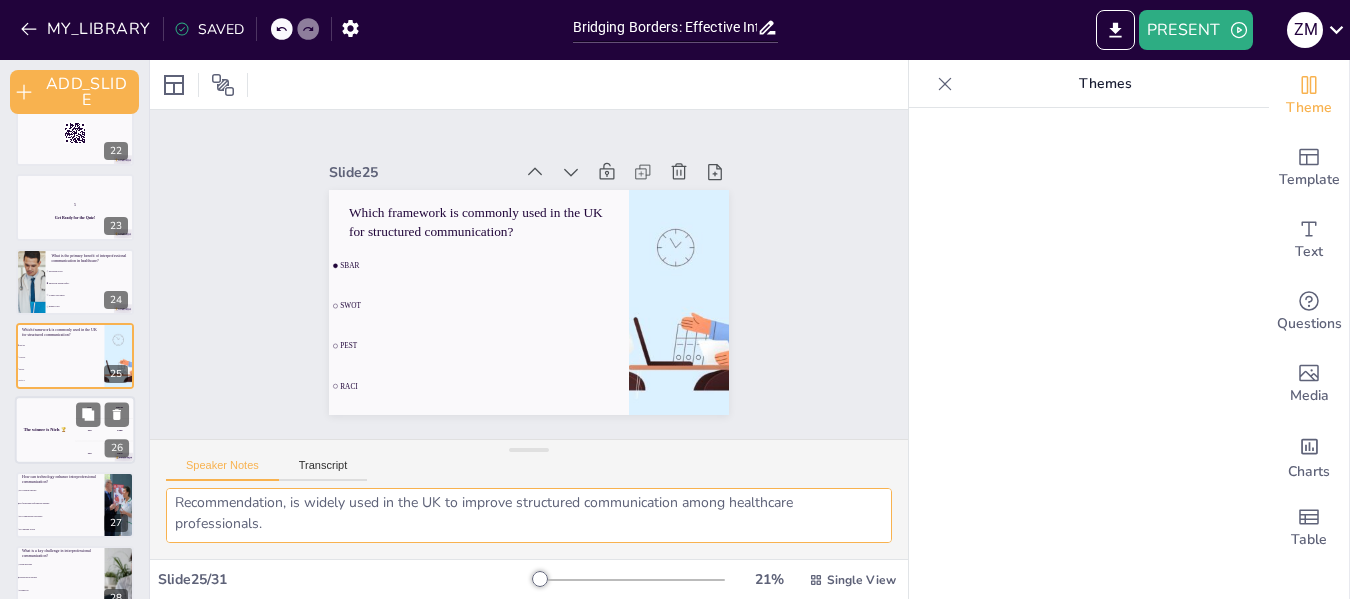 click on "The winner is   Niels 🏆" at bounding box center (45, 429) 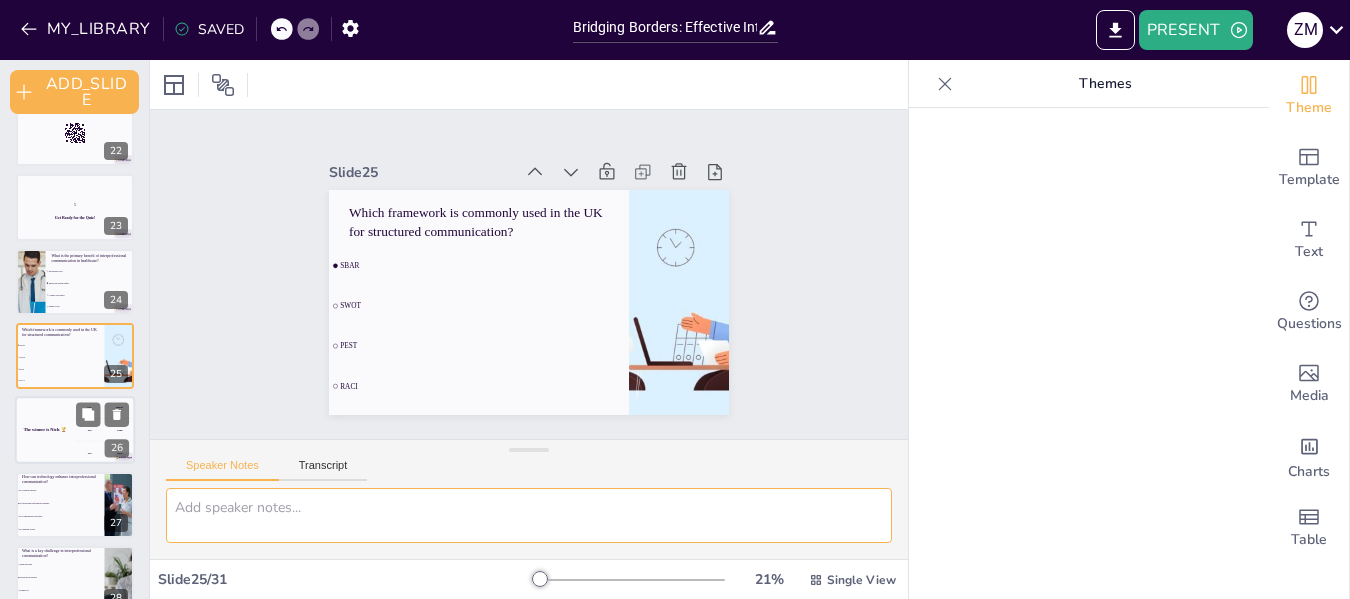 scroll, scrollTop: 1666, scrollLeft: 0, axis: vertical 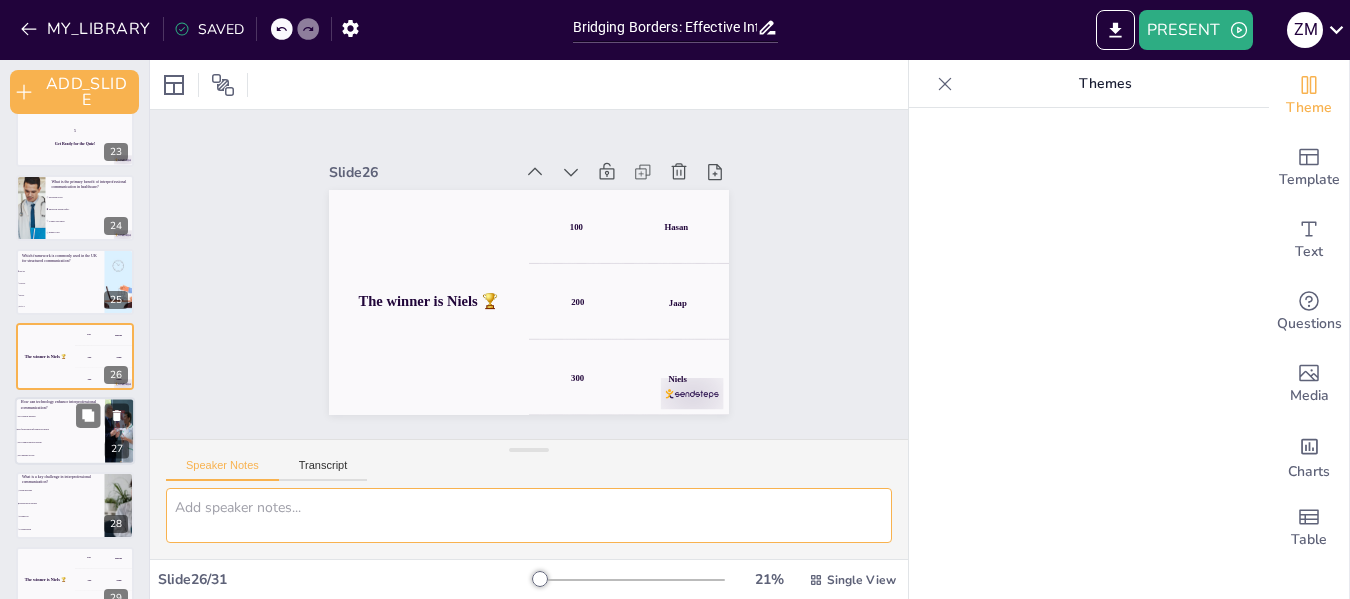 click on "By facilitating information sharing" at bounding box center [60, 429] 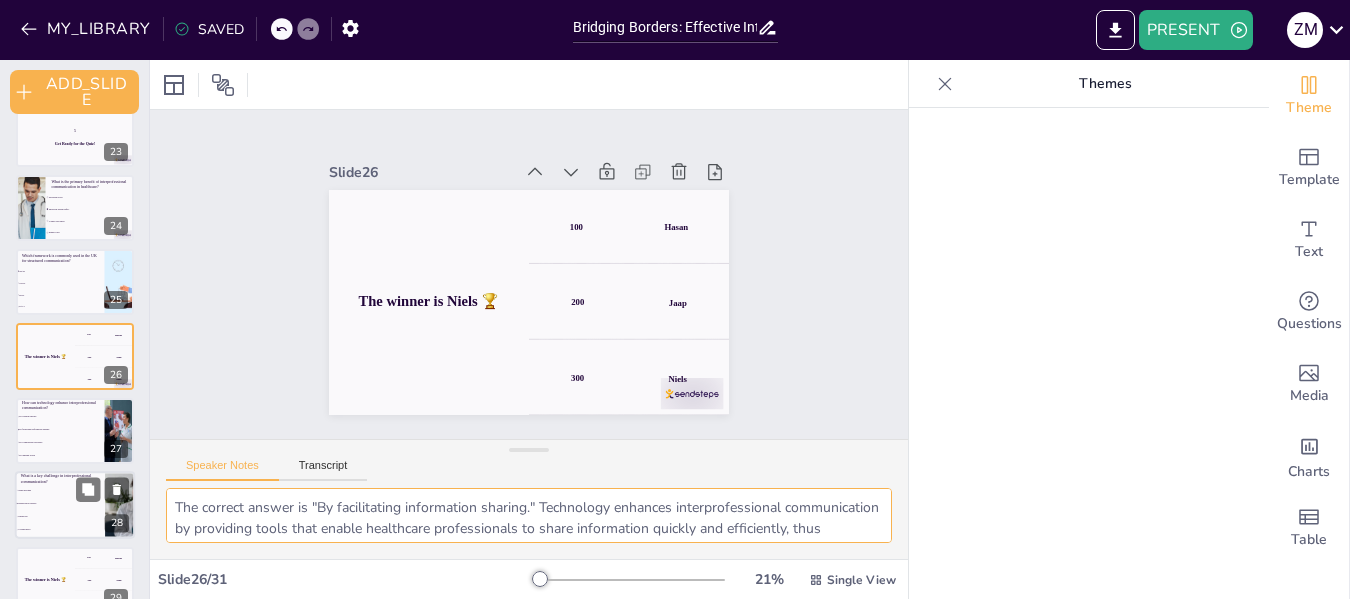 scroll, scrollTop: 1740, scrollLeft: 0, axis: vertical 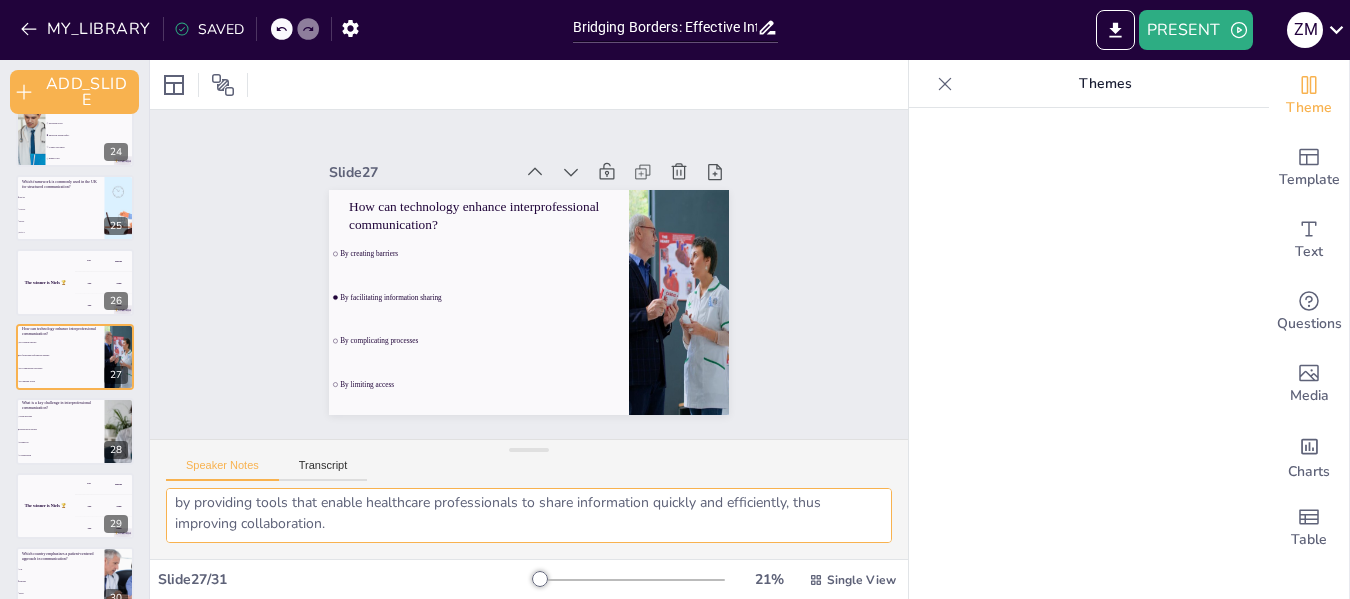 drag, startPoint x: 177, startPoint y: 505, endPoint x: 474, endPoint y: 545, distance: 299.6815 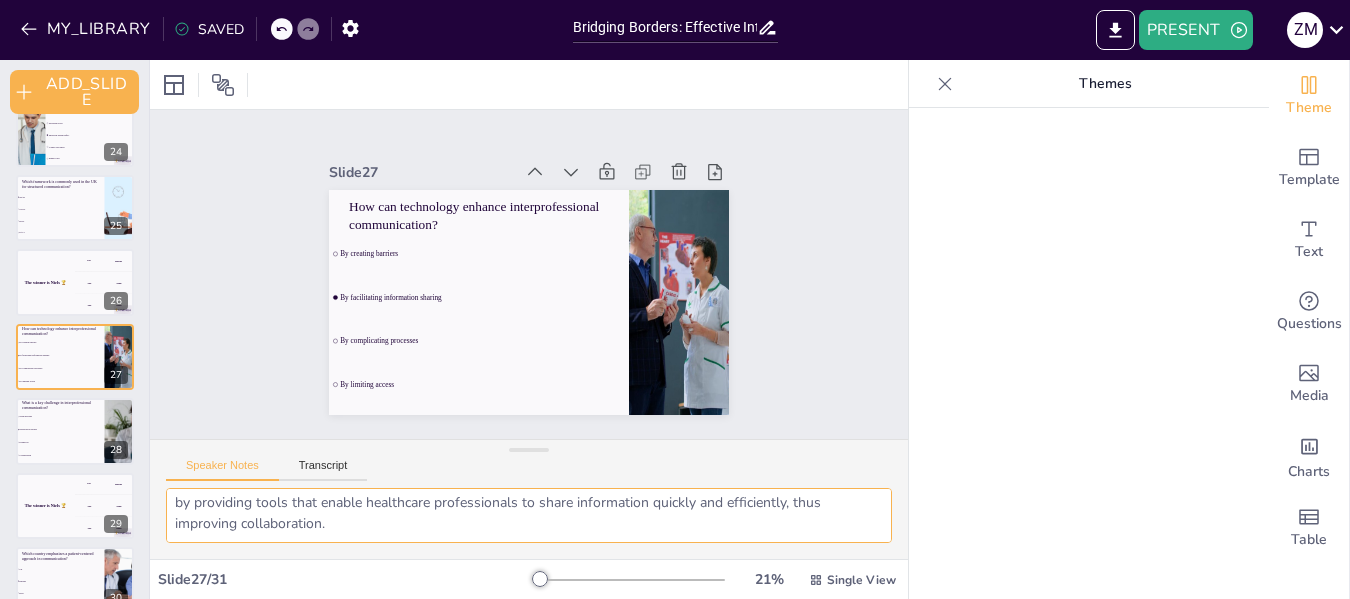 click on "The correct answer is "By facilitating information sharing." Technology enhances interprofessional communication by providing tools that enable healthcare professionals to share information quickly and efficiently, thus improving collaboration." at bounding box center (529, 523) 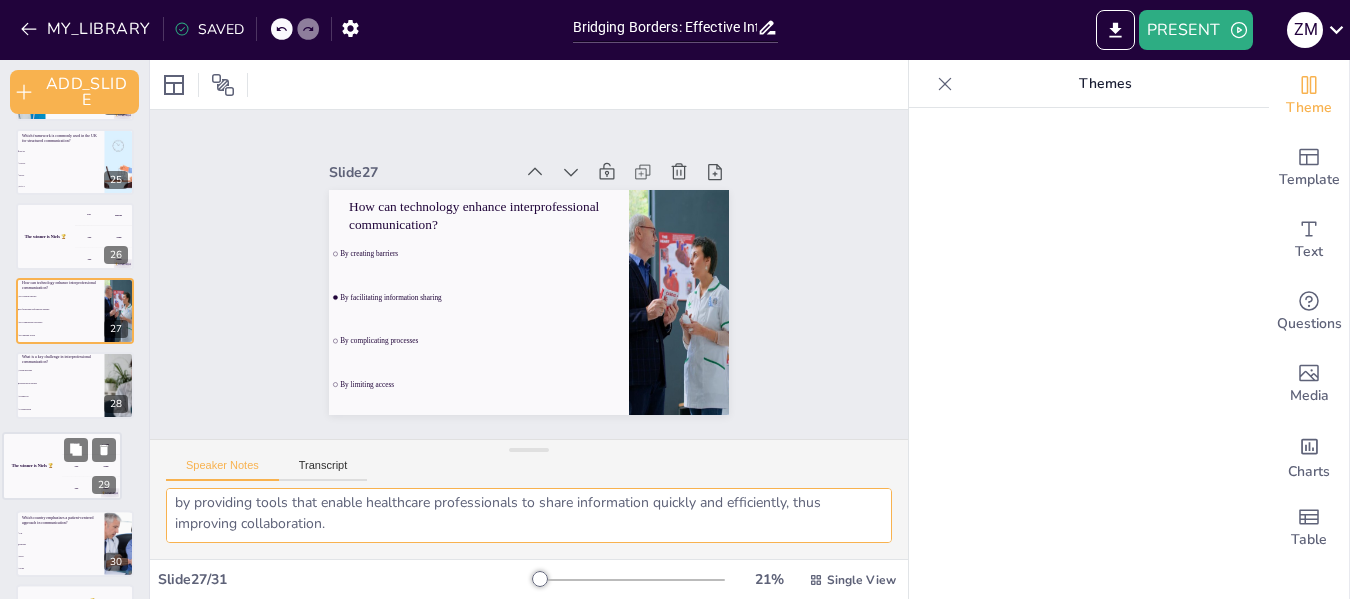 drag, startPoint x: 39, startPoint y: 514, endPoint x: 33, endPoint y: 477, distance: 37.48333 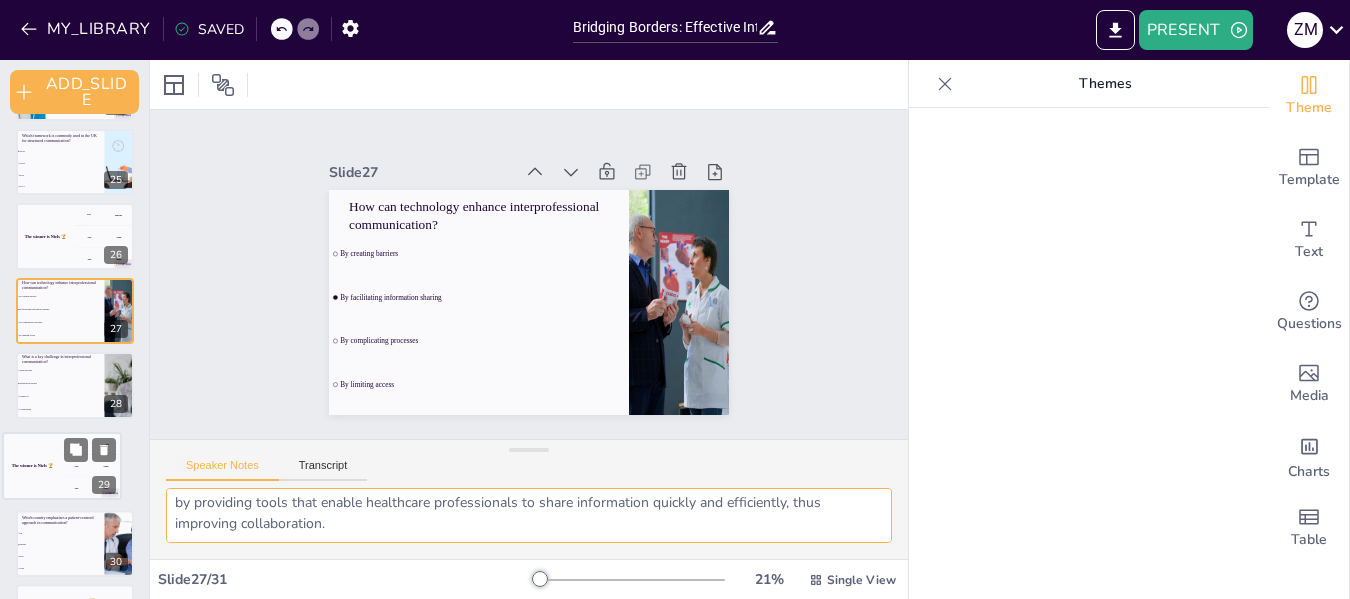 click on "The winner is   Niels 🏆" at bounding box center [32, 465] 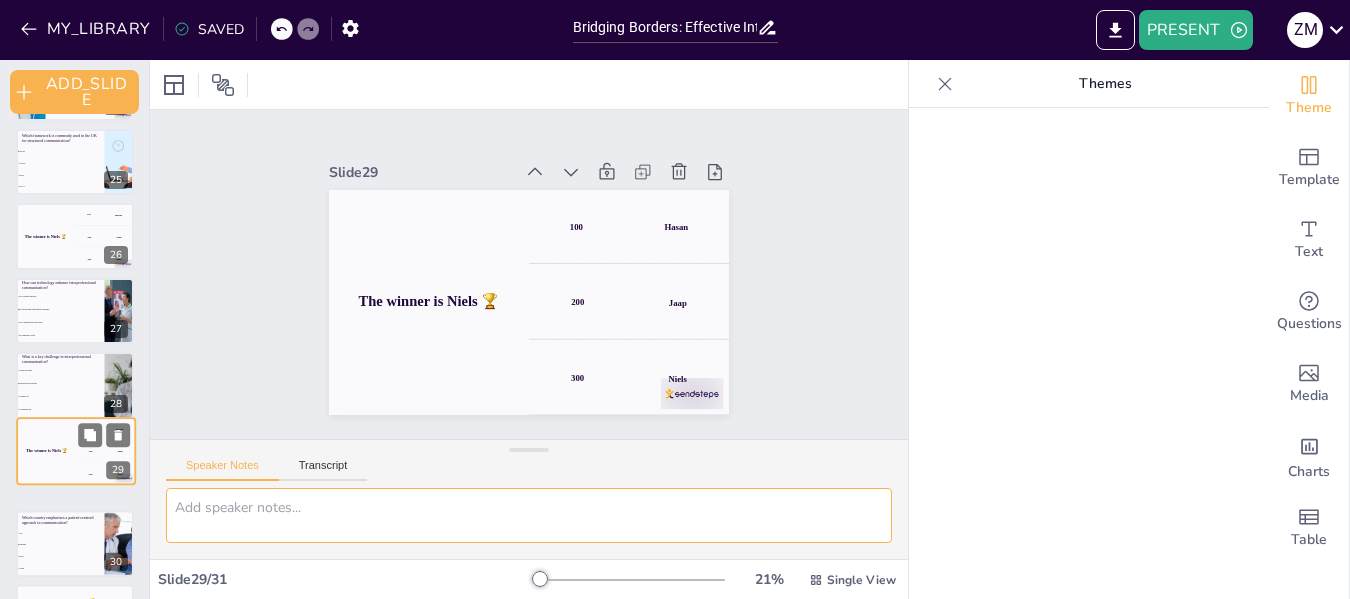 scroll, scrollTop: 1846, scrollLeft: 0, axis: vertical 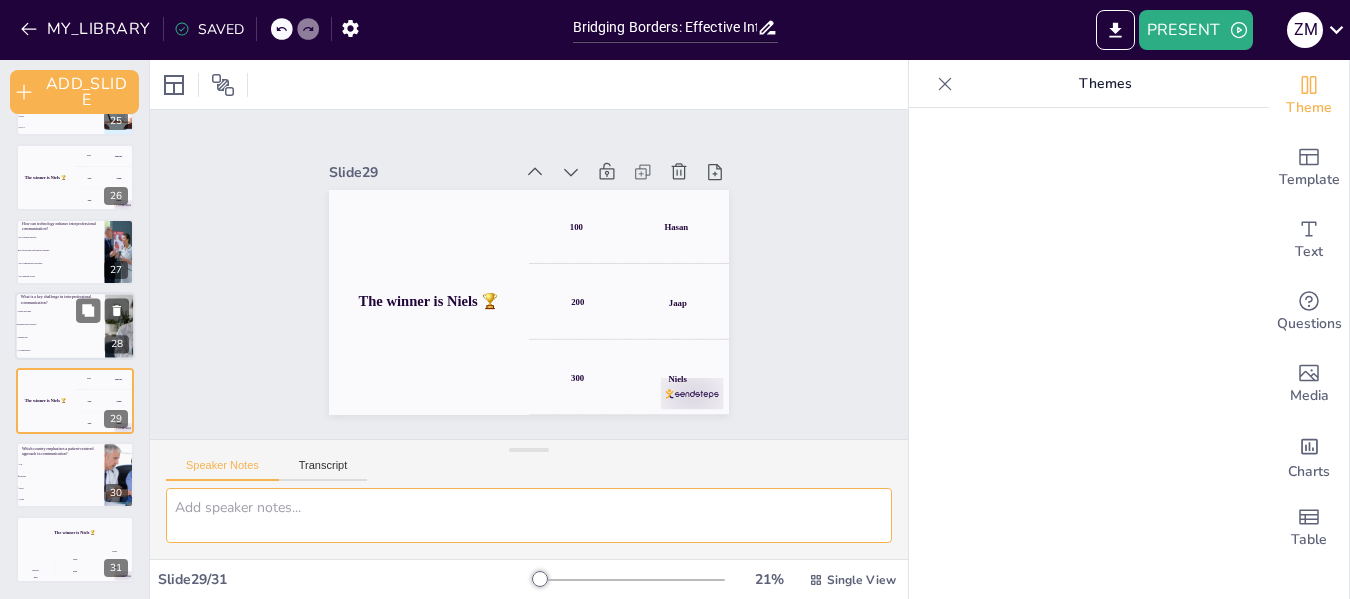 click on "Teamwork" at bounding box center [60, 338] 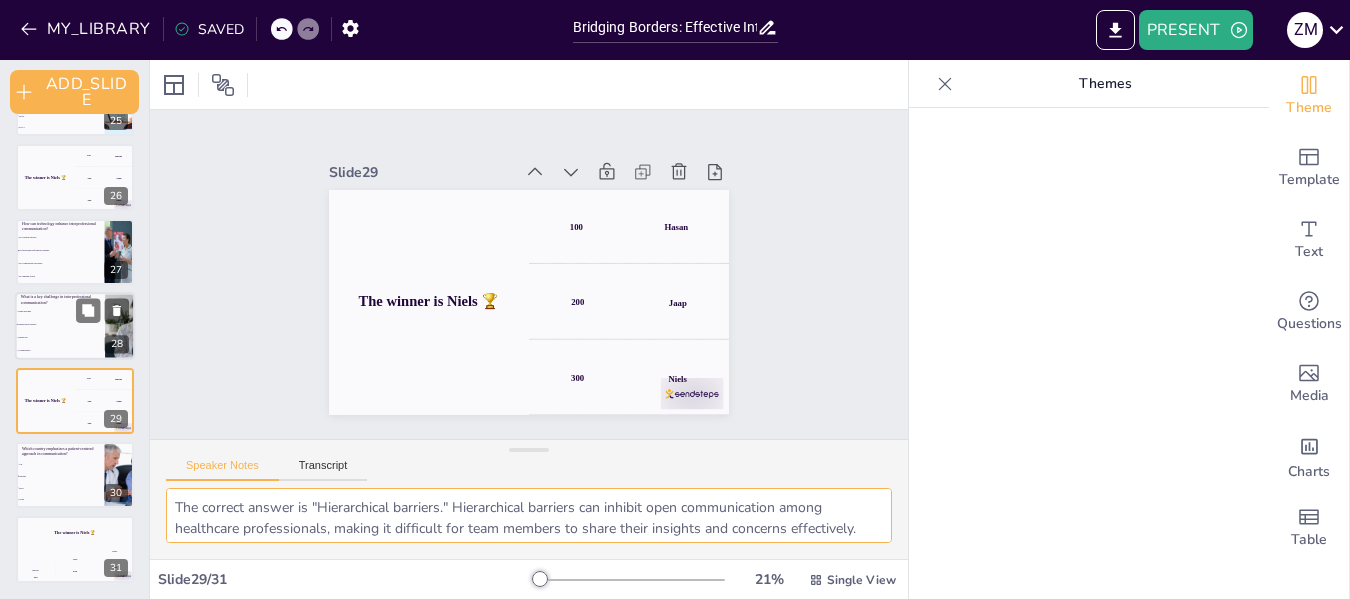 scroll, scrollTop: 1815, scrollLeft: 0, axis: vertical 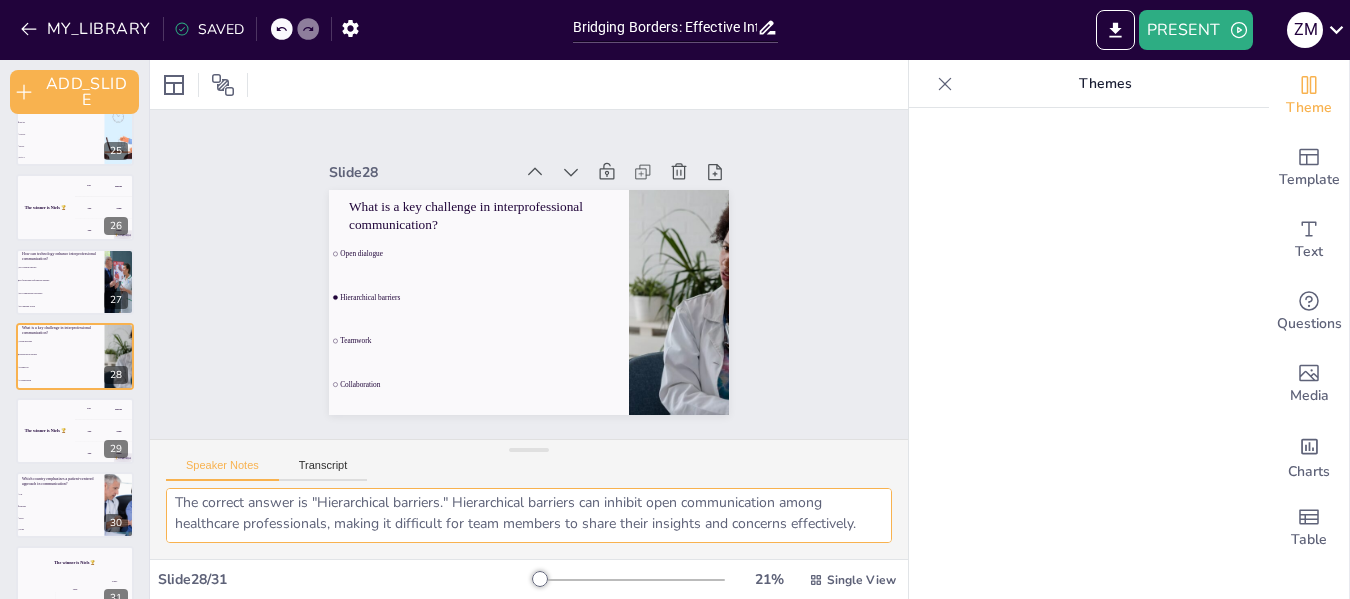 drag, startPoint x: 171, startPoint y: 500, endPoint x: 500, endPoint y: 542, distance: 331.67 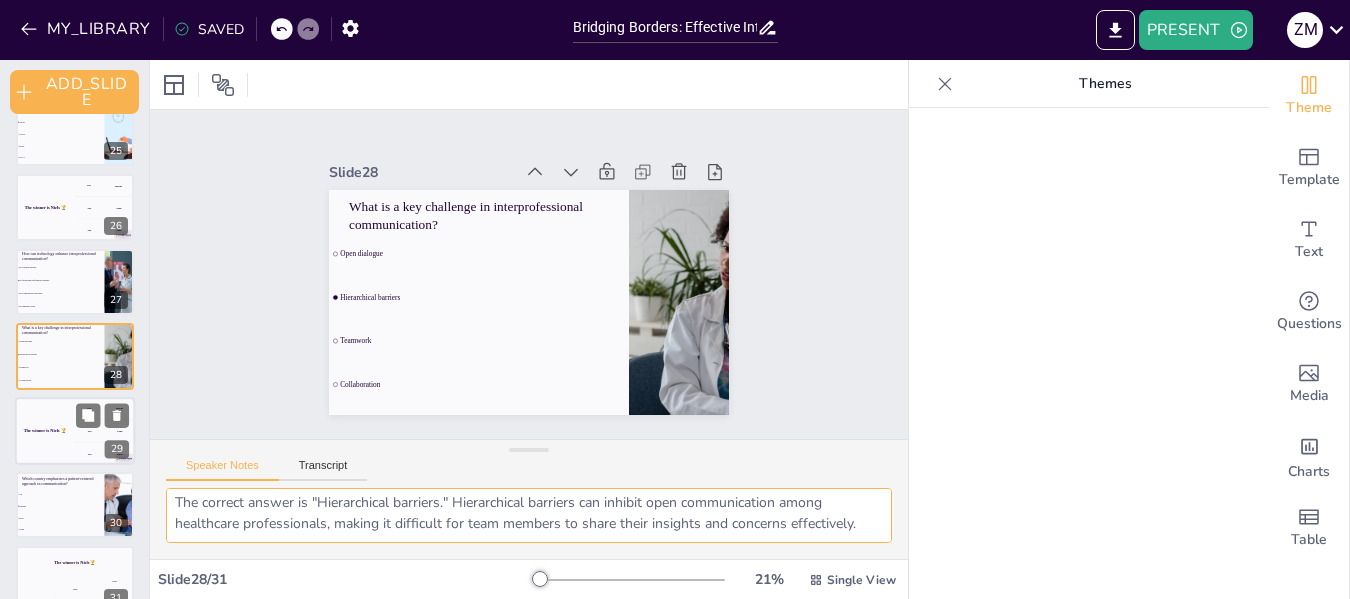 click on "The winner is   Niels 🏆" at bounding box center [45, 431] 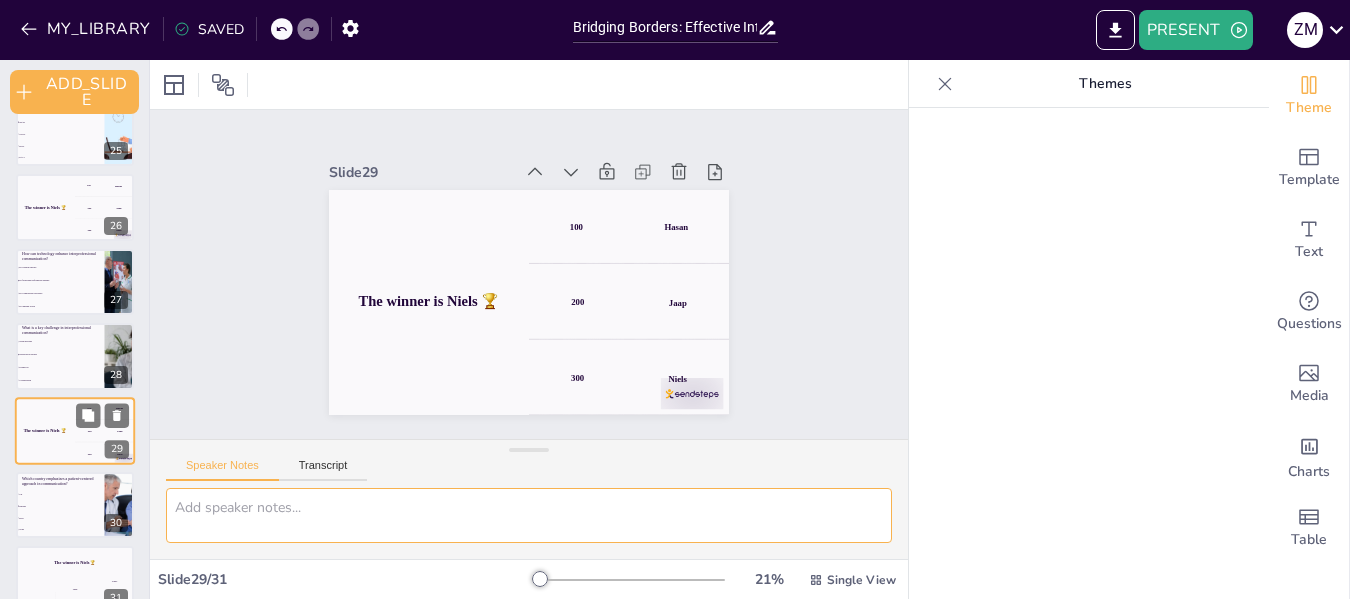scroll, scrollTop: 1845, scrollLeft: 0, axis: vertical 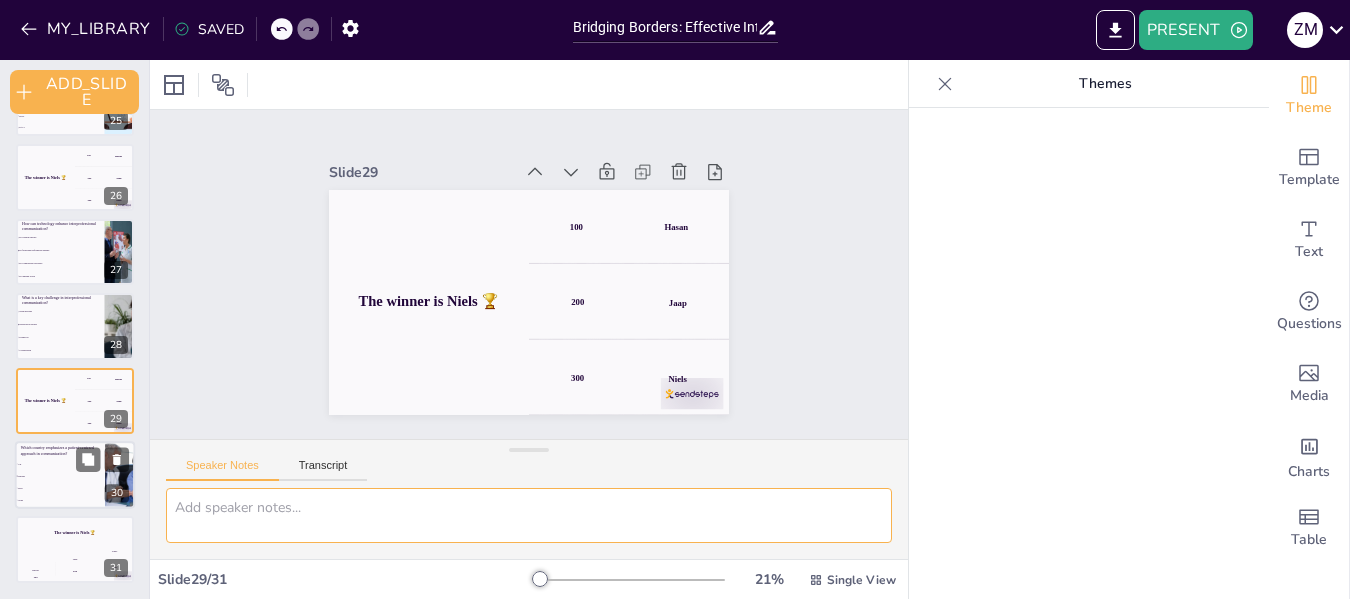 click on "Finland" at bounding box center (60, 476) 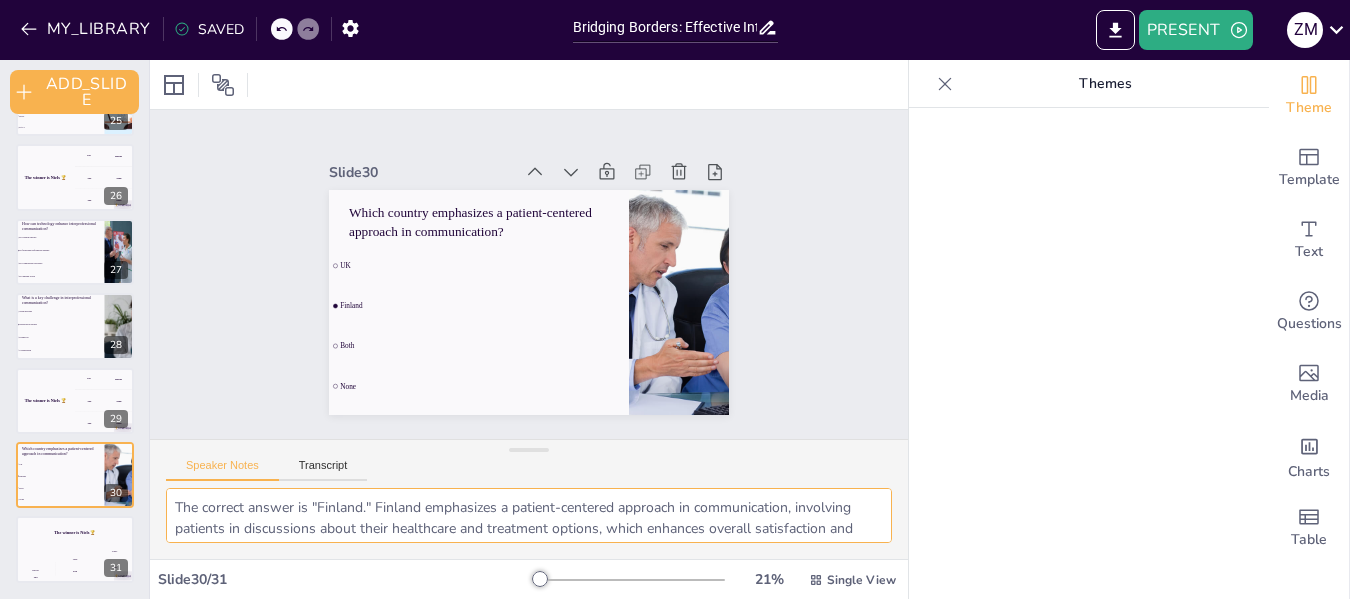 scroll, scrollTop: 26, scrollLeft: 0, axis: vertical 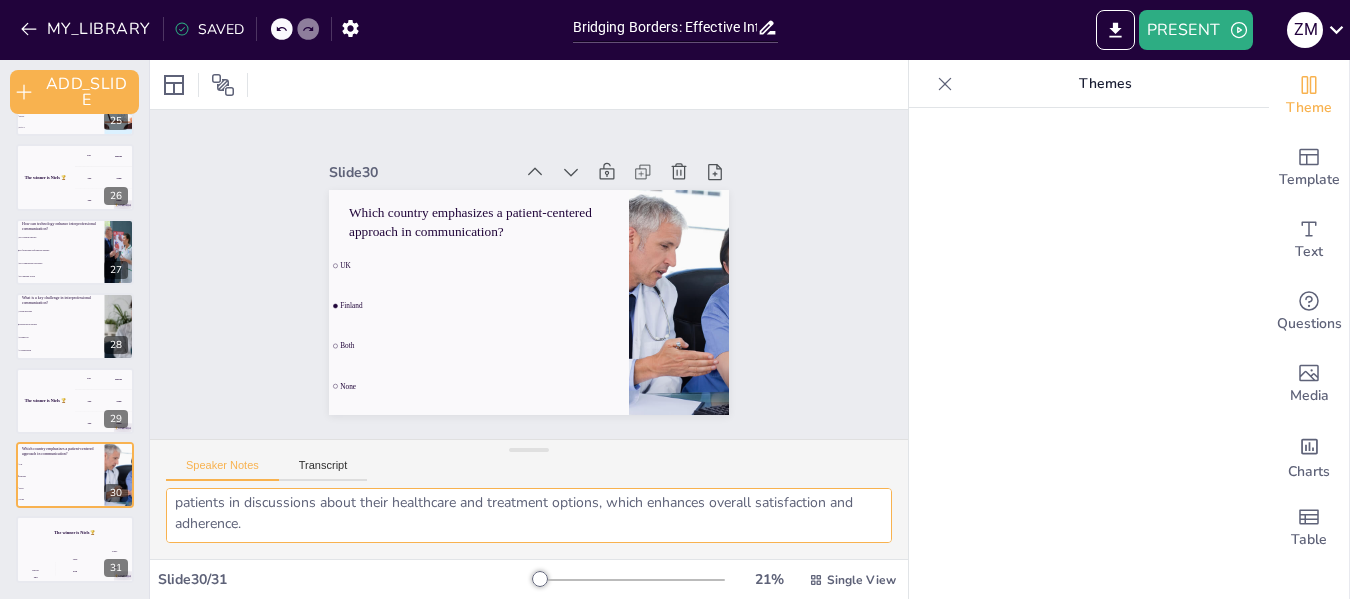 drag, startPoint x: 178, startPoint y: 504, endPoint x: 351, endPoint y: 536, distance: 175.93465 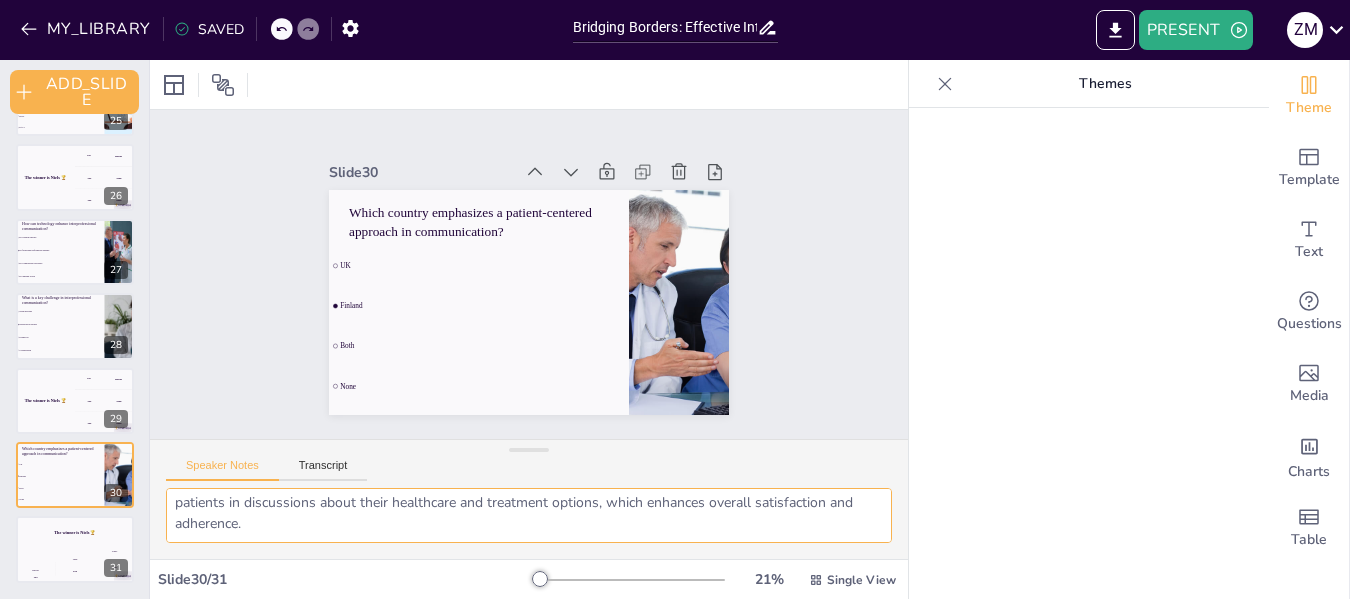 click on "The correct answer is "Finland." Finland emphasizes a patient-centered approach in communication, involving patients in discussions about their healthcare and treatment options, which enhances overall satisfaction and adherence." at bounding box center [529, 515] 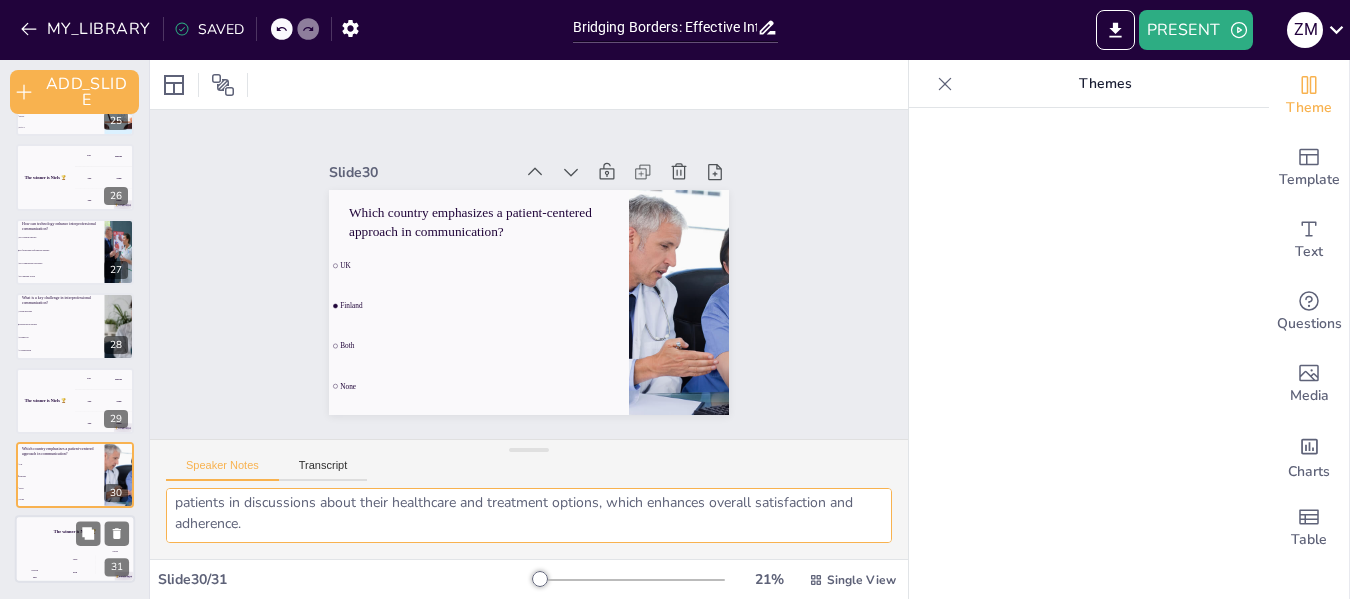 click on "[NAME] 100" at bounding box center (35, 567) 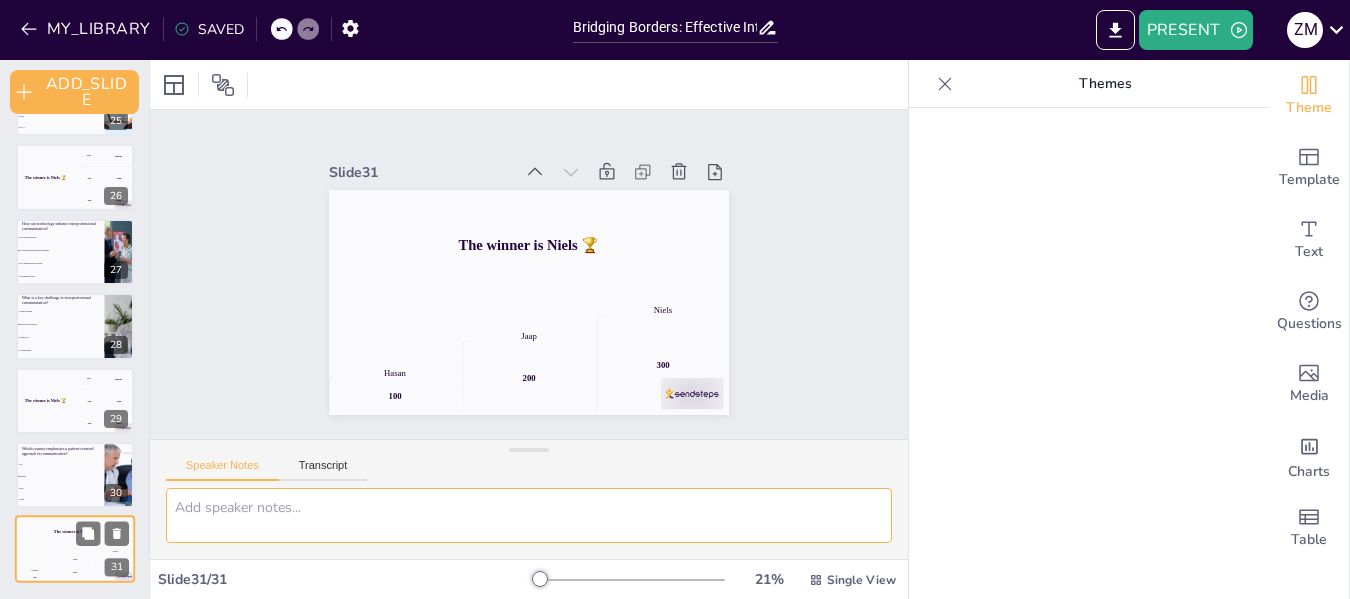 scroll, scrollTop: 0, scrollLeft: 0, axis: both 